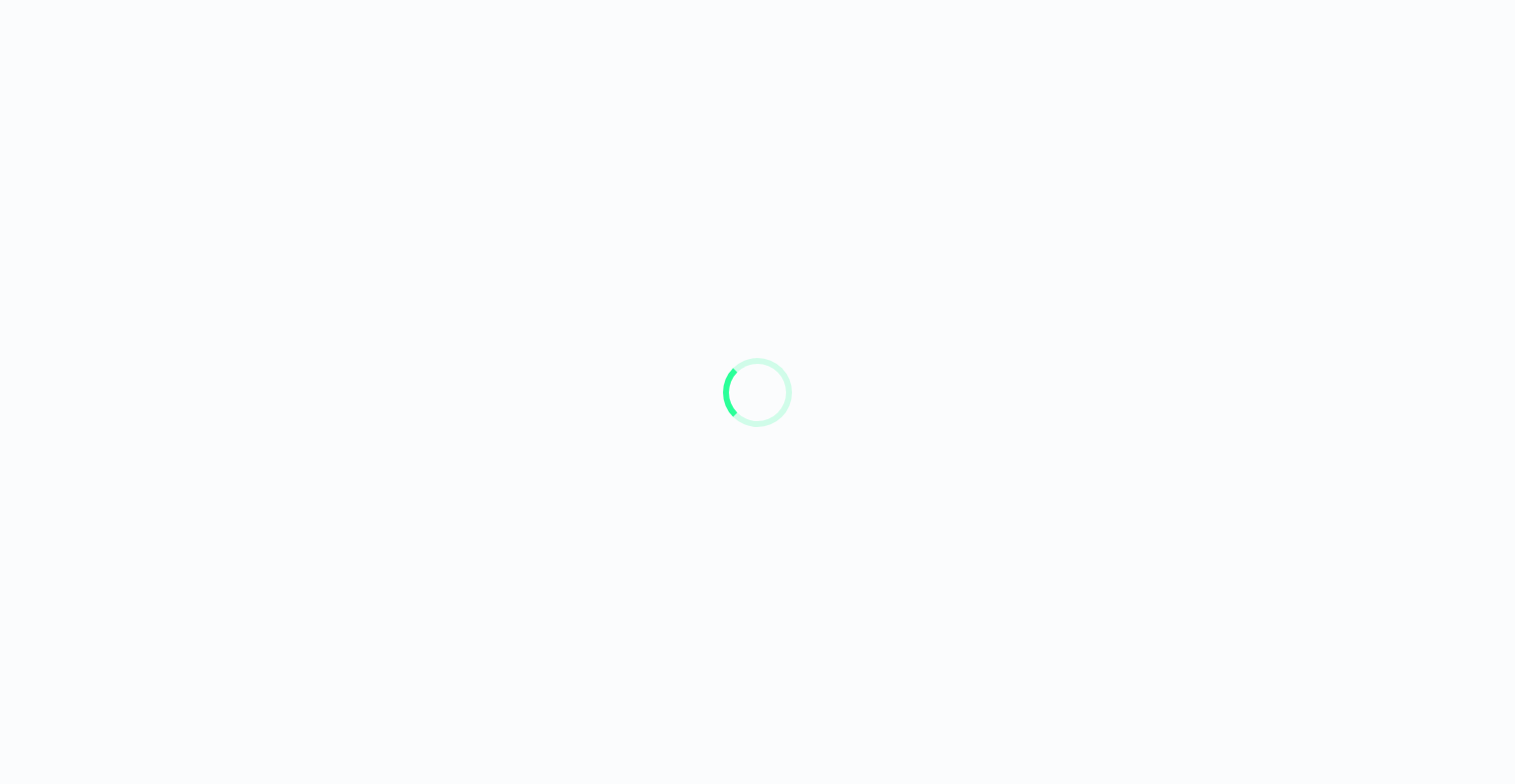 scroll, scrollTop: 0, scrollLeft: 0, axis: both 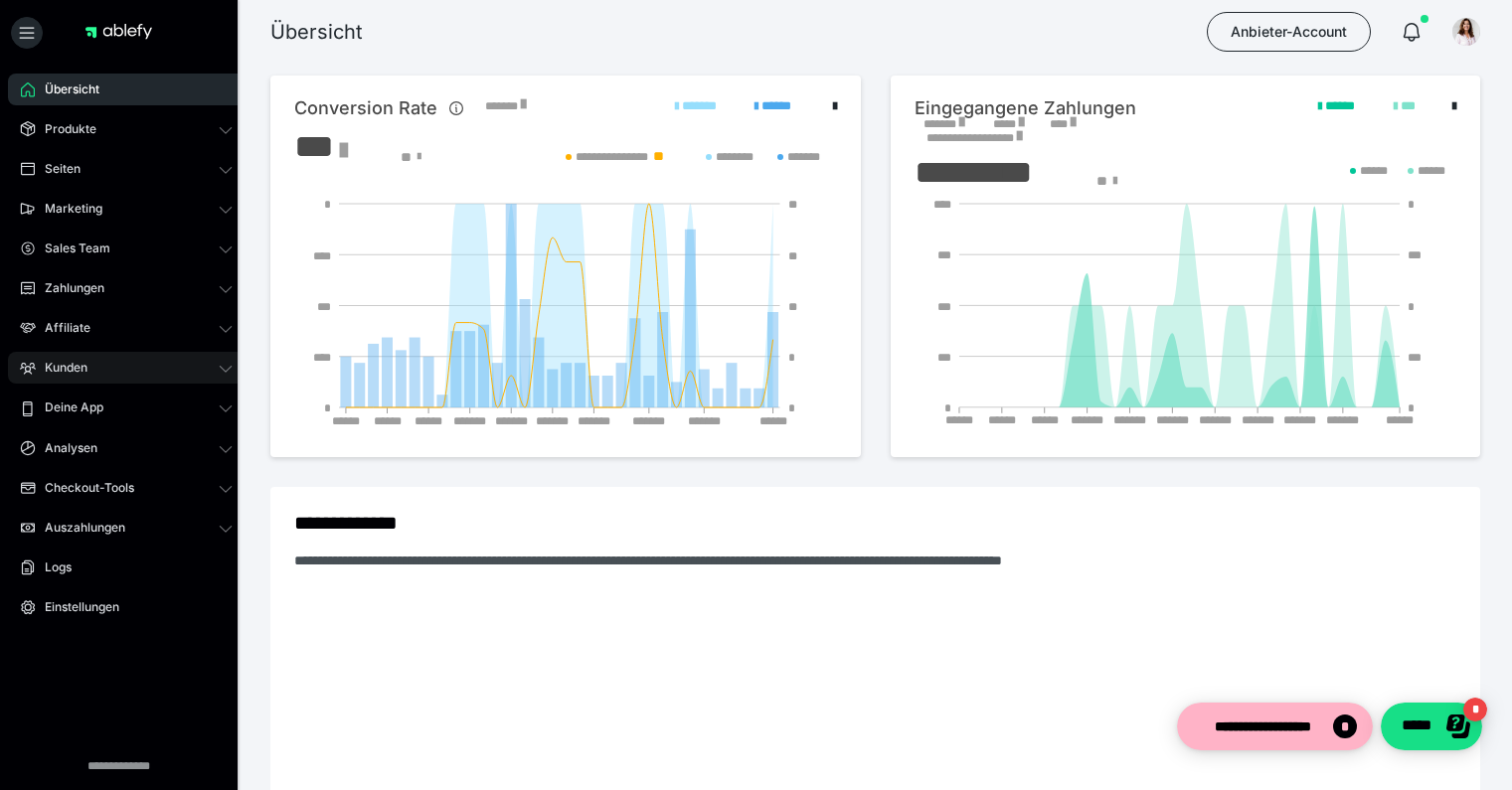 click on "Kunden" at bounding box center (59, 368) 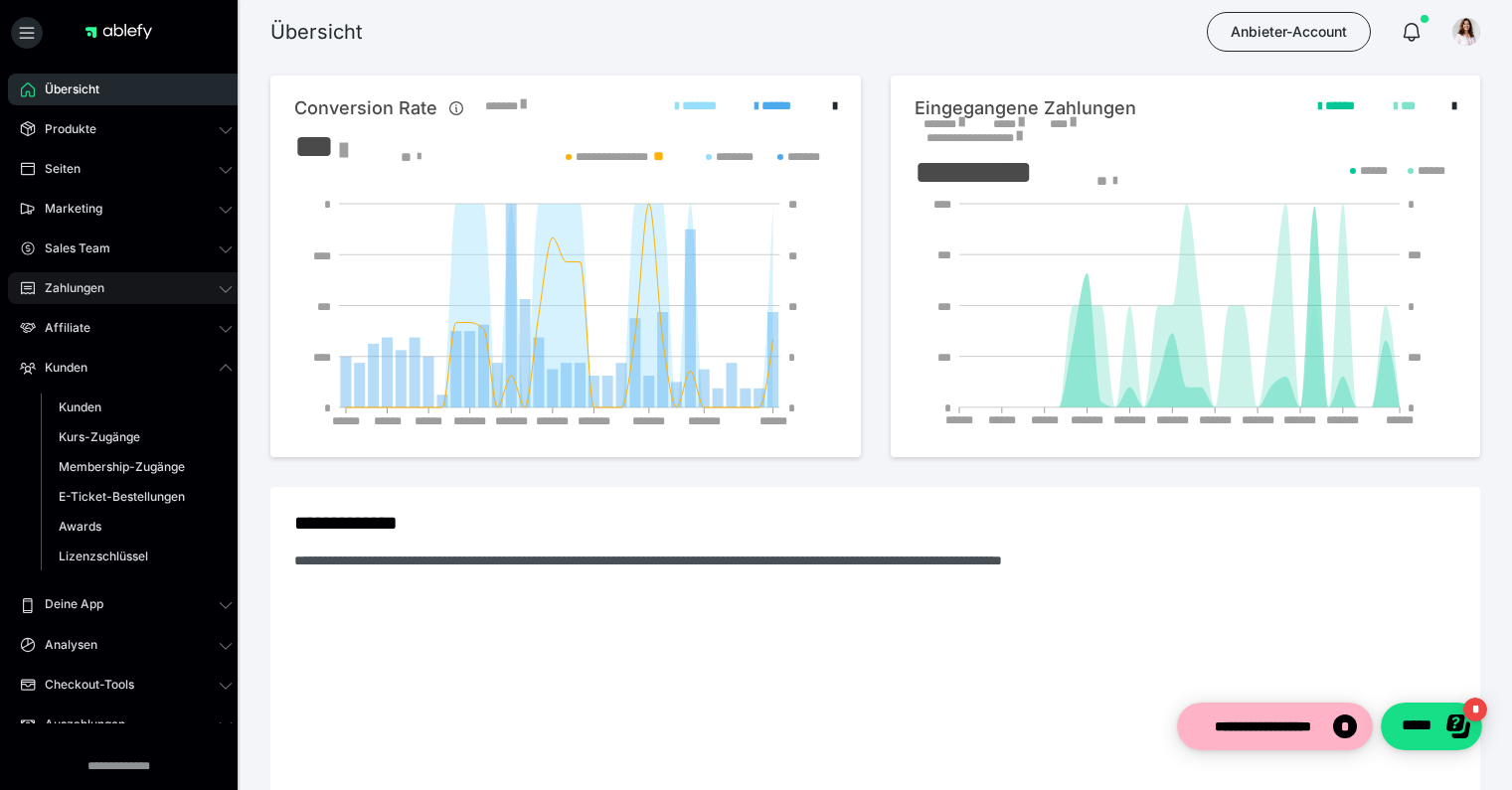 click on "Zahlungen" at bounding box center (68, 288) 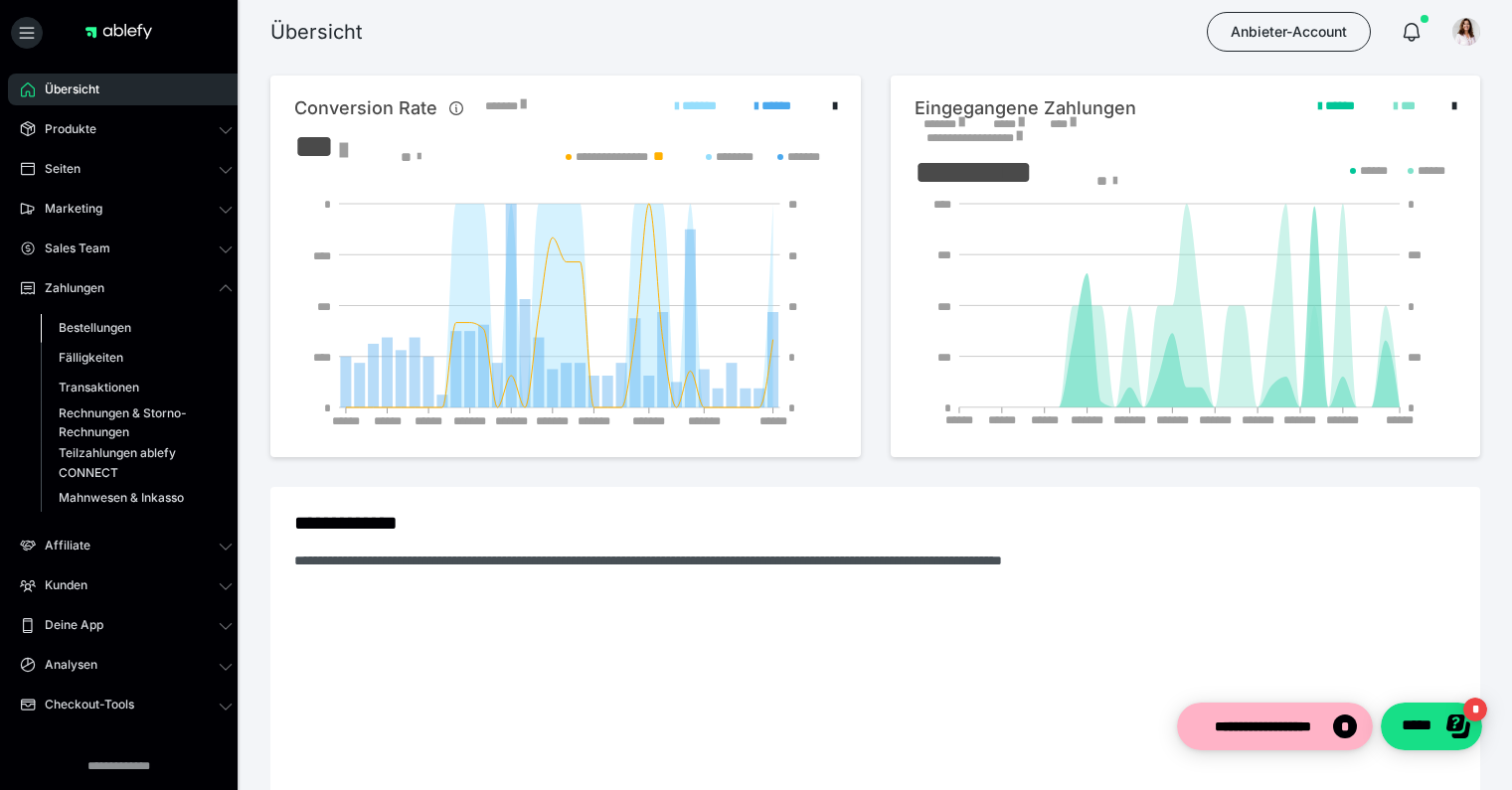 click on "Bestellungen" at bounding box center (94, 327) 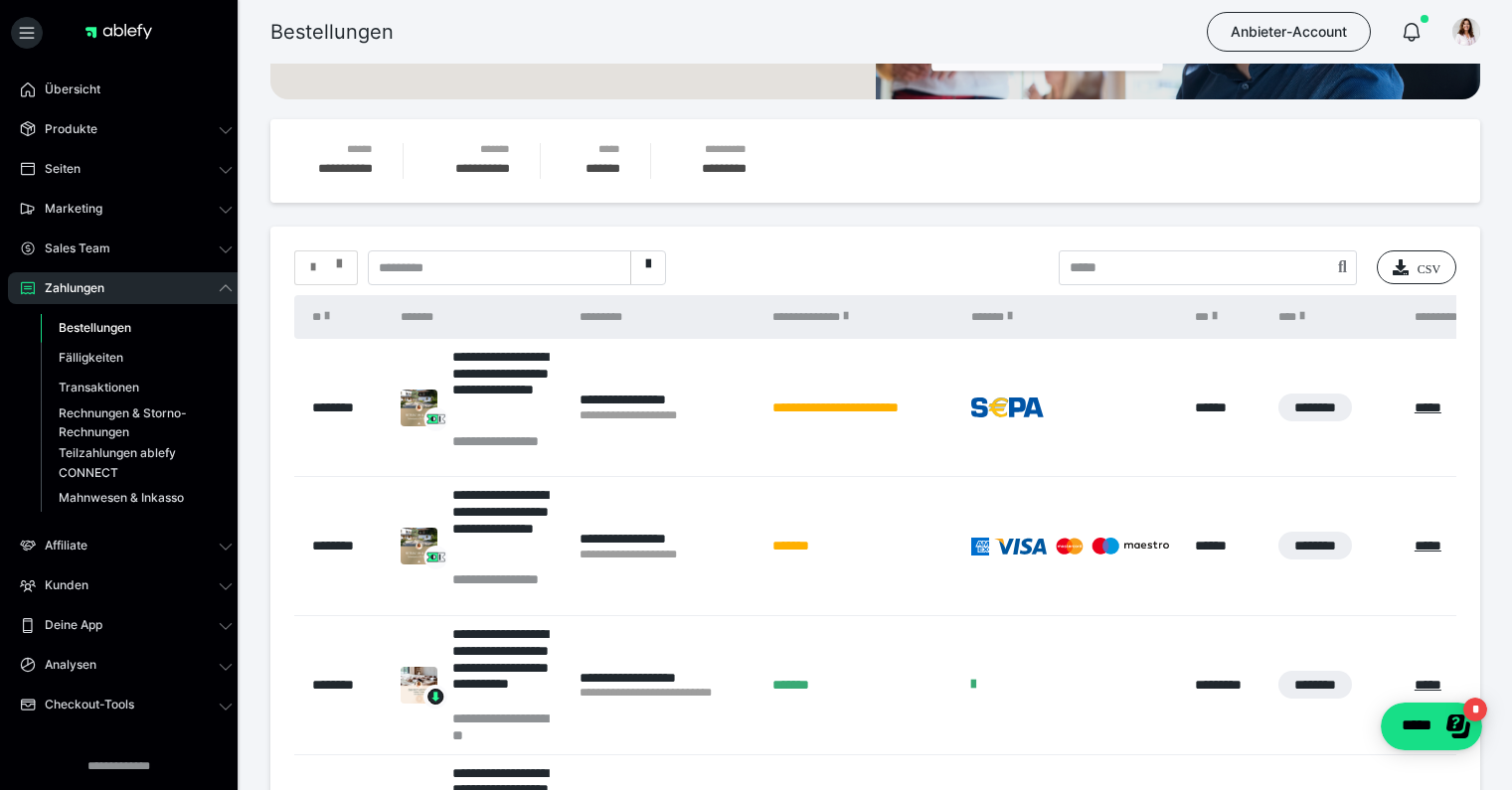 scroll, scrollTop: 239, scrollLeft: 0, axis: vertical 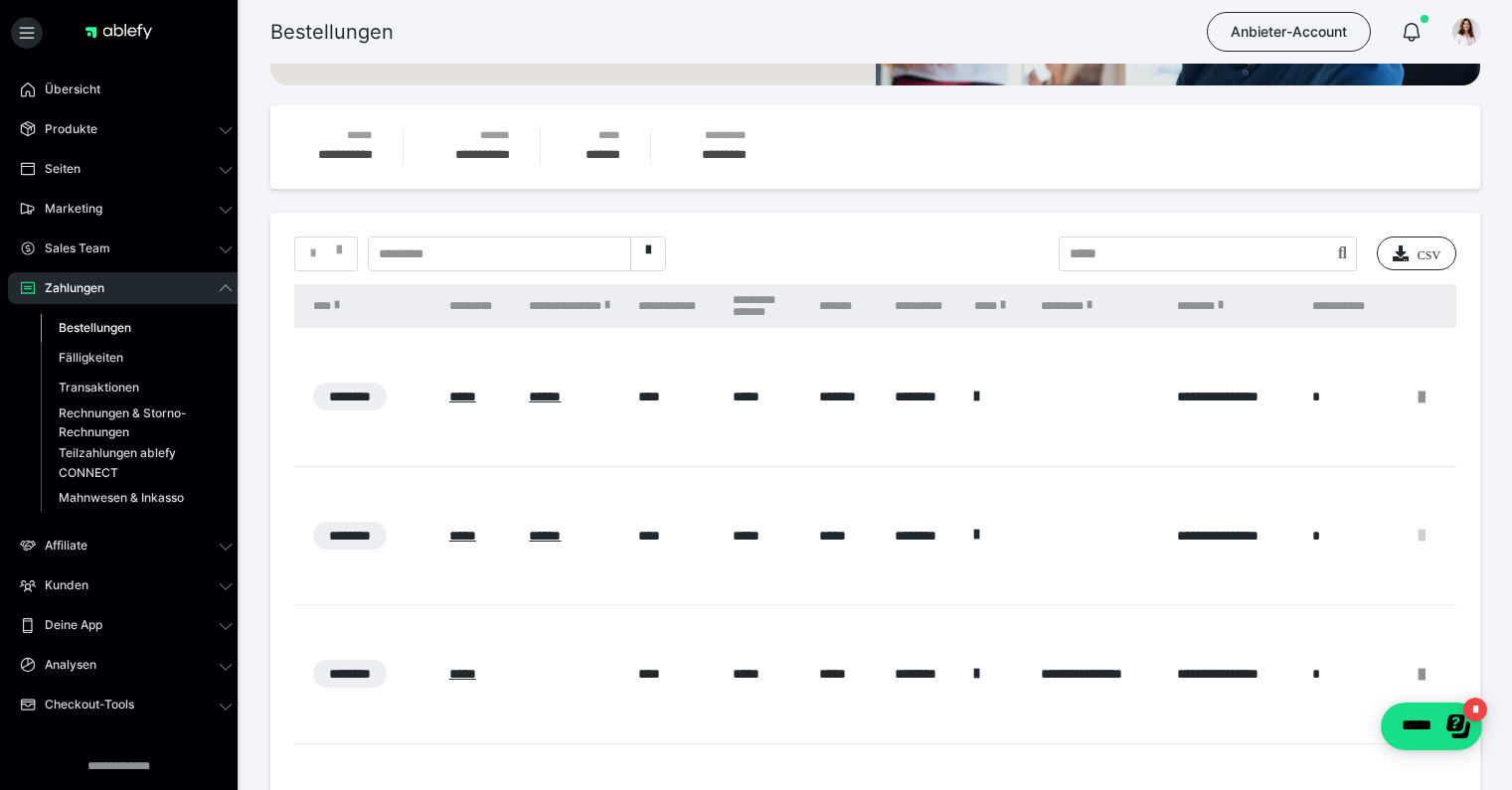 click at bounding box center [1422, 536] 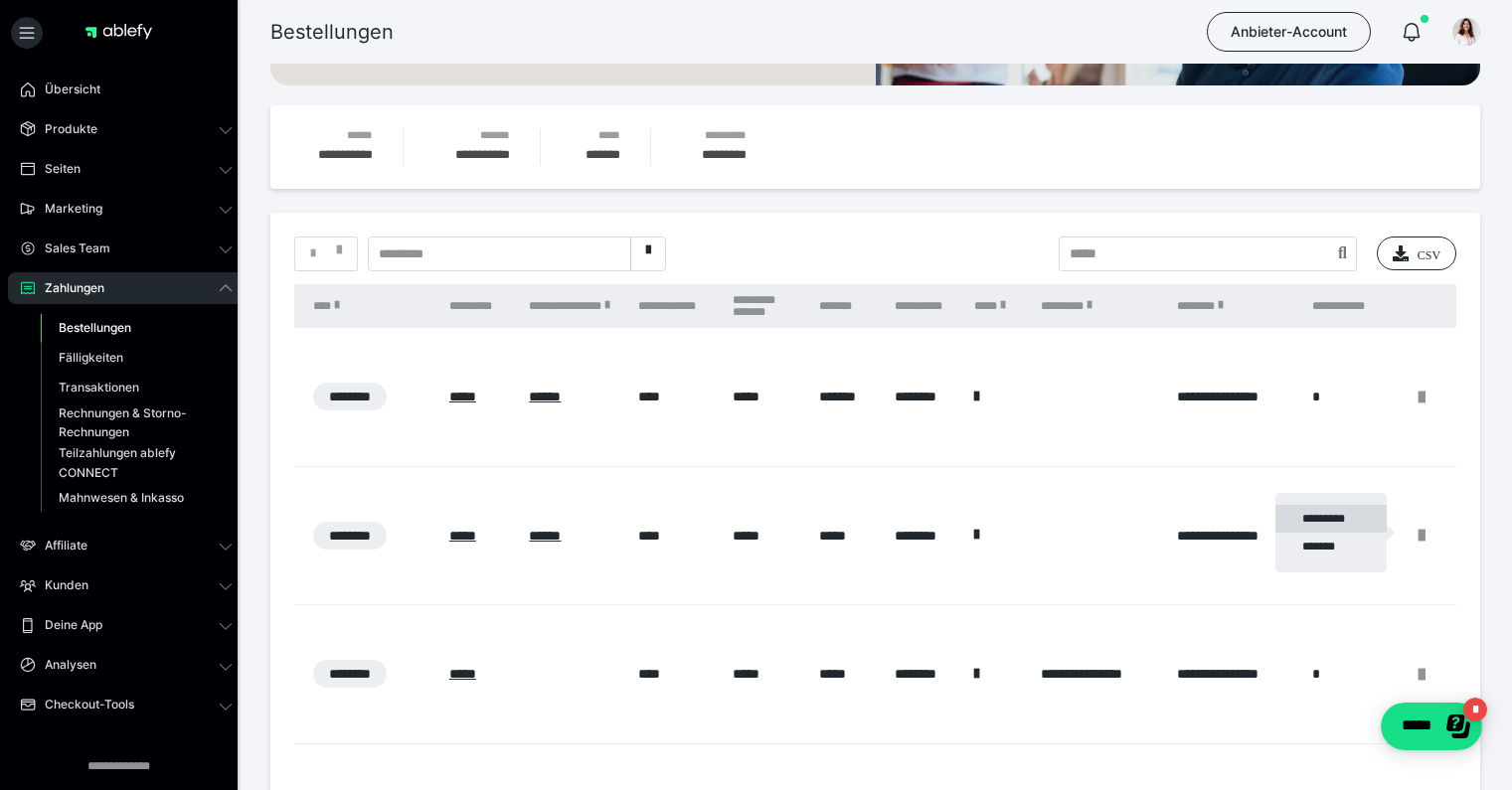 click on "*********" at bounding box center (1331, 519) 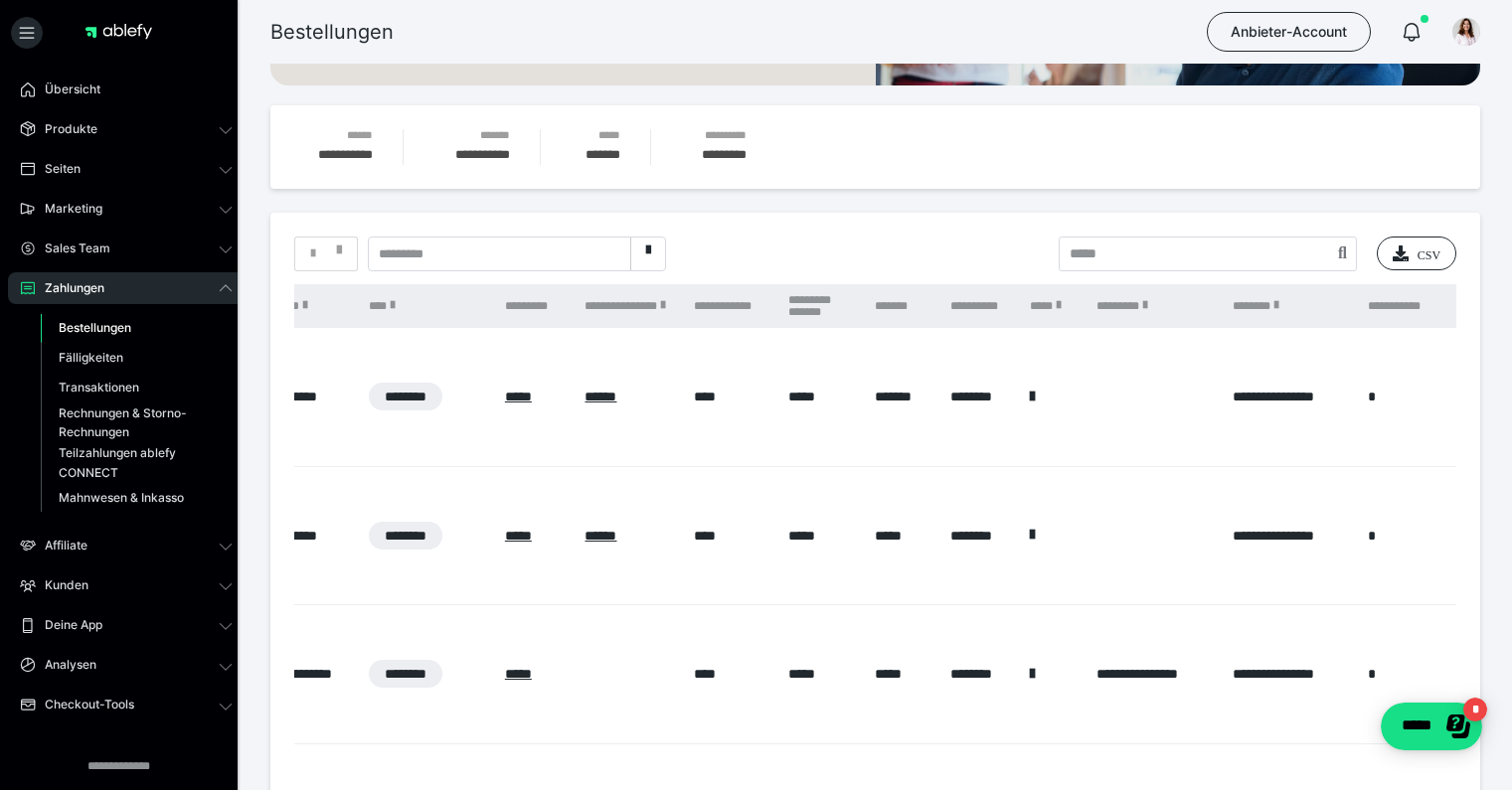scroll, scrollTop: 0, scrollLeft: 965, axis: horizontal 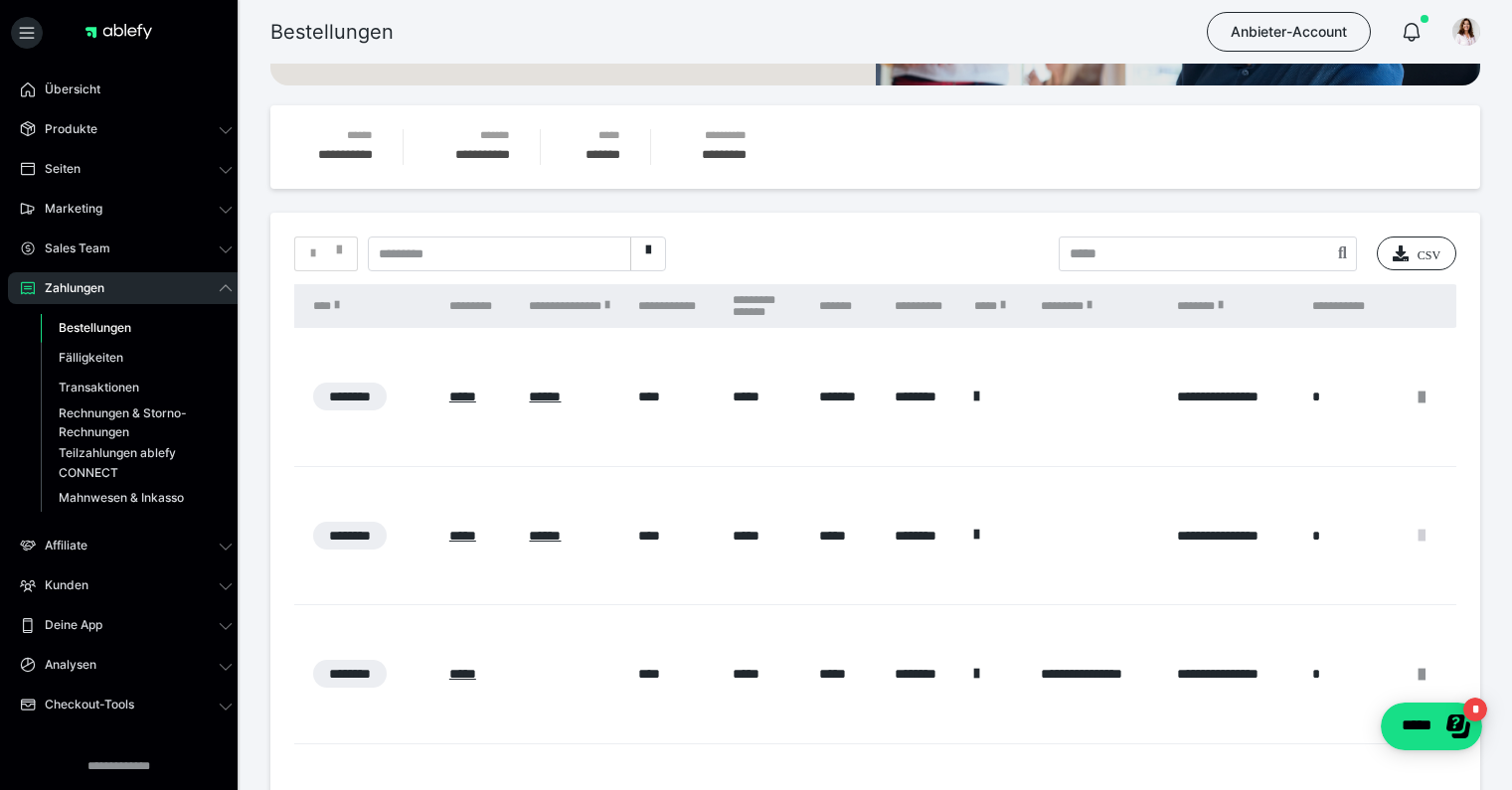 click at bounding box center (1422, 536) 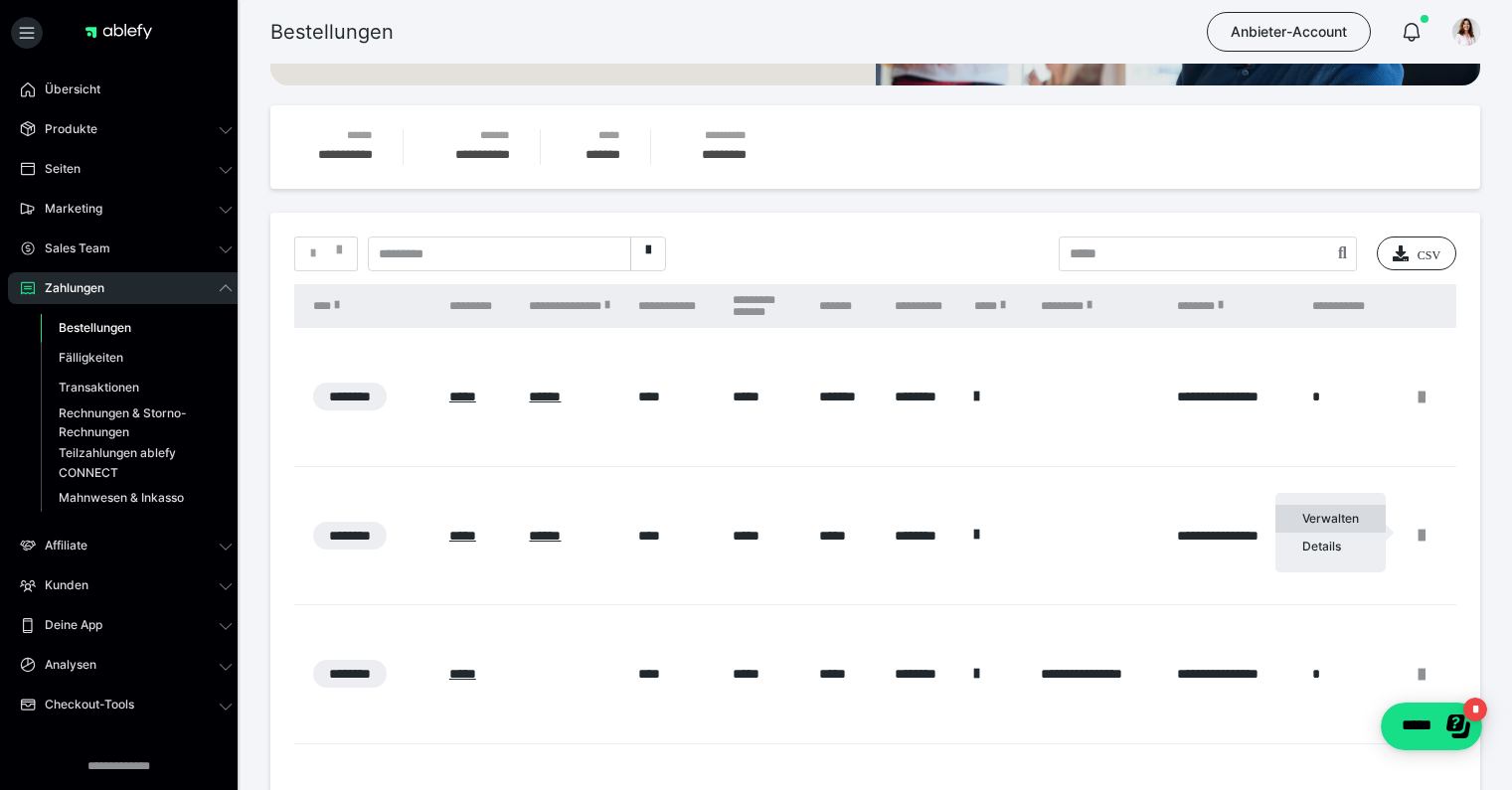 click on "Verwalten" at bounding box center [1330, 519] 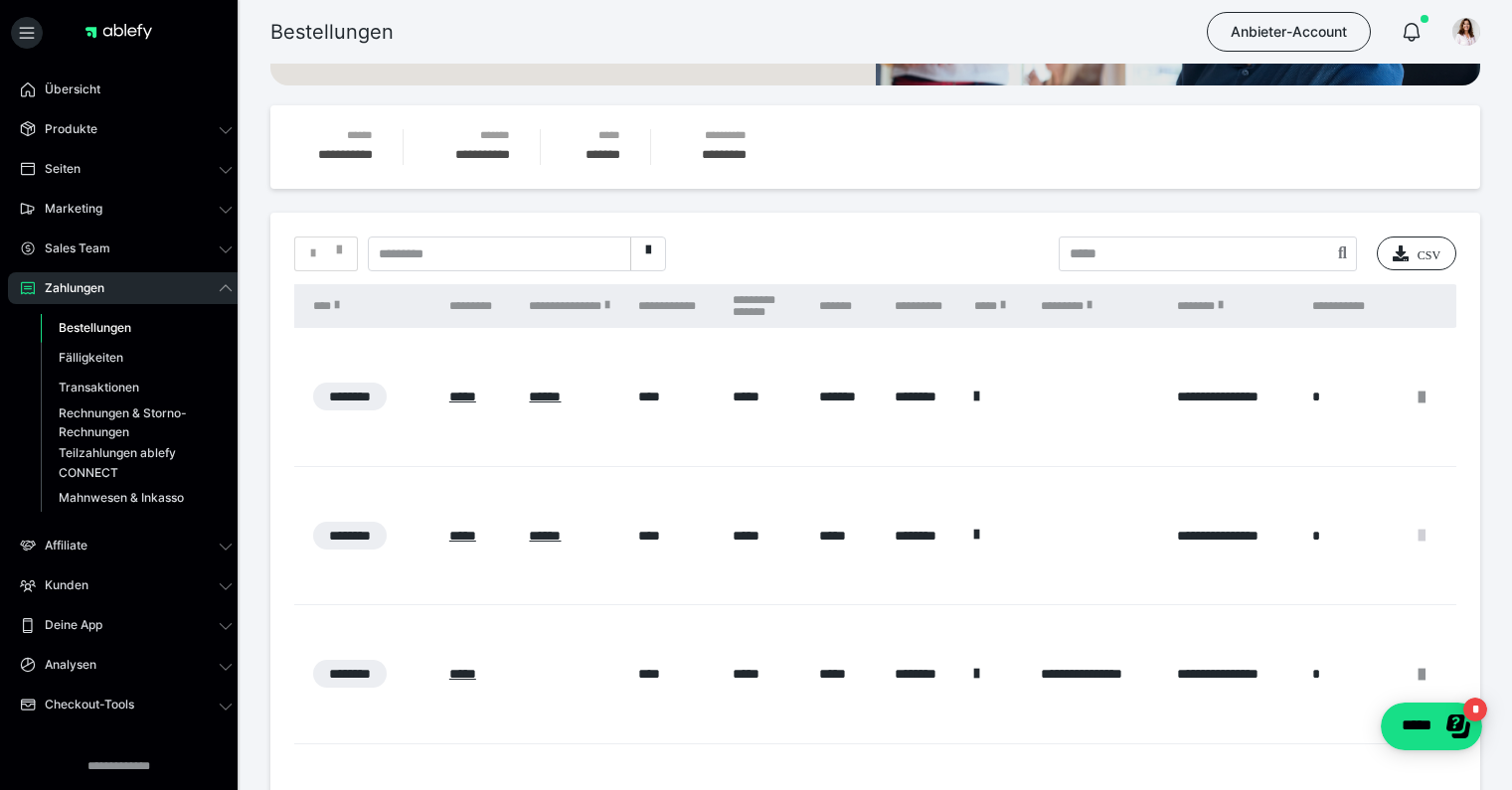 click at bounding box center [1422, 536] 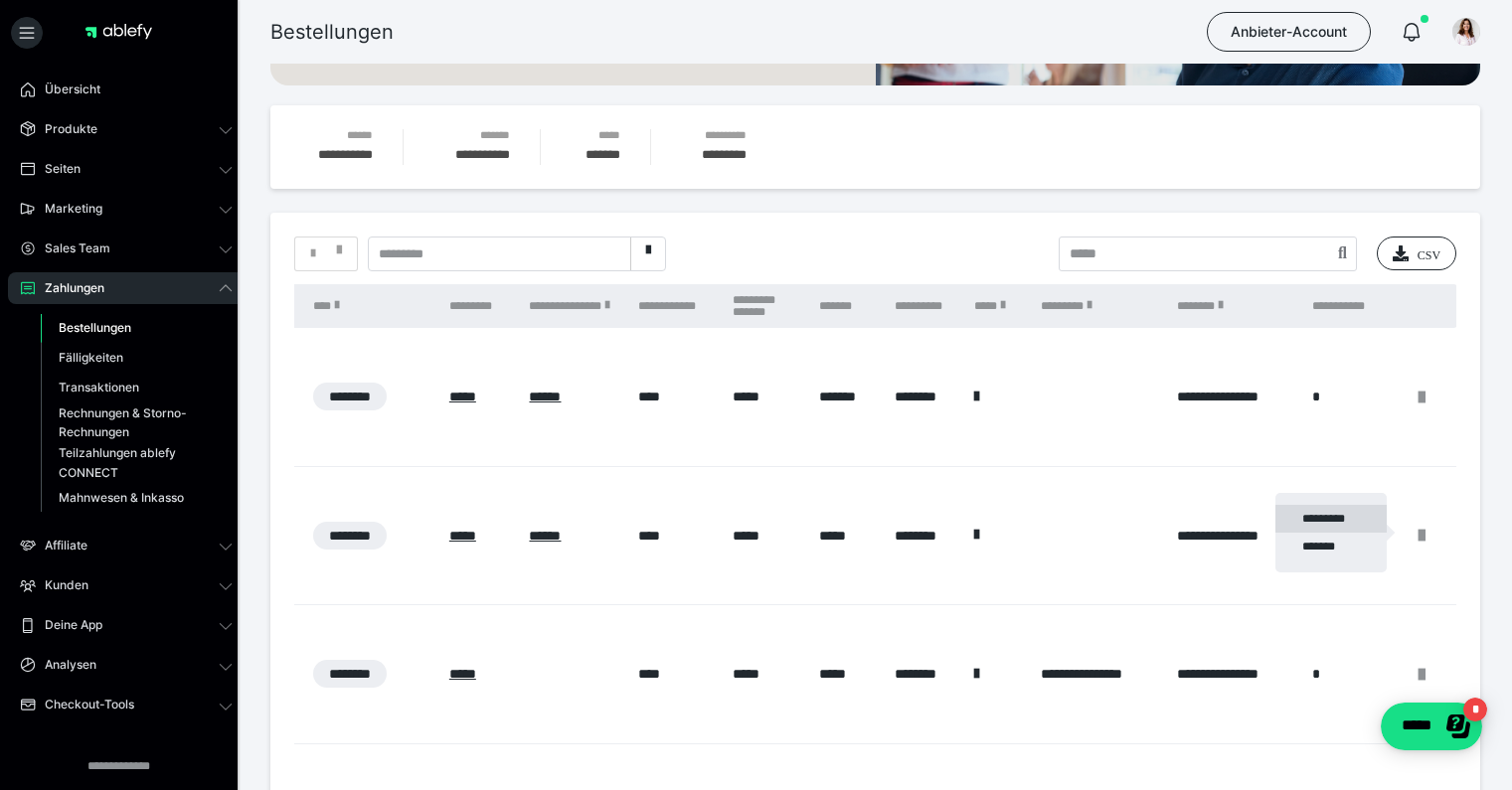 click on "*********" at bounding box center (1331, 519) 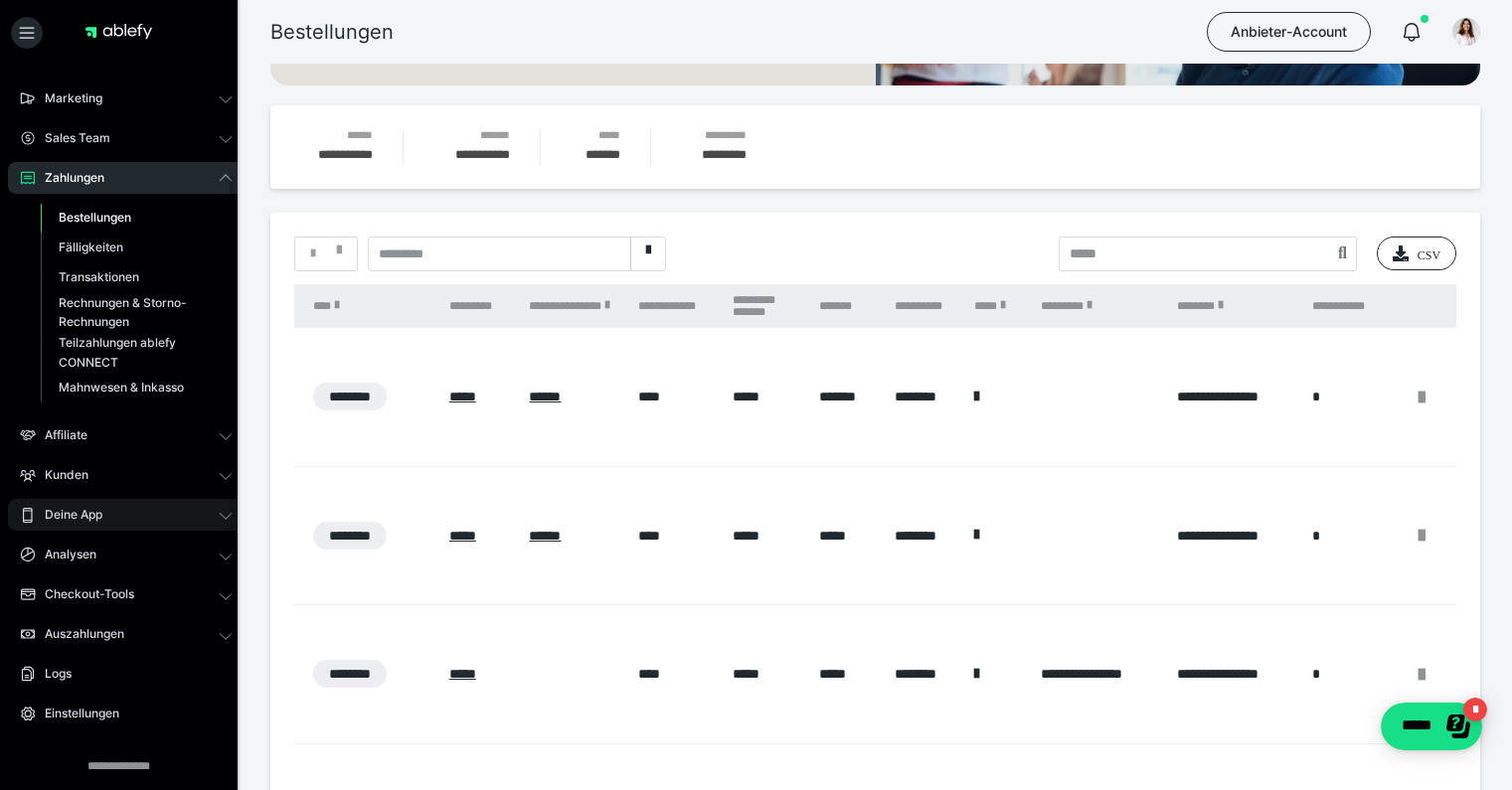 scroll, scrollTop: 162, scrollLeft: 0, axis: vertical 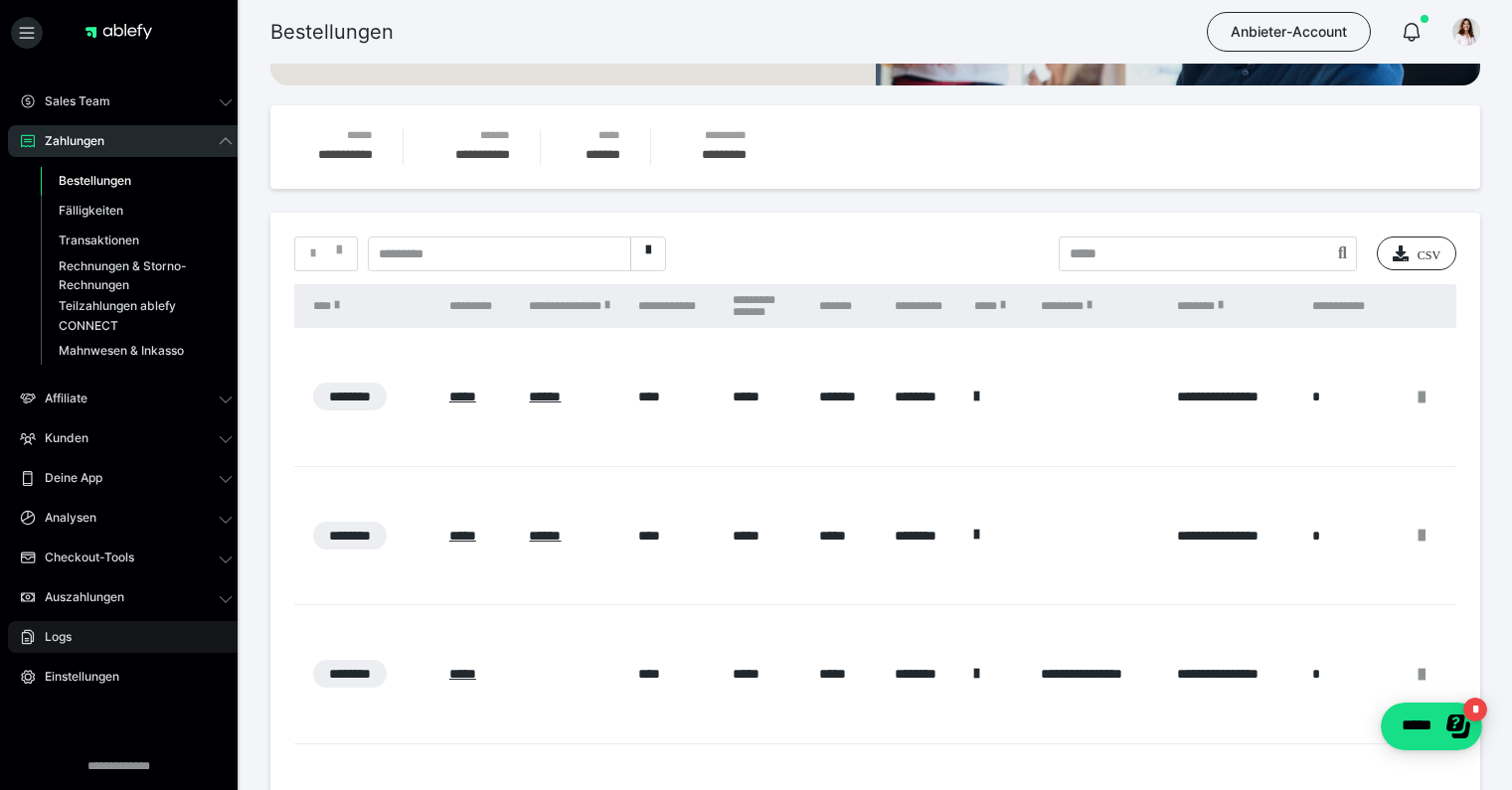 click on "Logs" at bounding box center [51, 637] 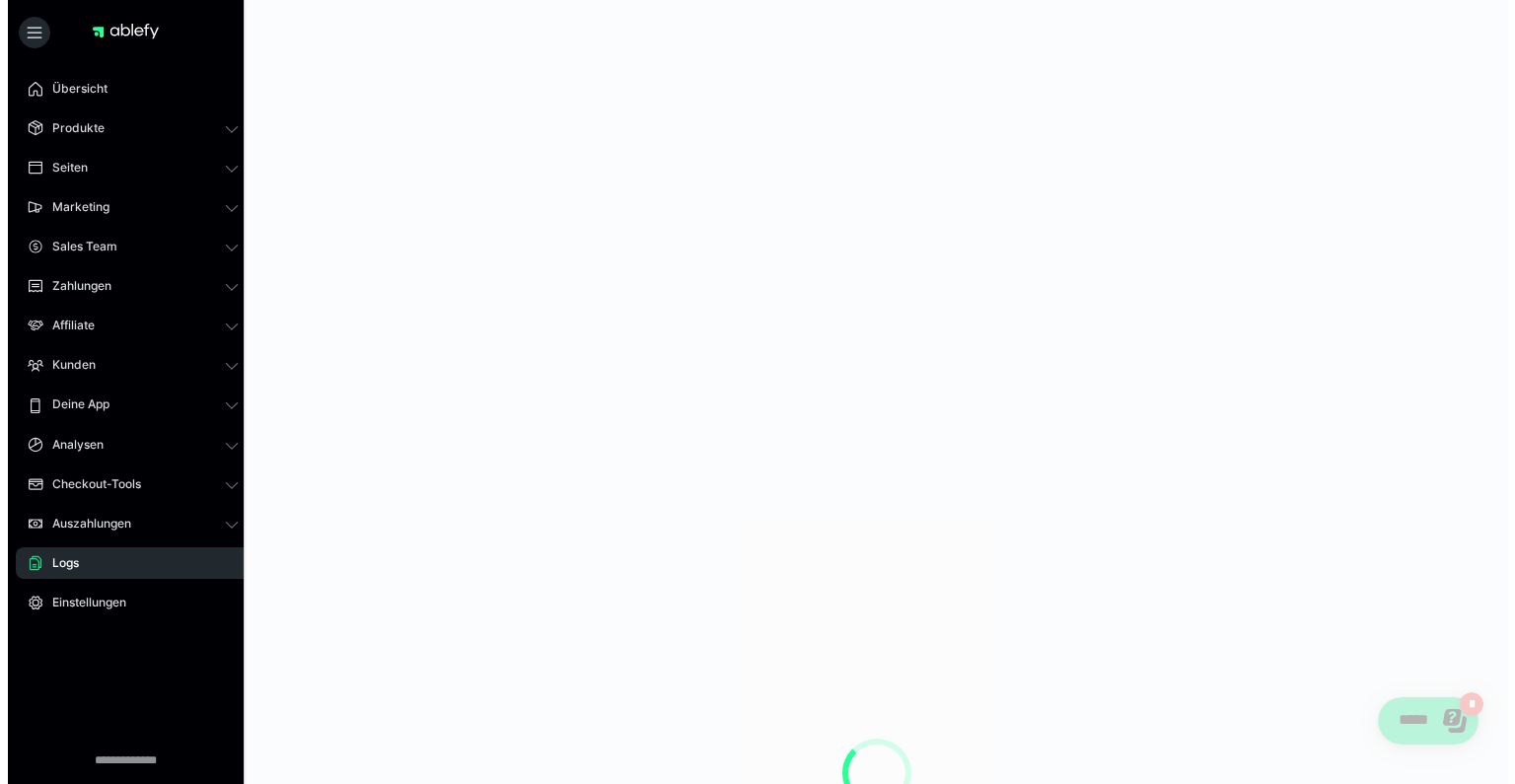 scroll, scrollTop: 0, scrollLeft: 0, axis: both 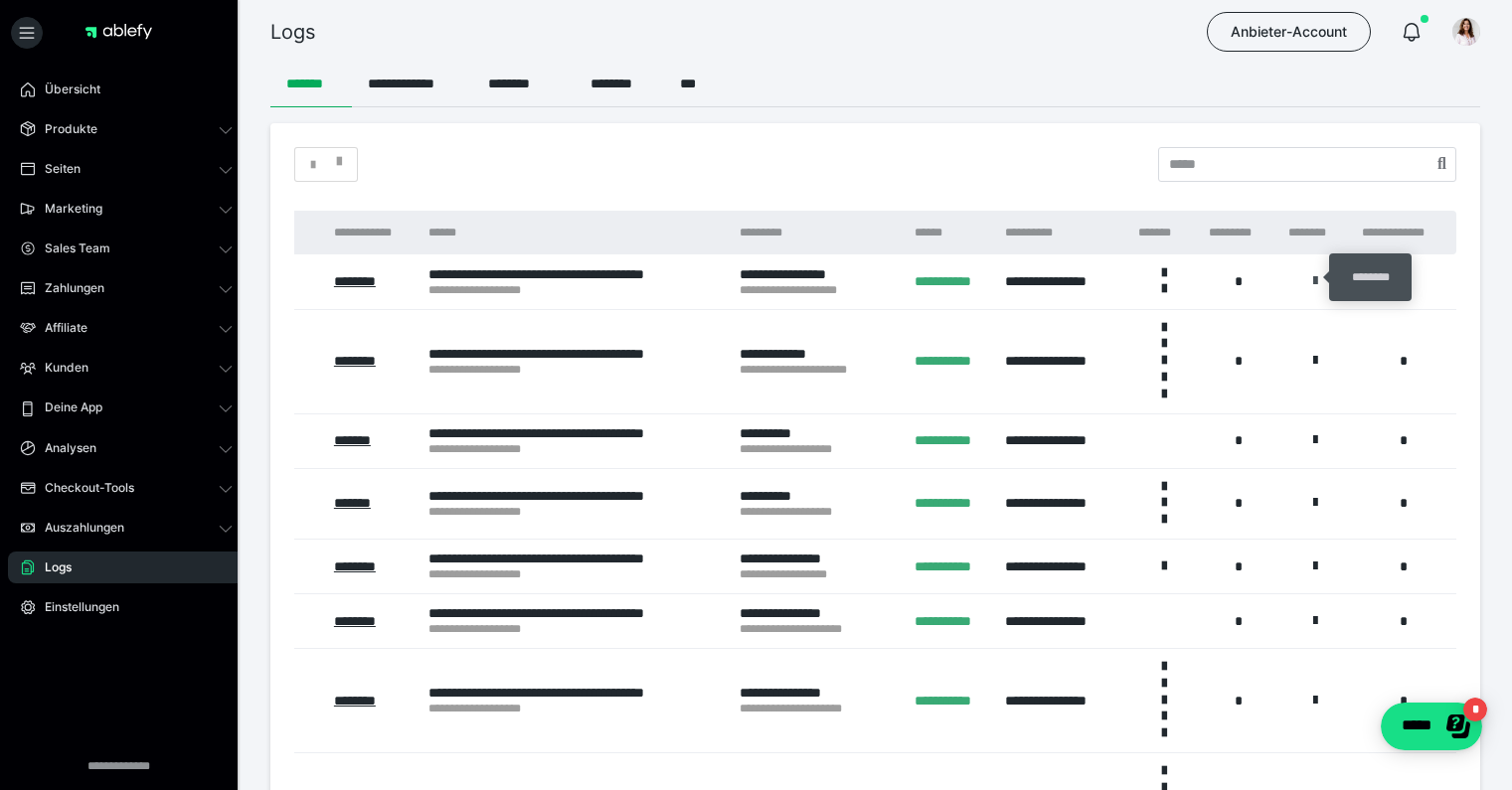 click at bounding box center [1315, 281] 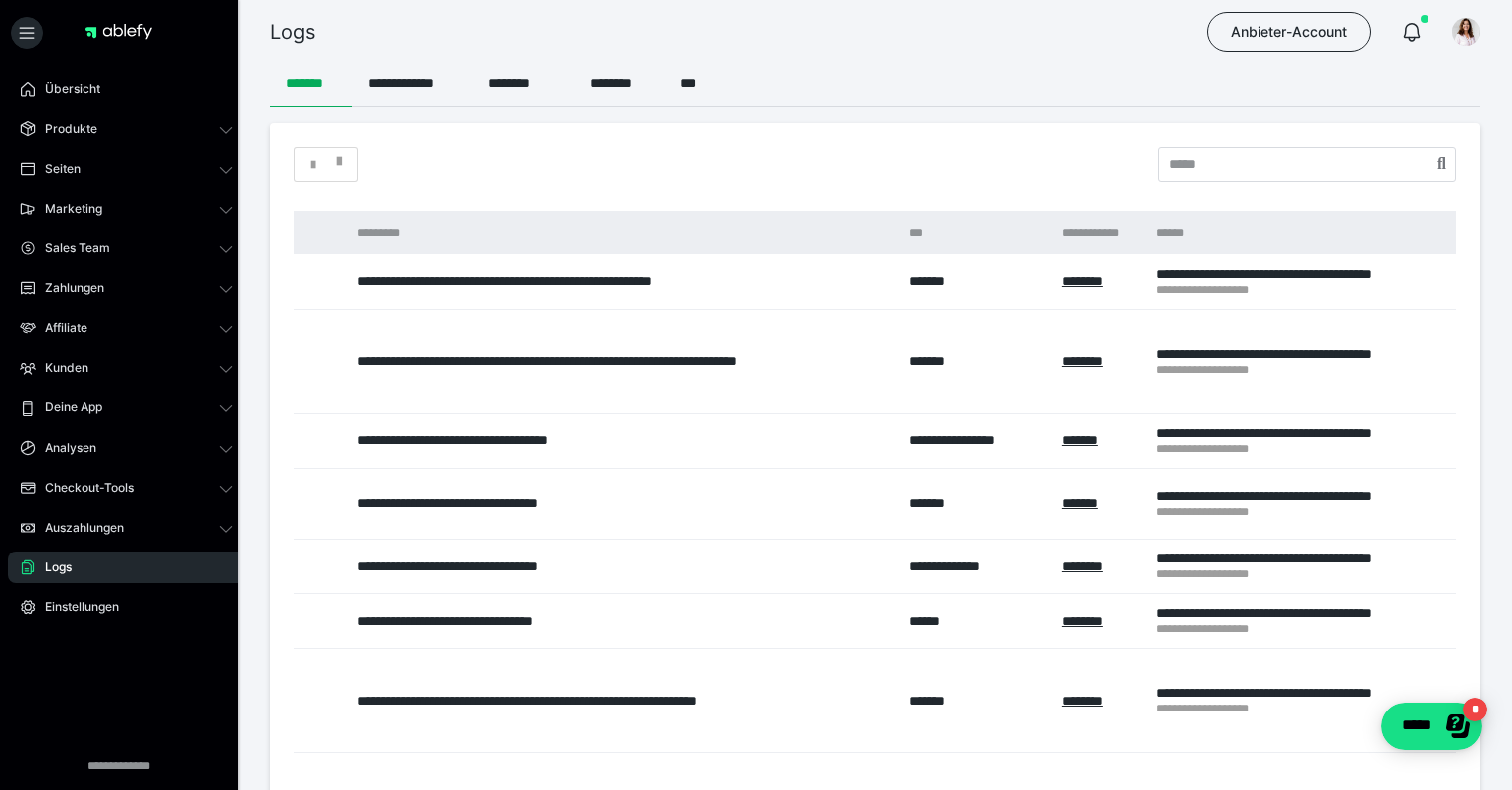 scroll, scrollTop: 0, scrollLeft: 0, axis: both 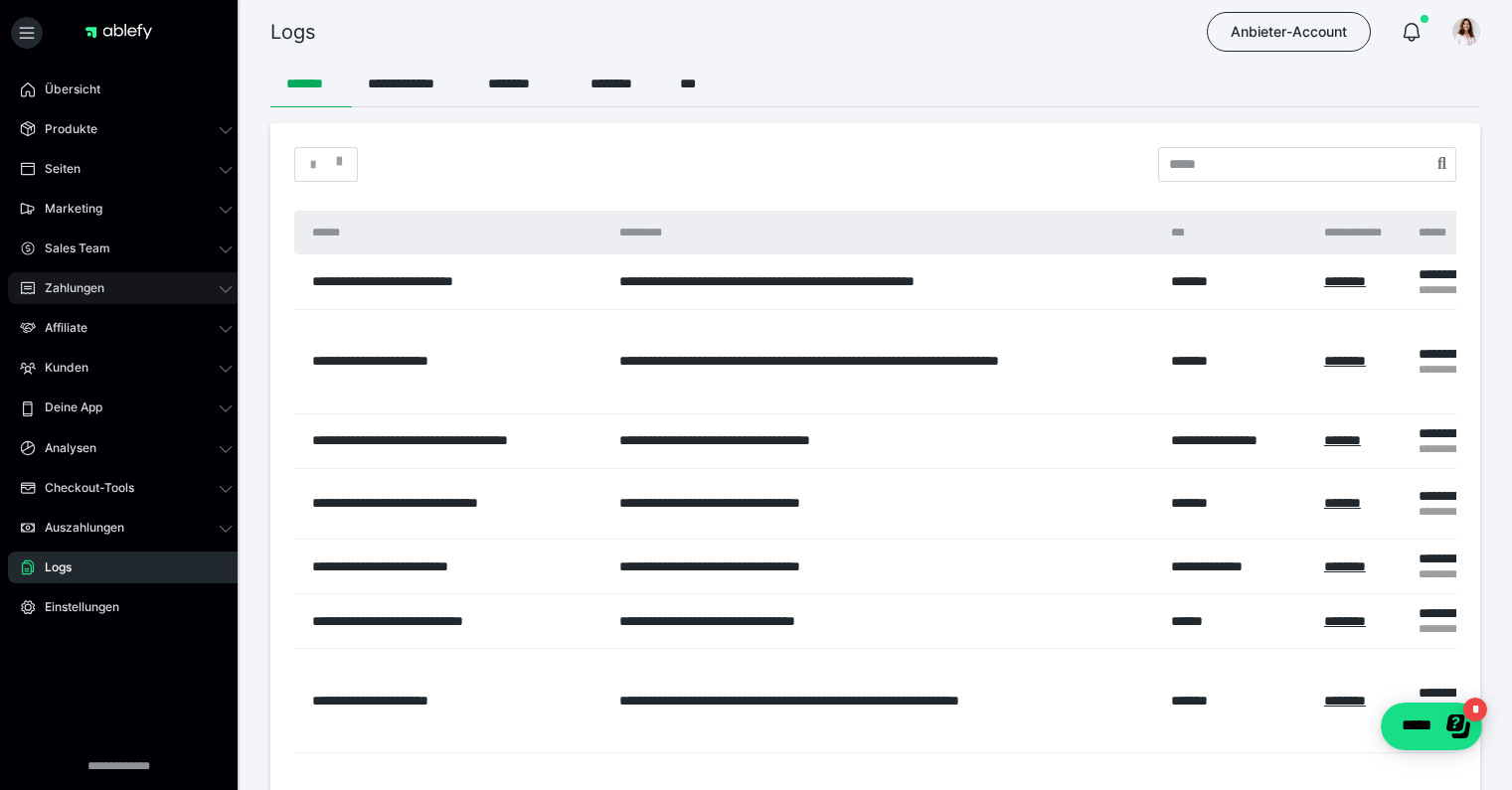 click on "Zahlungen" at bounding box center [68, 288] 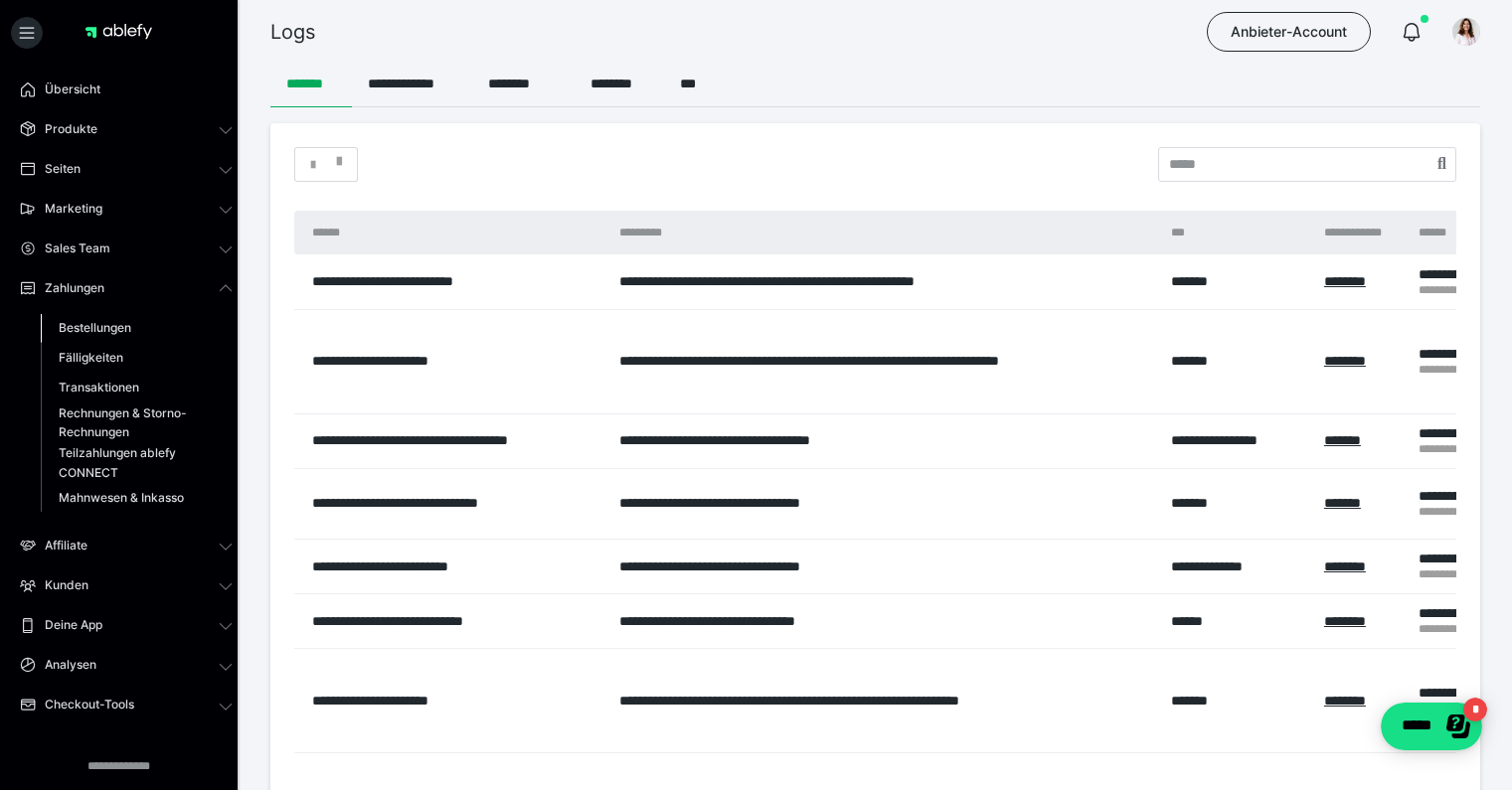 click on "Bestellungen" at bounding box center [94, 327] 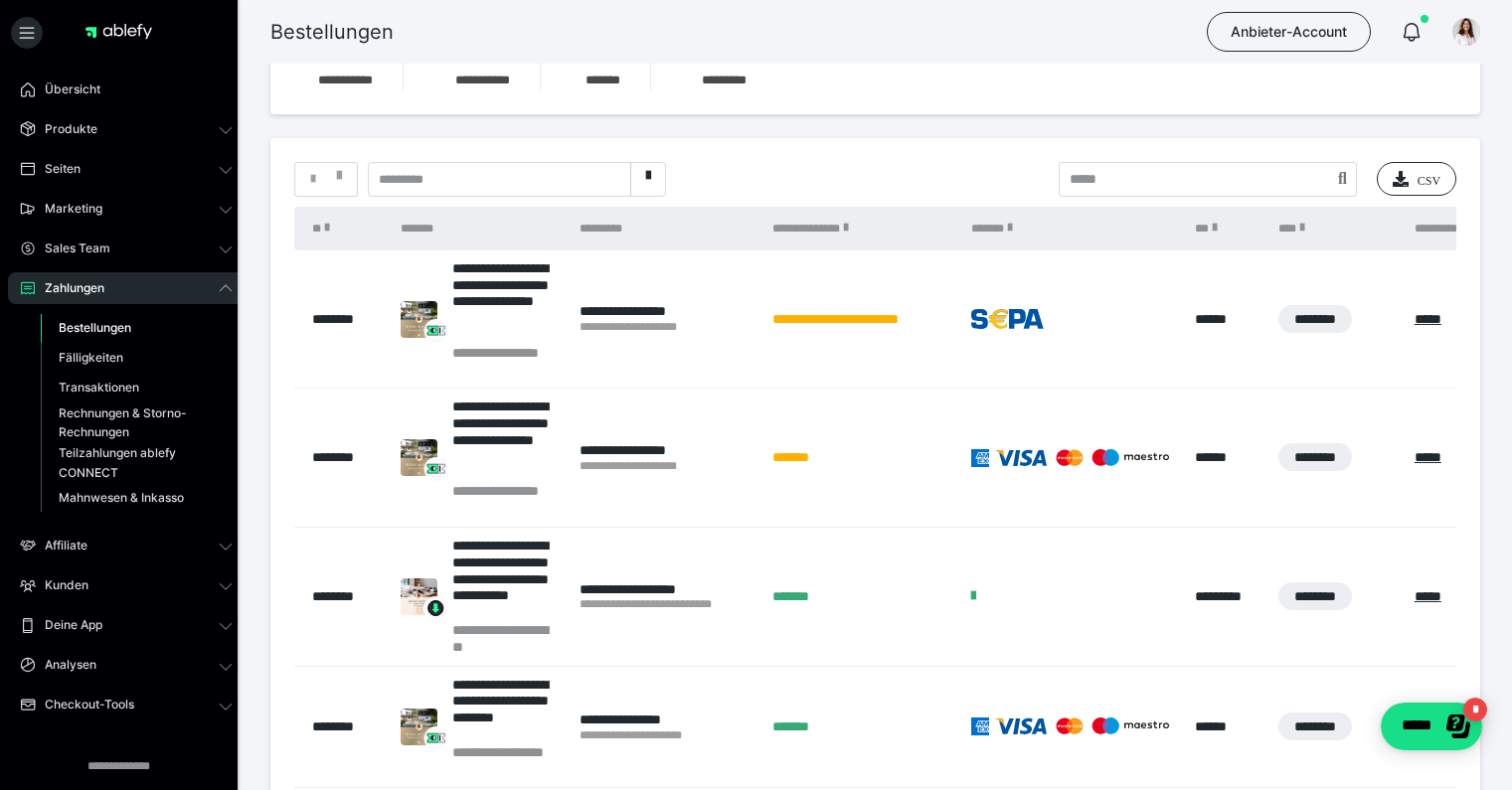 scroll, scrollTop: 330, scrollLeft: 0, axis: vertical 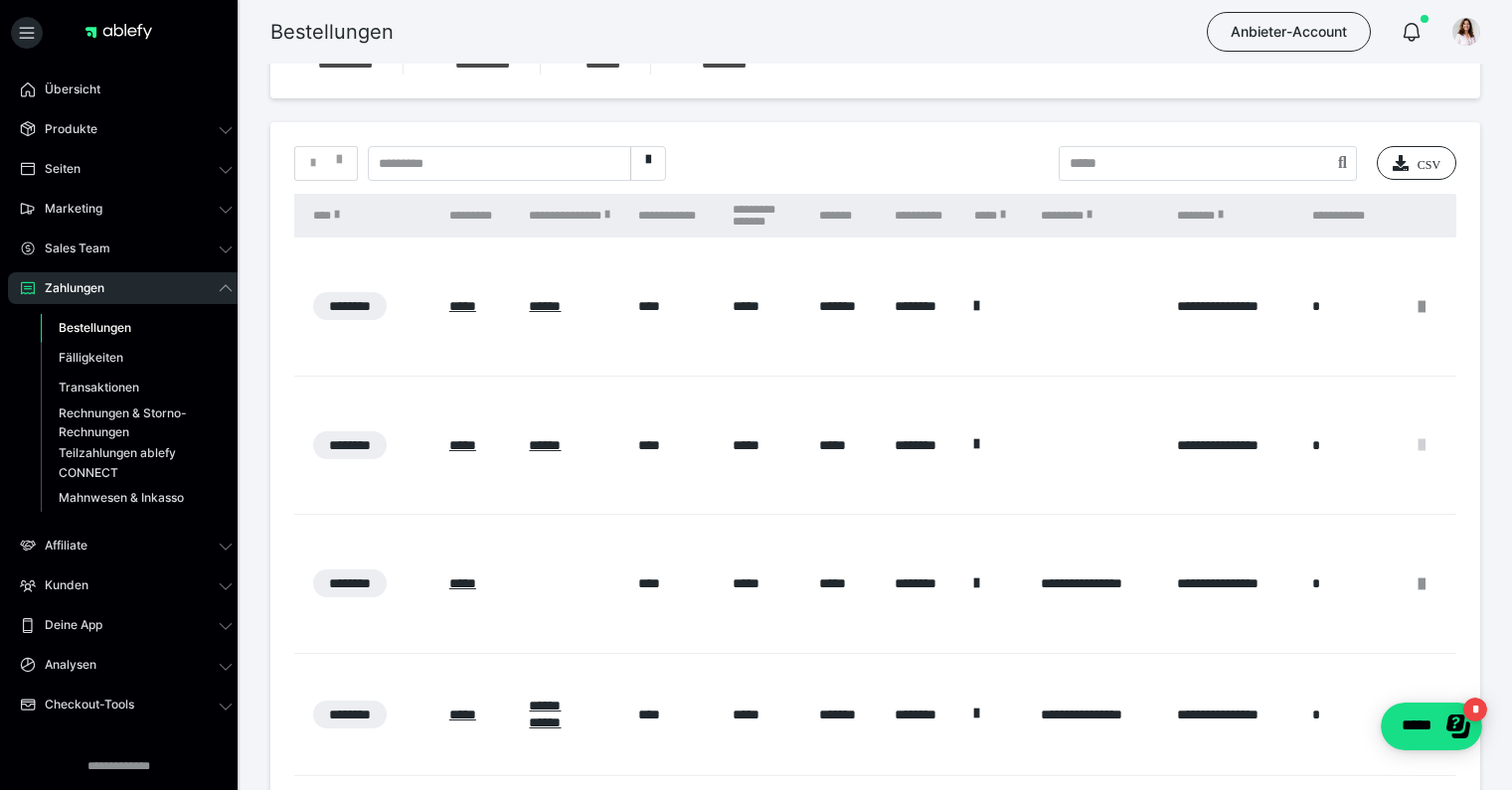 click at bounding box center [1422, 445] 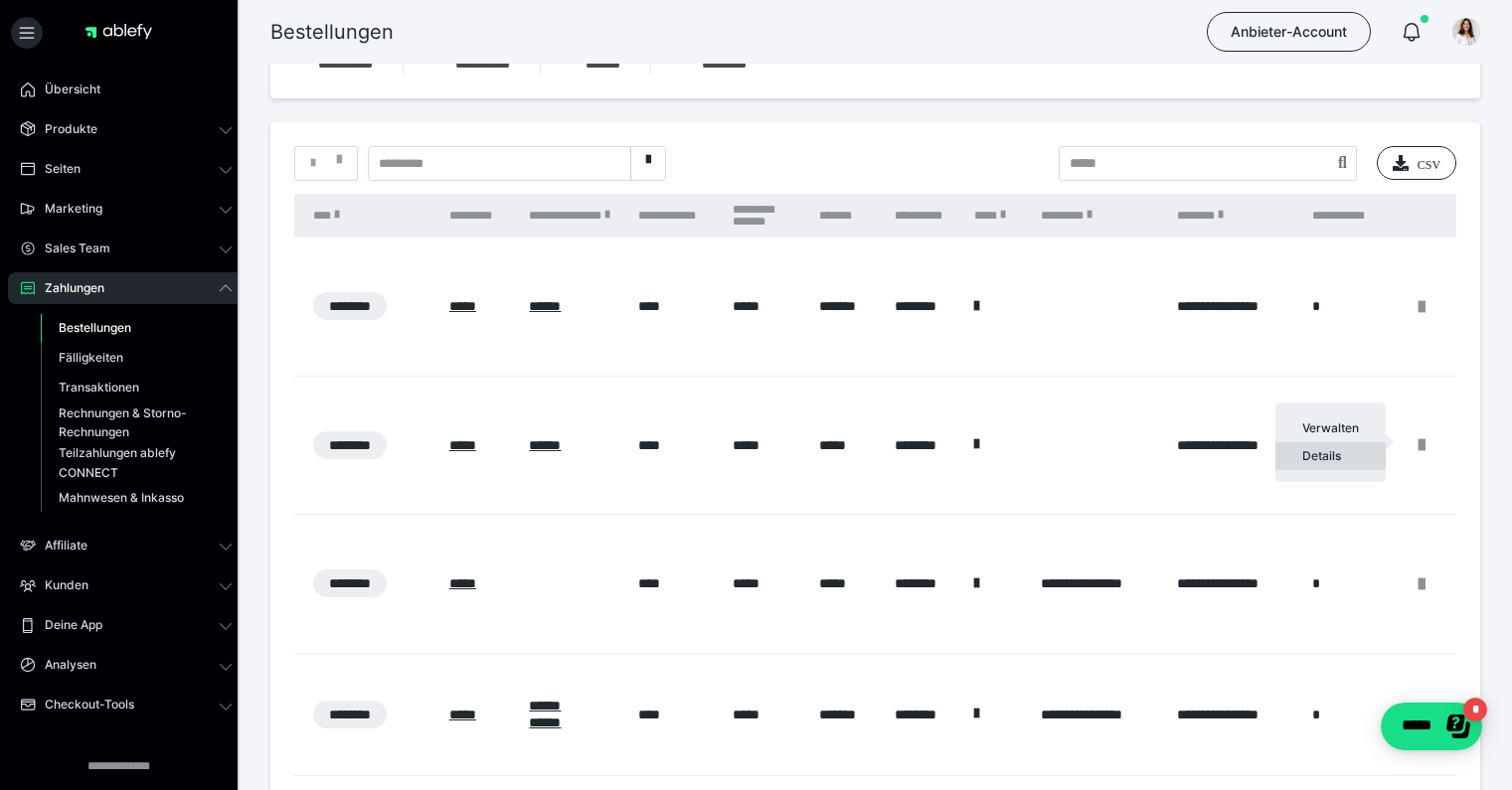 click on "Details" at bounding box center (1330, 456) 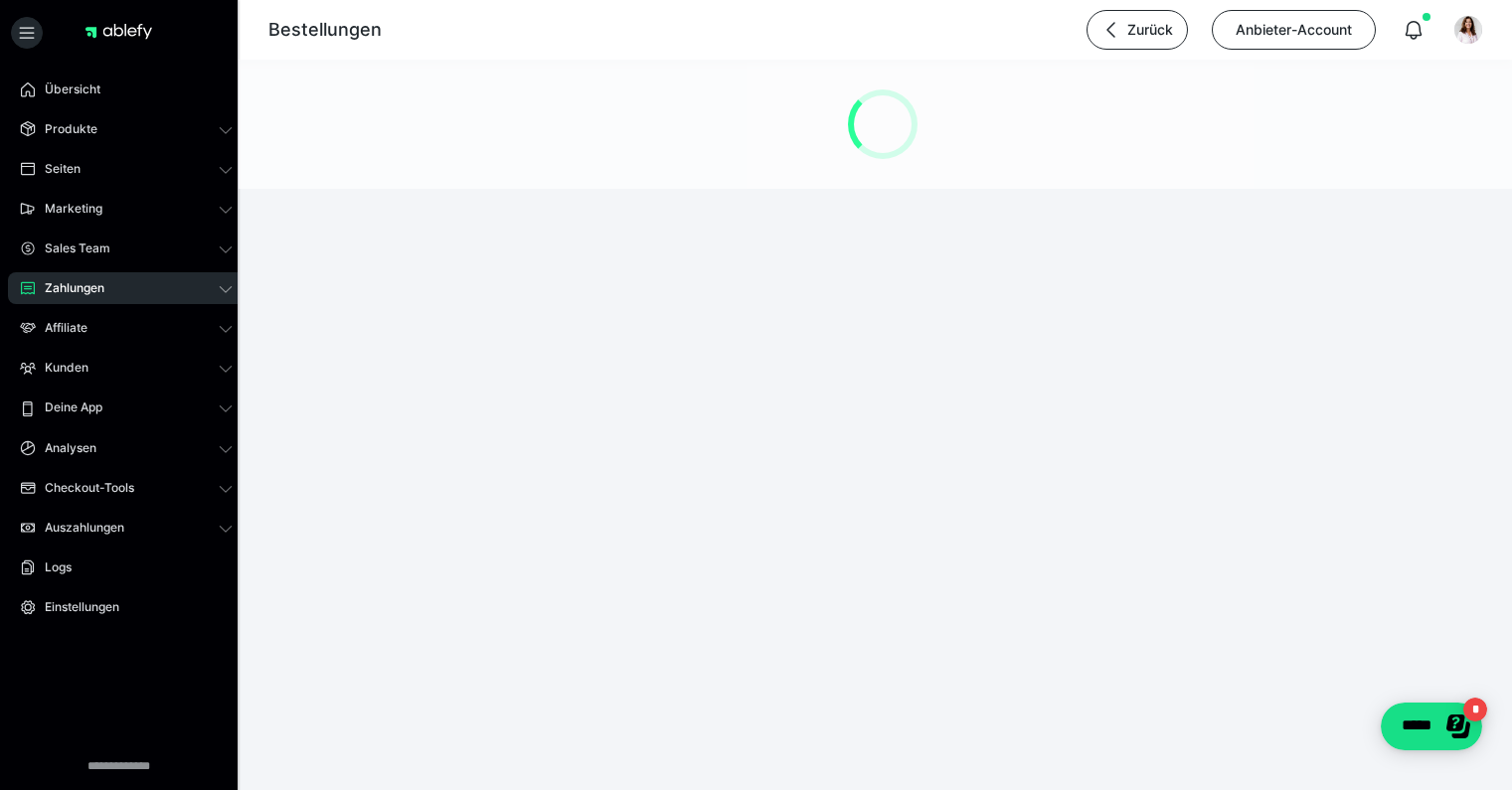 scroll, scrollTop: 0, scrollLeft: 0, axis: both 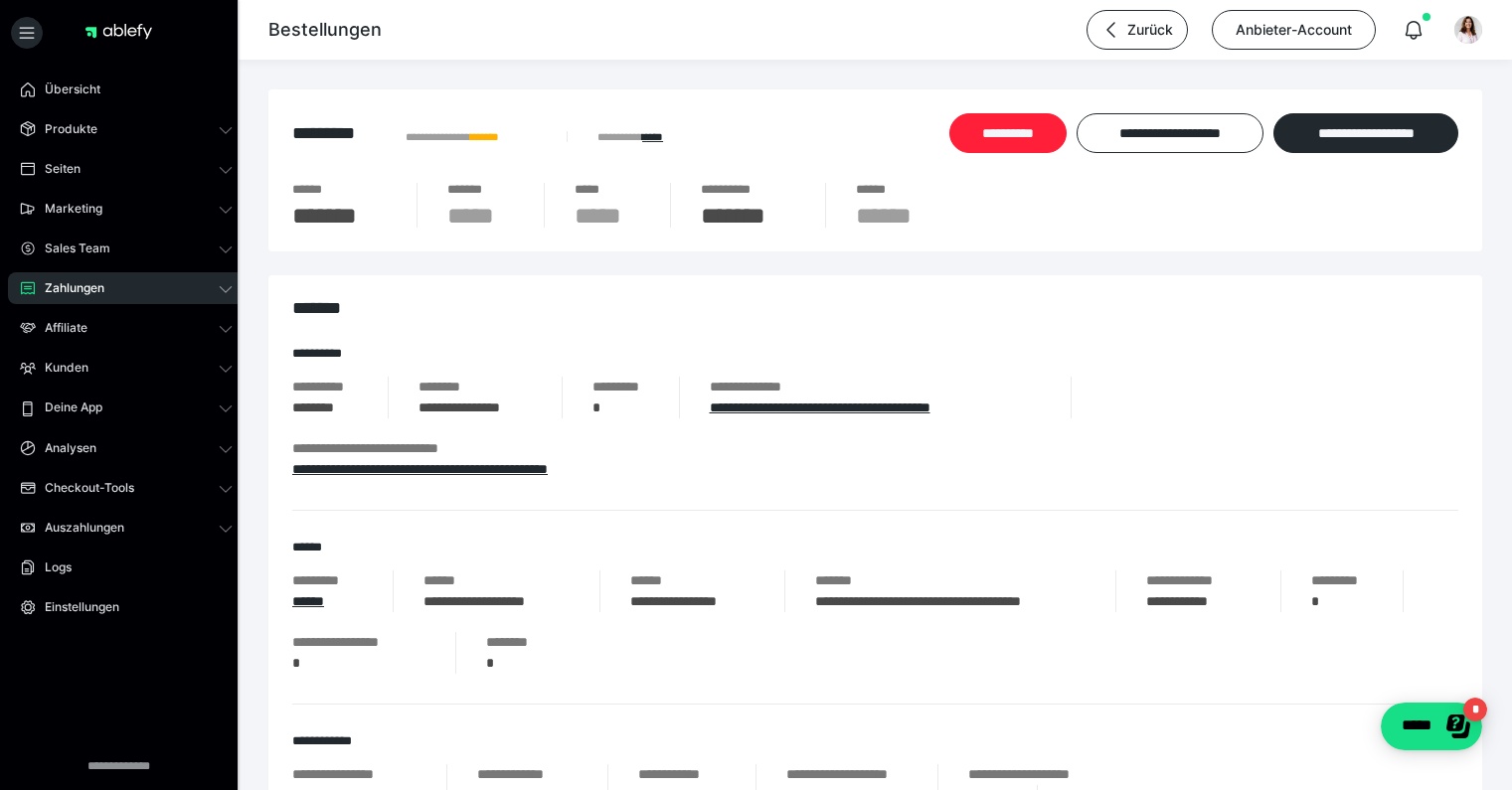 click on "**********" at bounding box center (1008, 133) 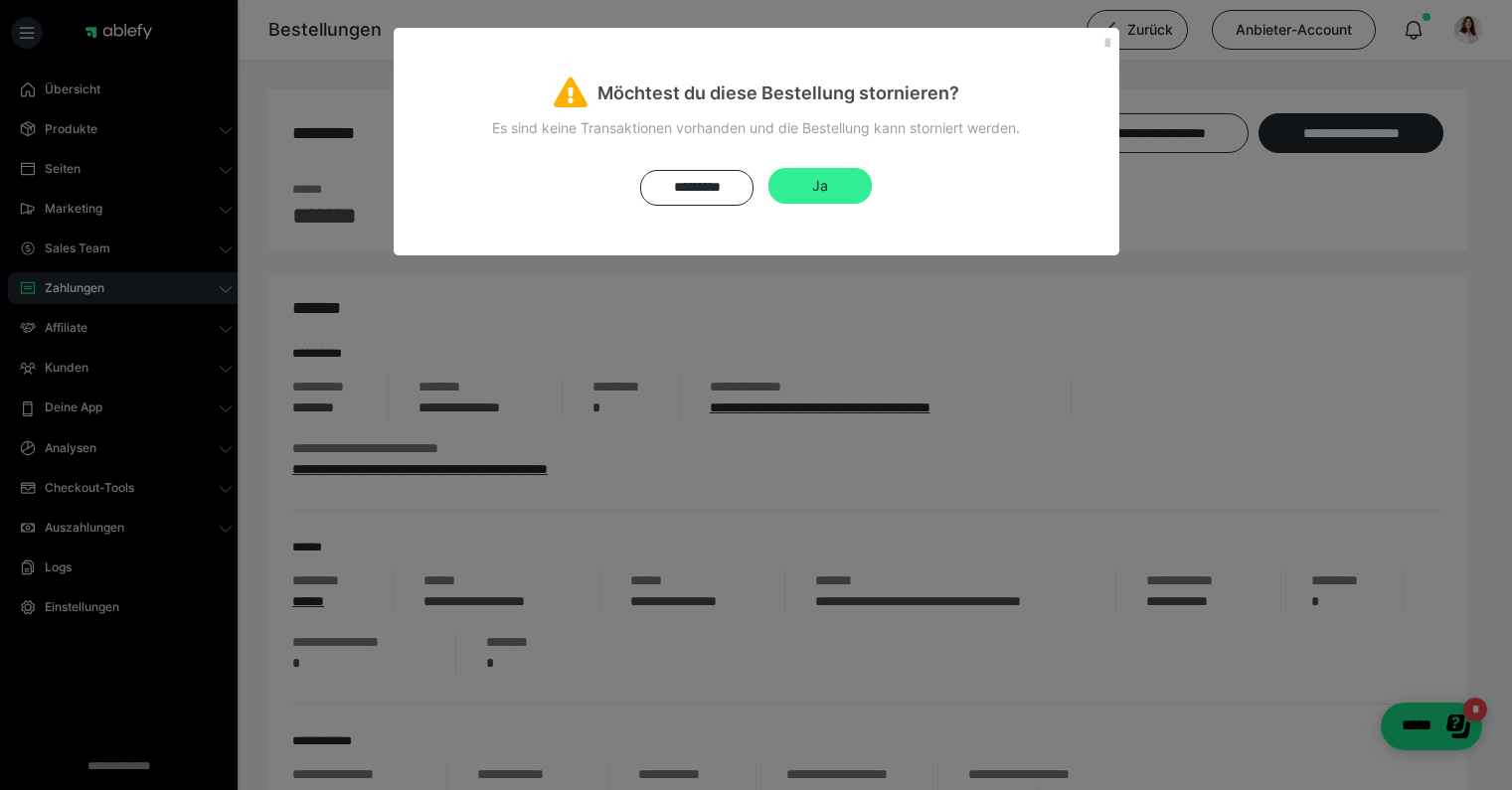 click on "Ja" at bounding box center (820, 185) 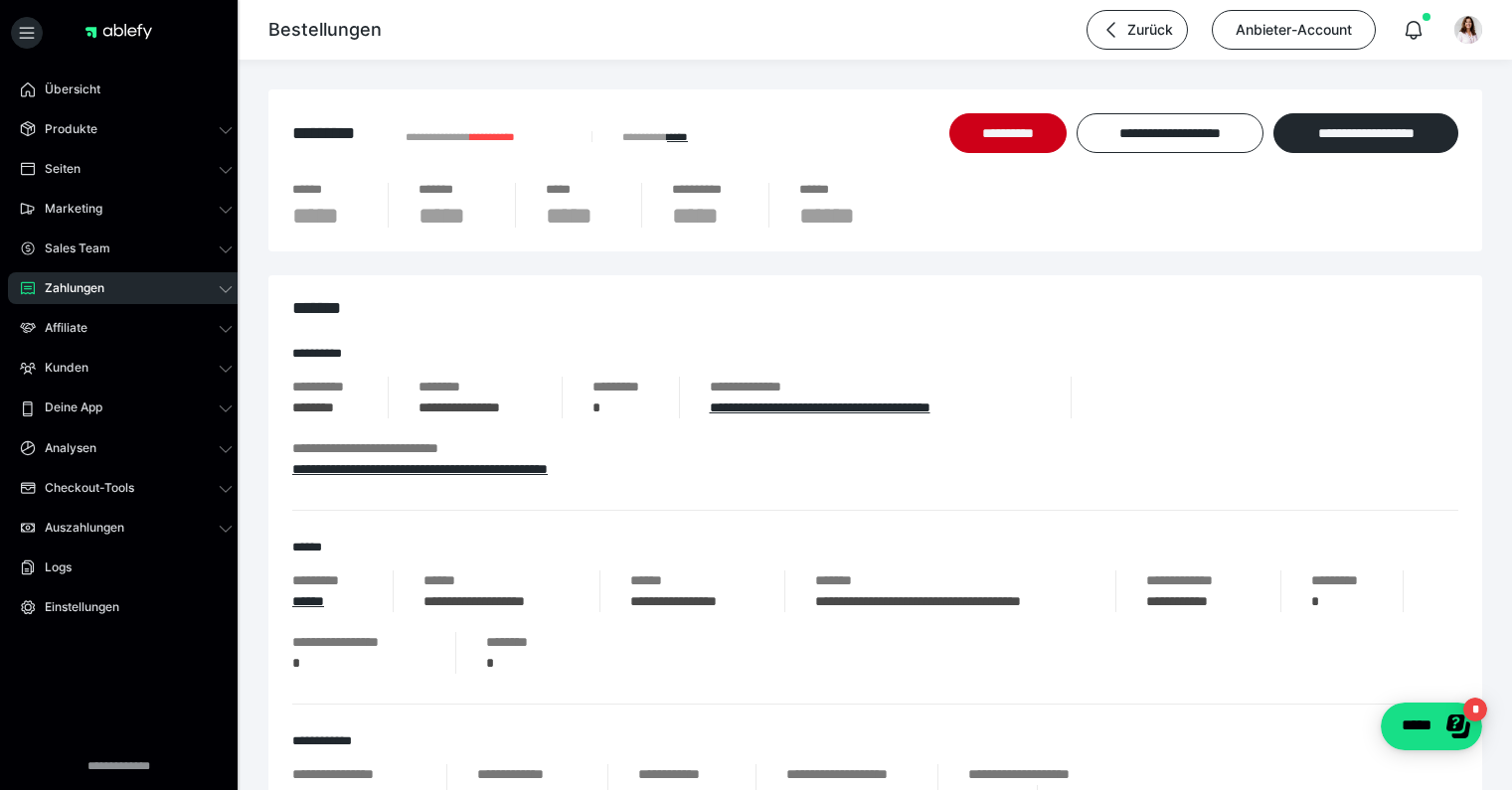click on "Zahlungen" at bounding box center (126, 288) 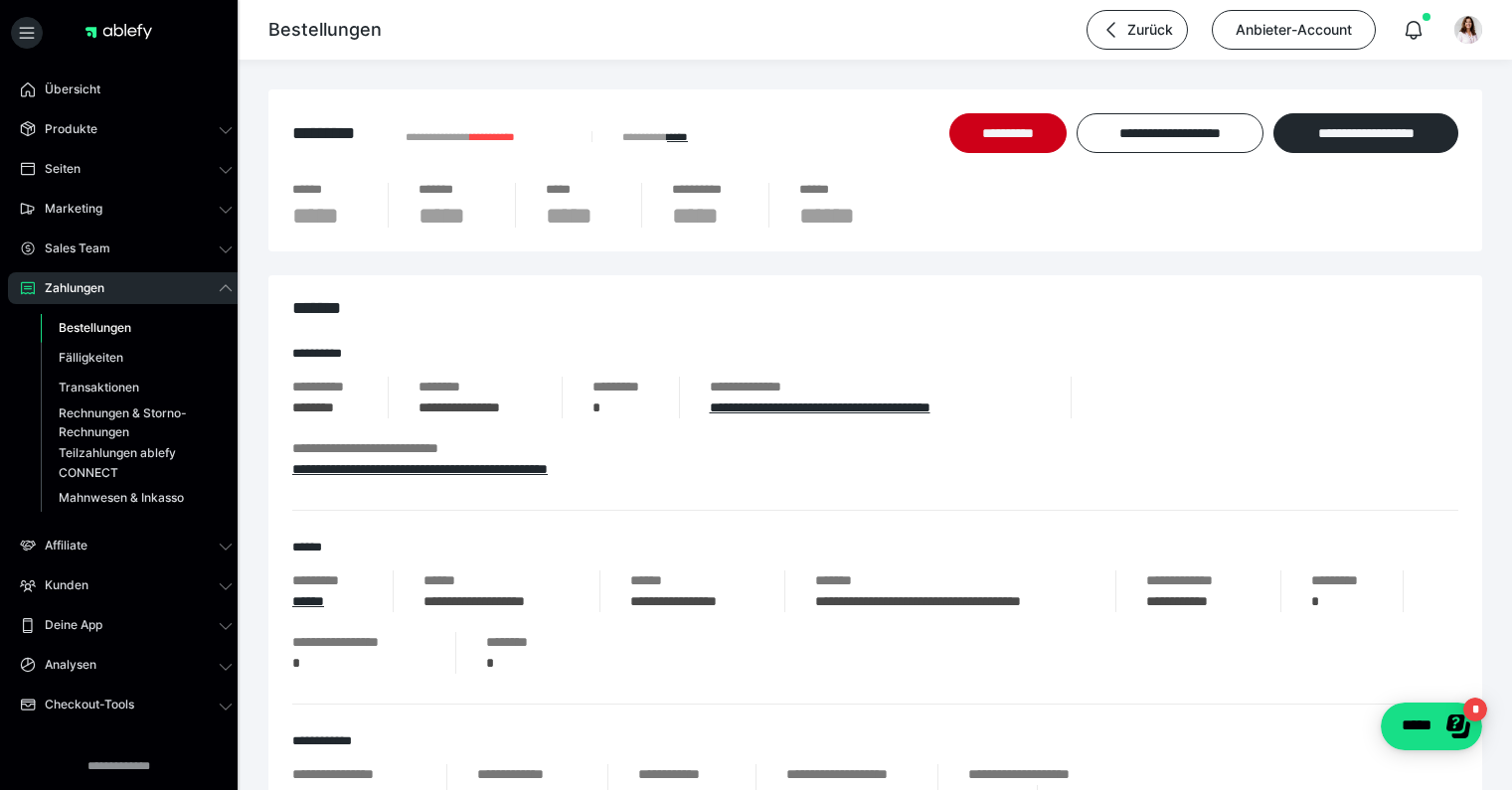 click on "Bestellungen" at bounding box center [94, 327] 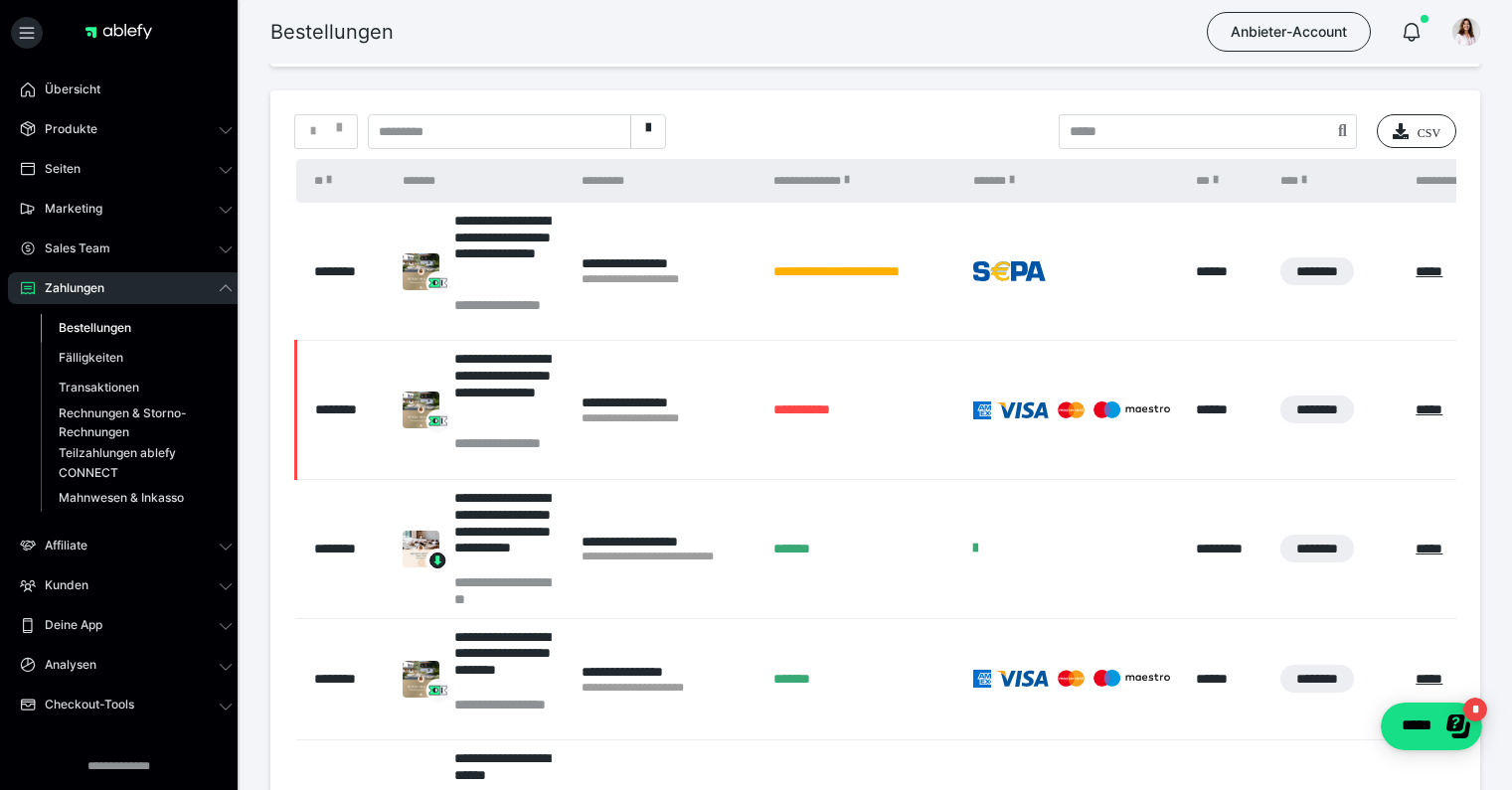 scroll, scrollTop: 365, scrollLeft: 0, axis: vertical 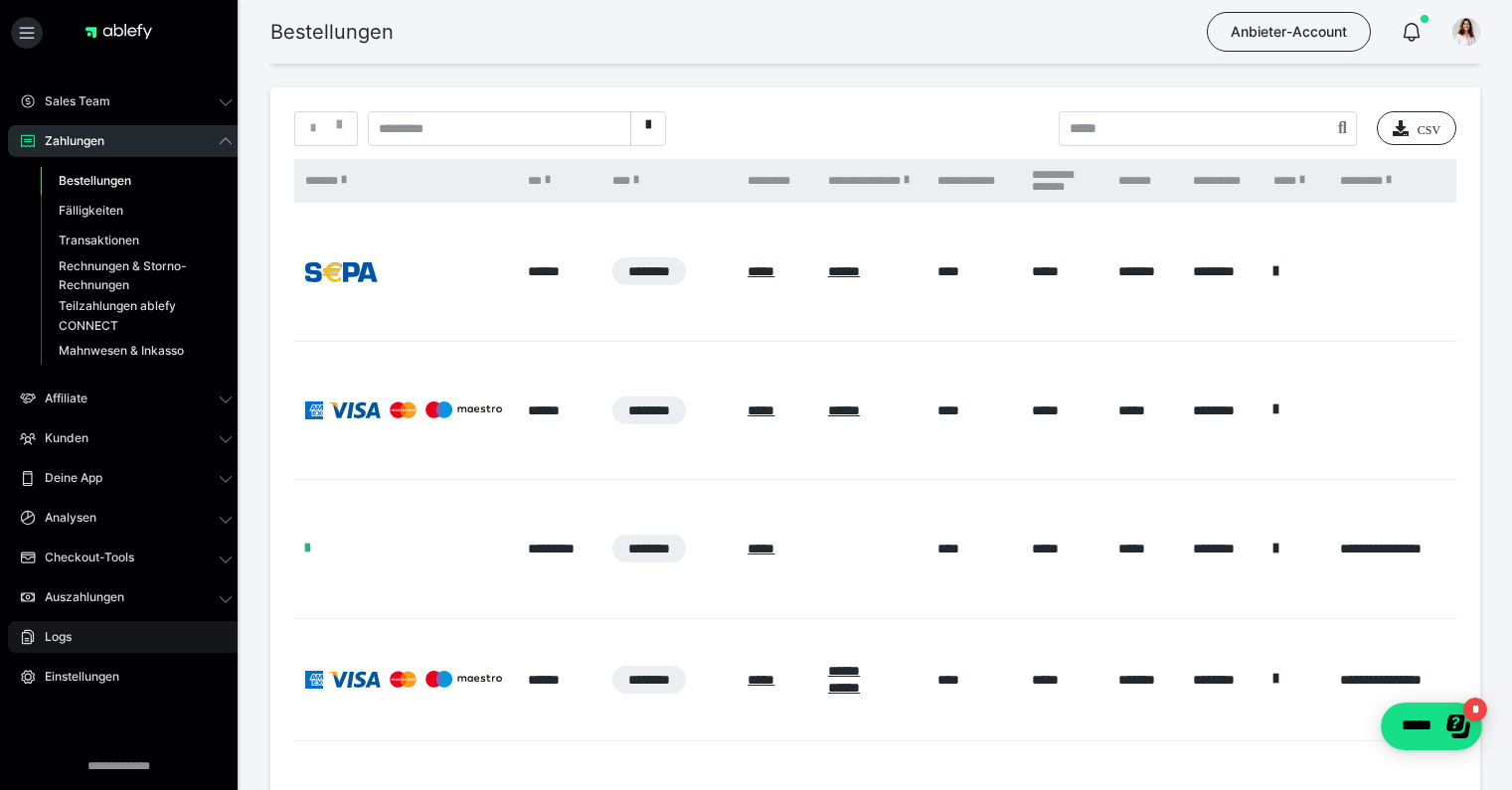 click on "Logs" at bounding box center (126, 637) 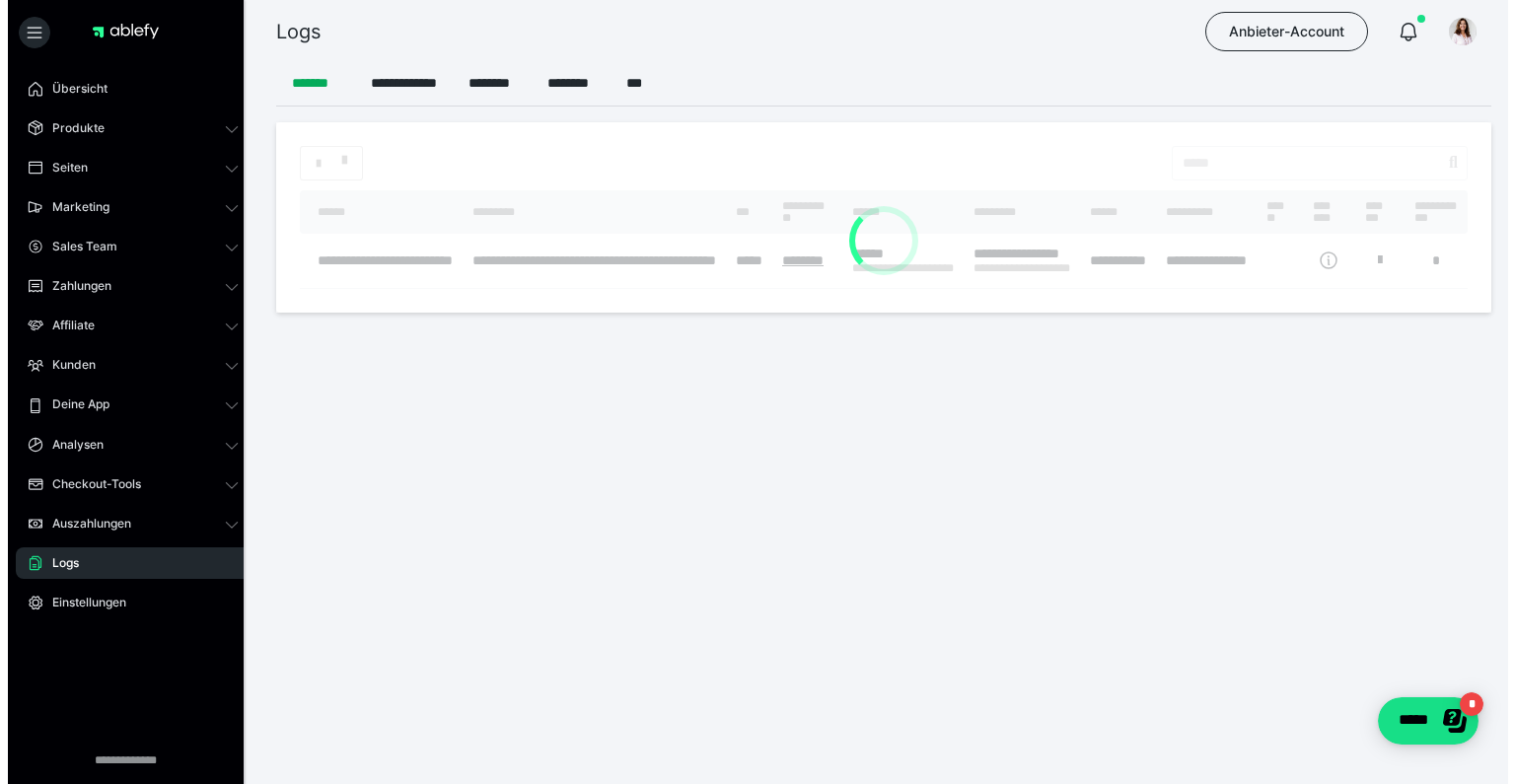 scroll, scrollTop: 0, scrollLeft: 0, axis: both 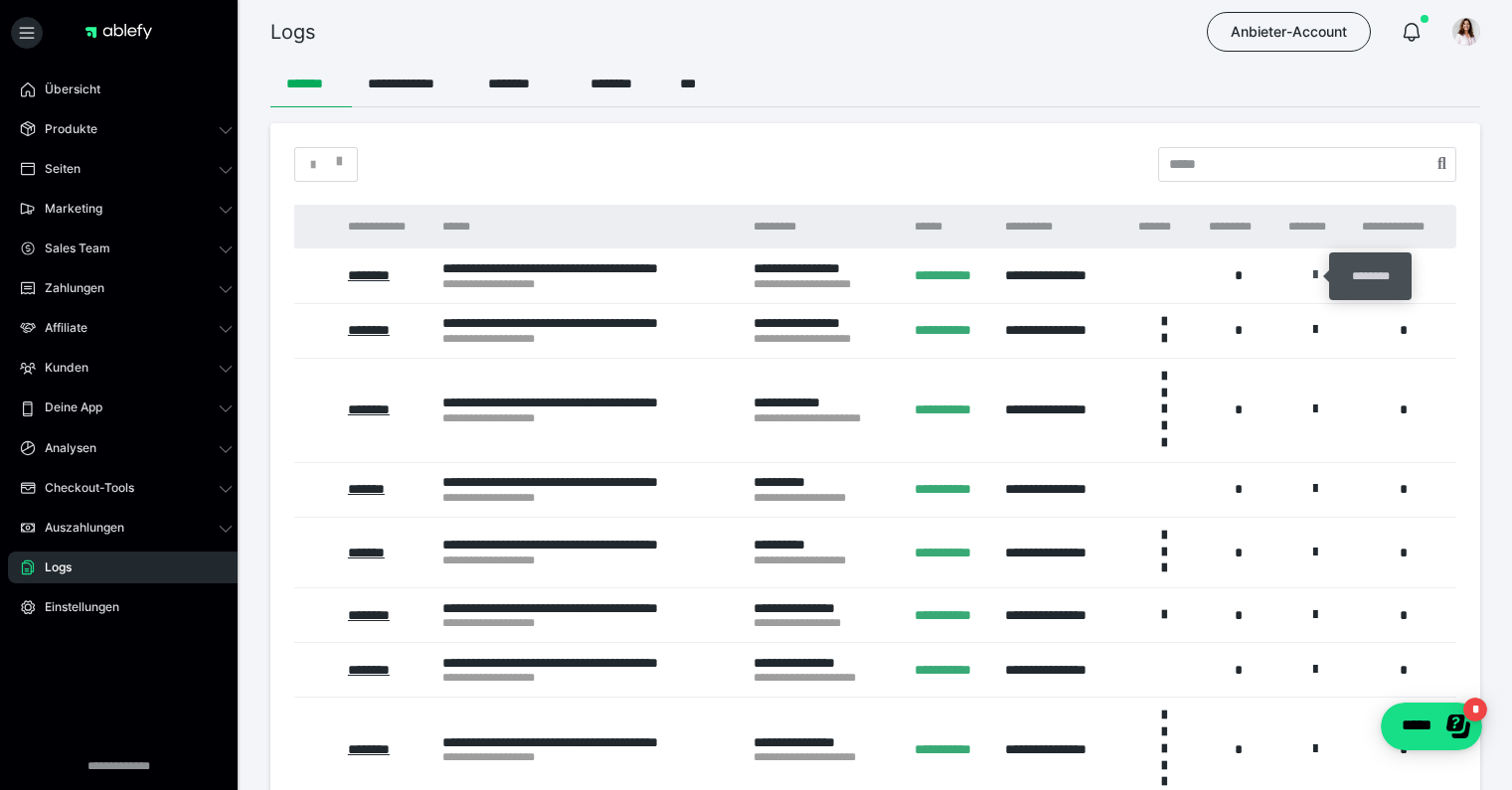 click at bounding box center (1315, 275) 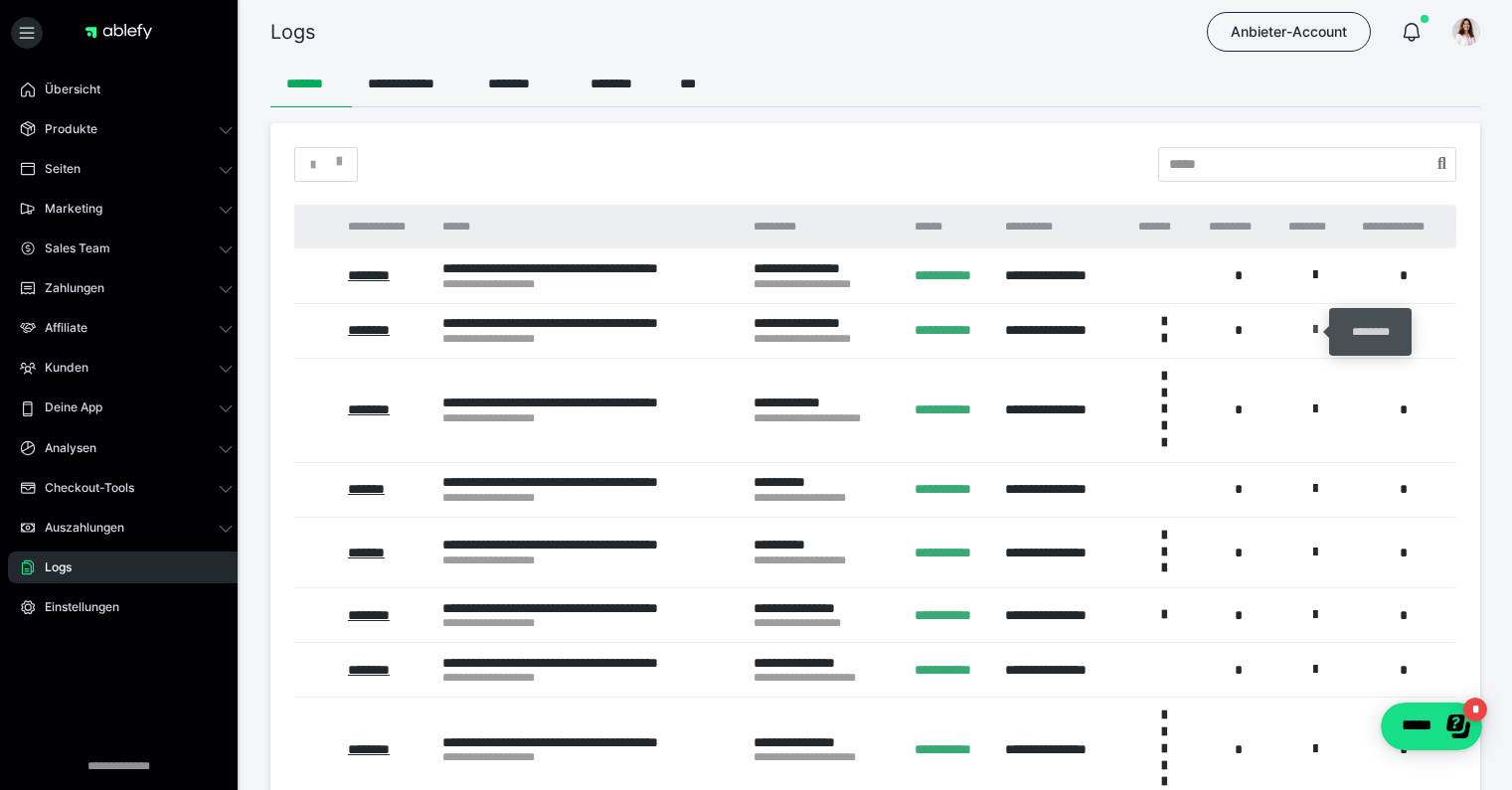 click at bounding box center (1315, 330) 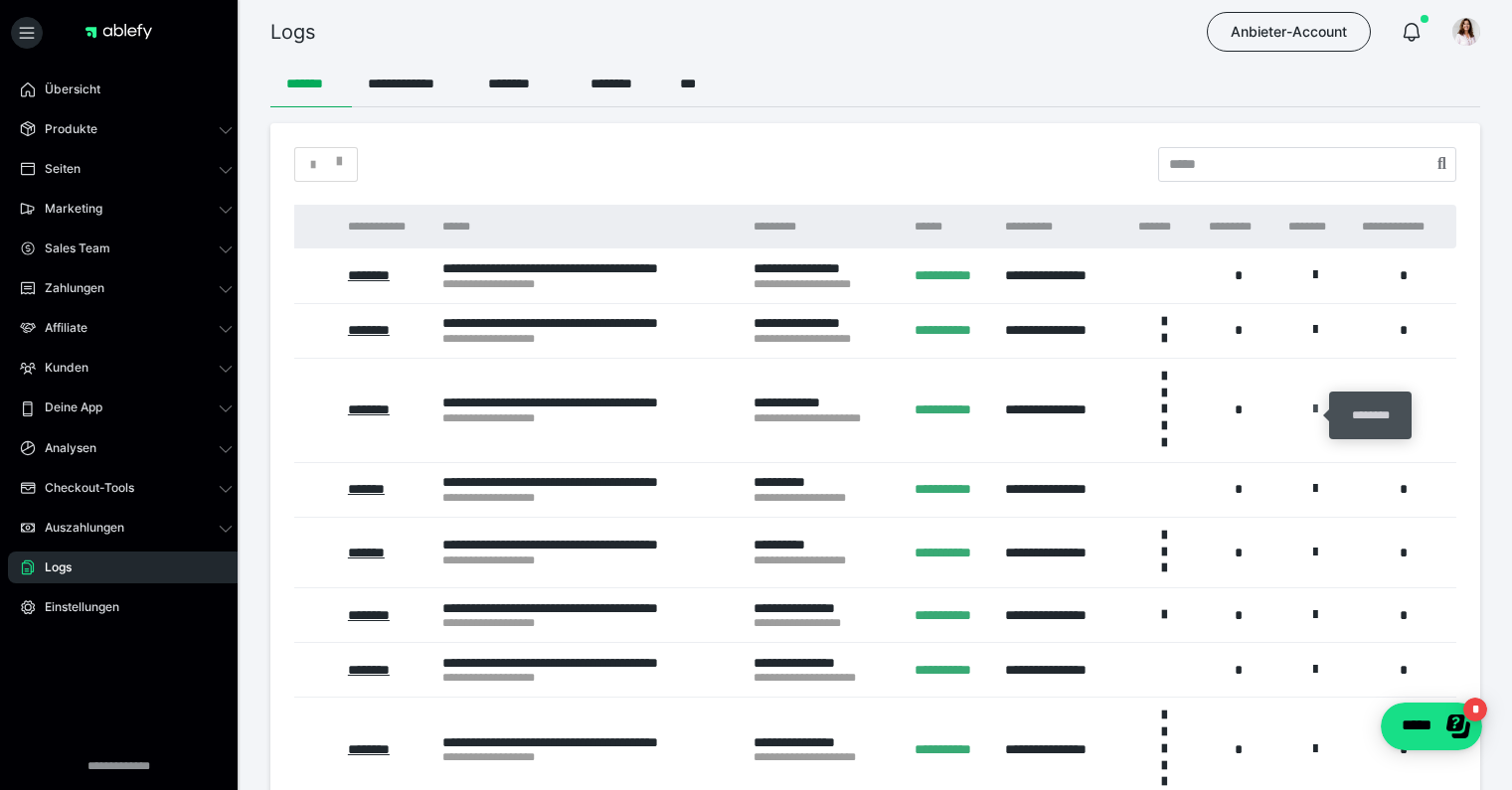 click at bounding box center [1315, 409] 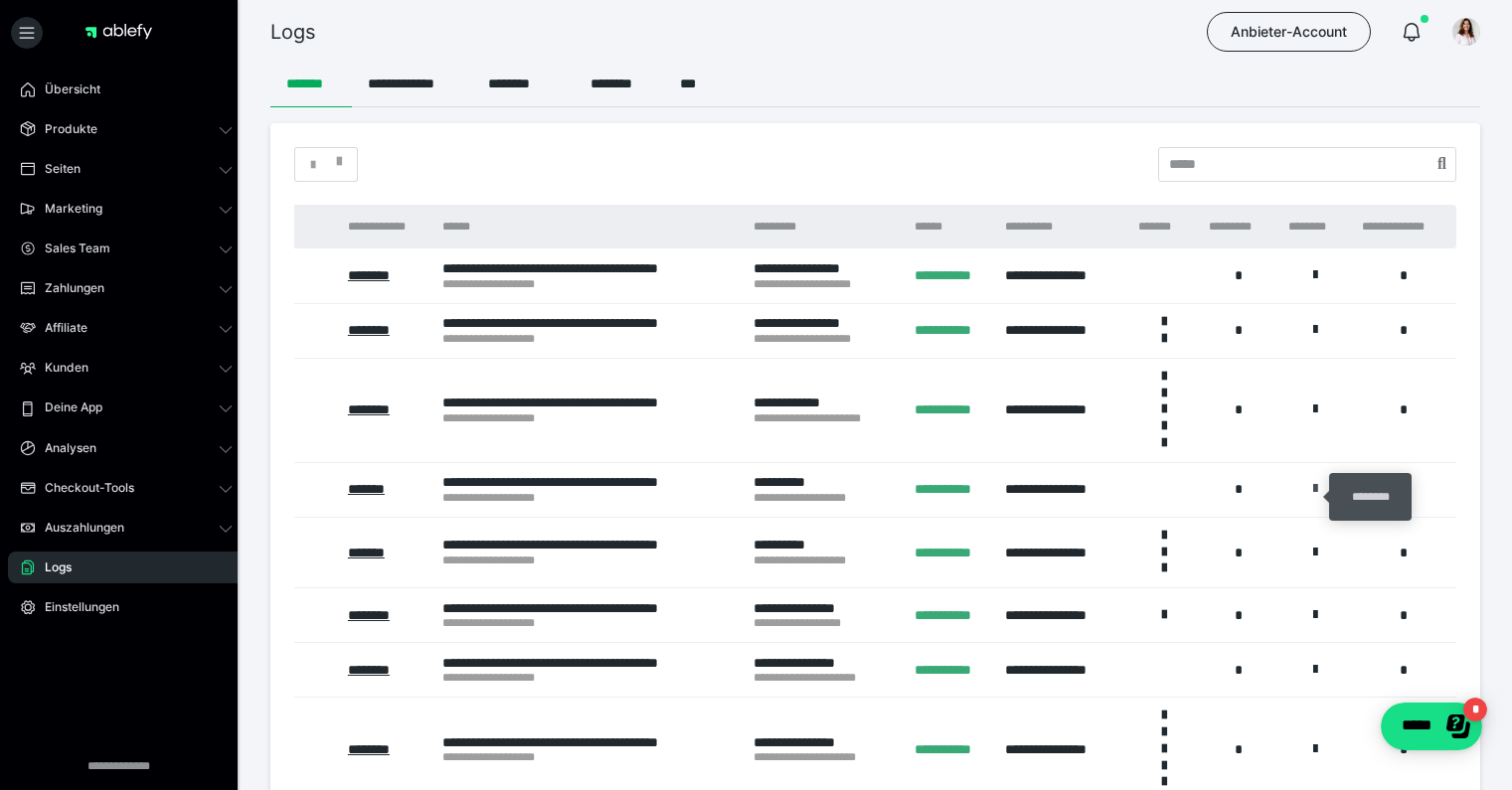 click at bounding box center [1315, 489] 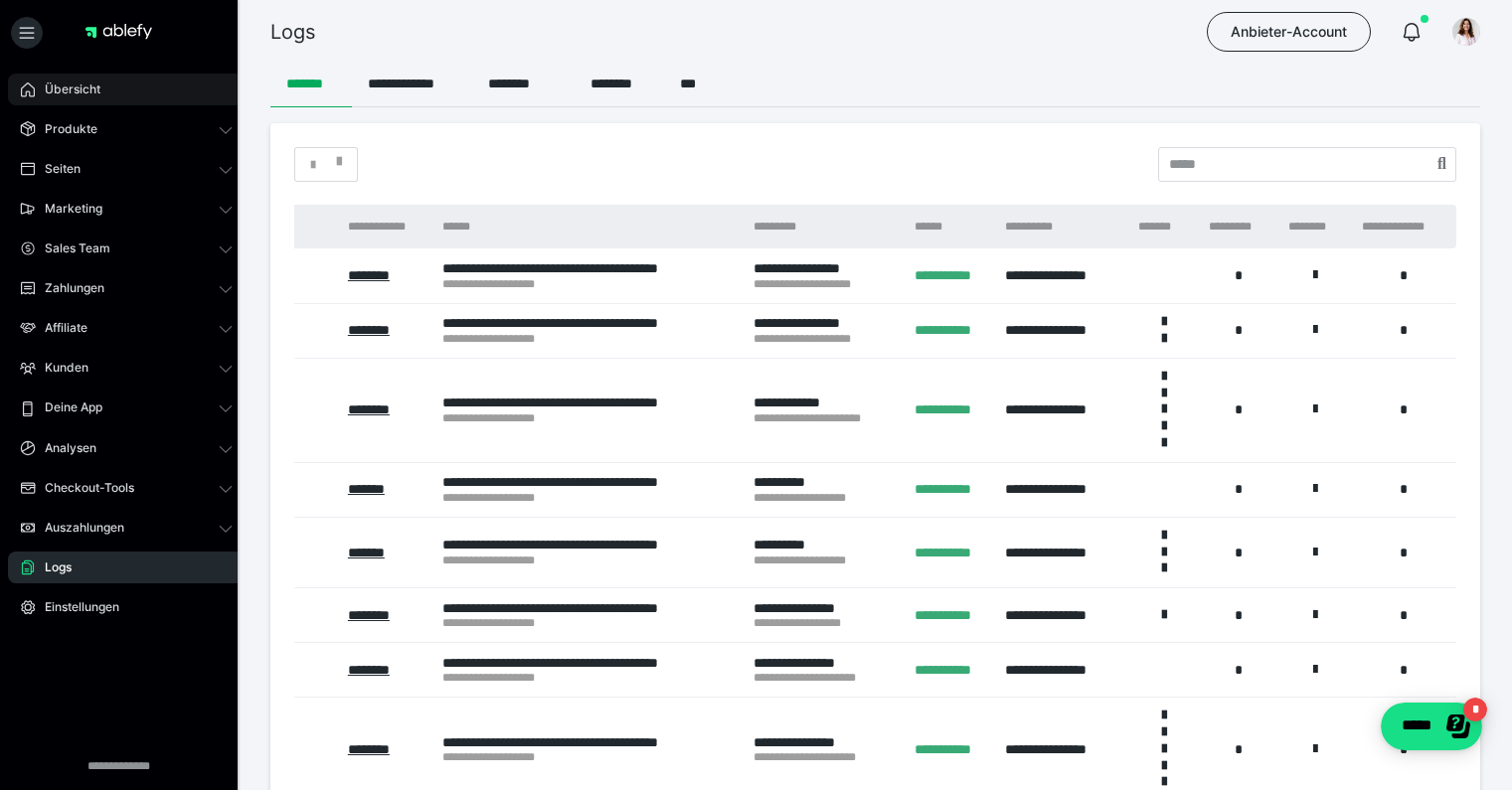 click on "Übersicht" at bounding box center (66, 89) 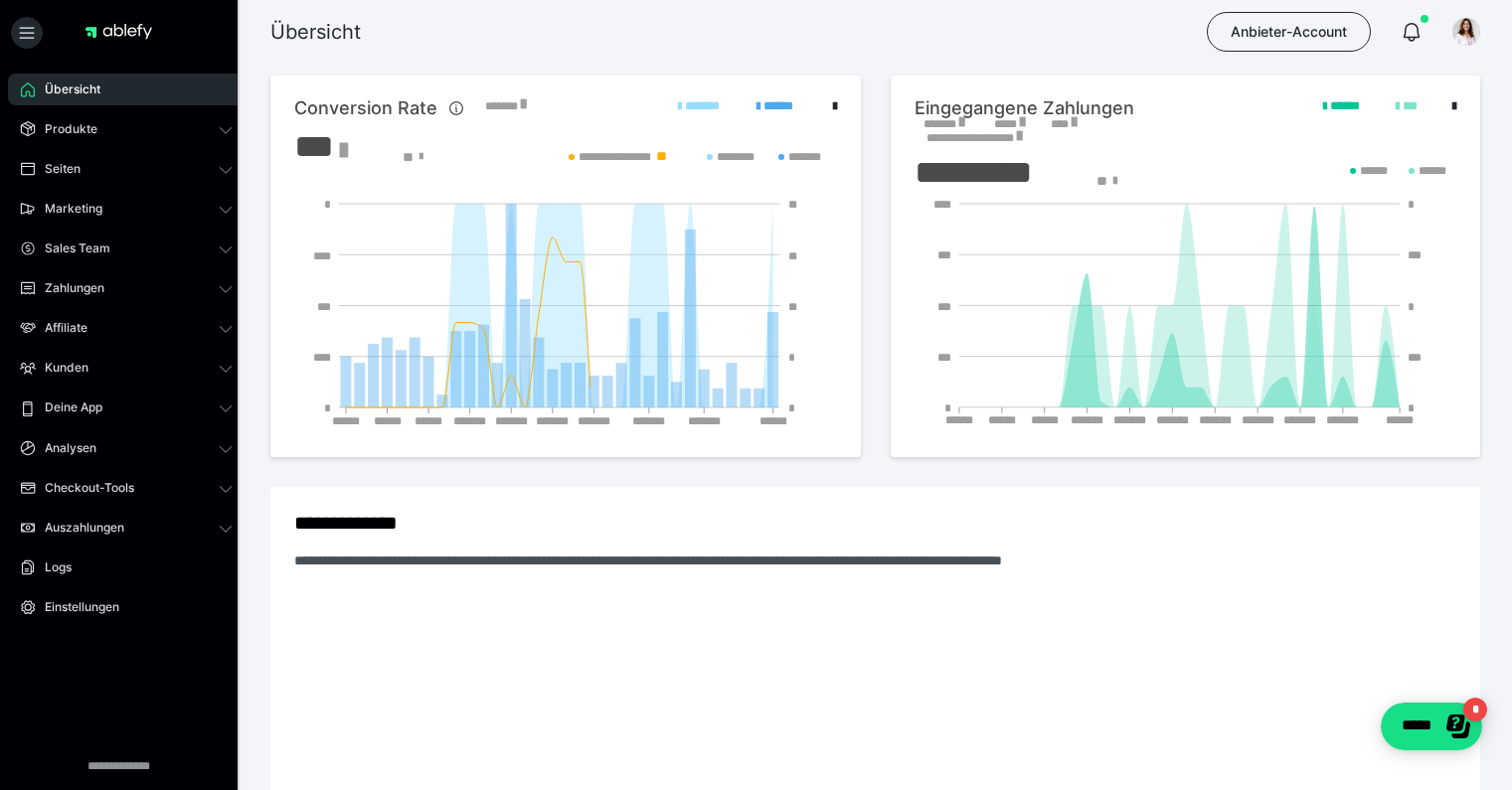 scroll, scrollTop: 0, scrollLeft: 0, axis: both 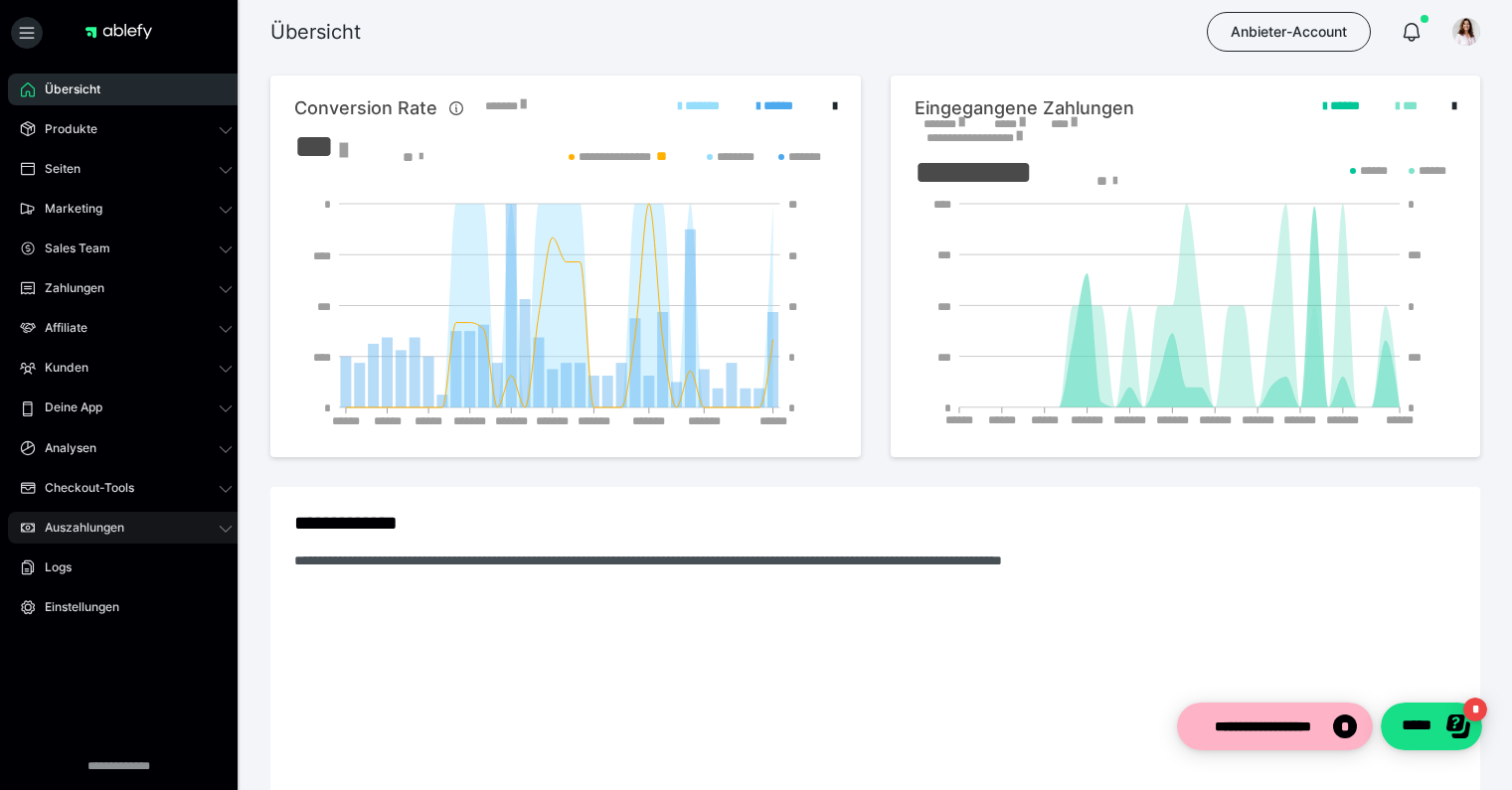 click on "Auszahlungen" at bounding box center [78, 528] 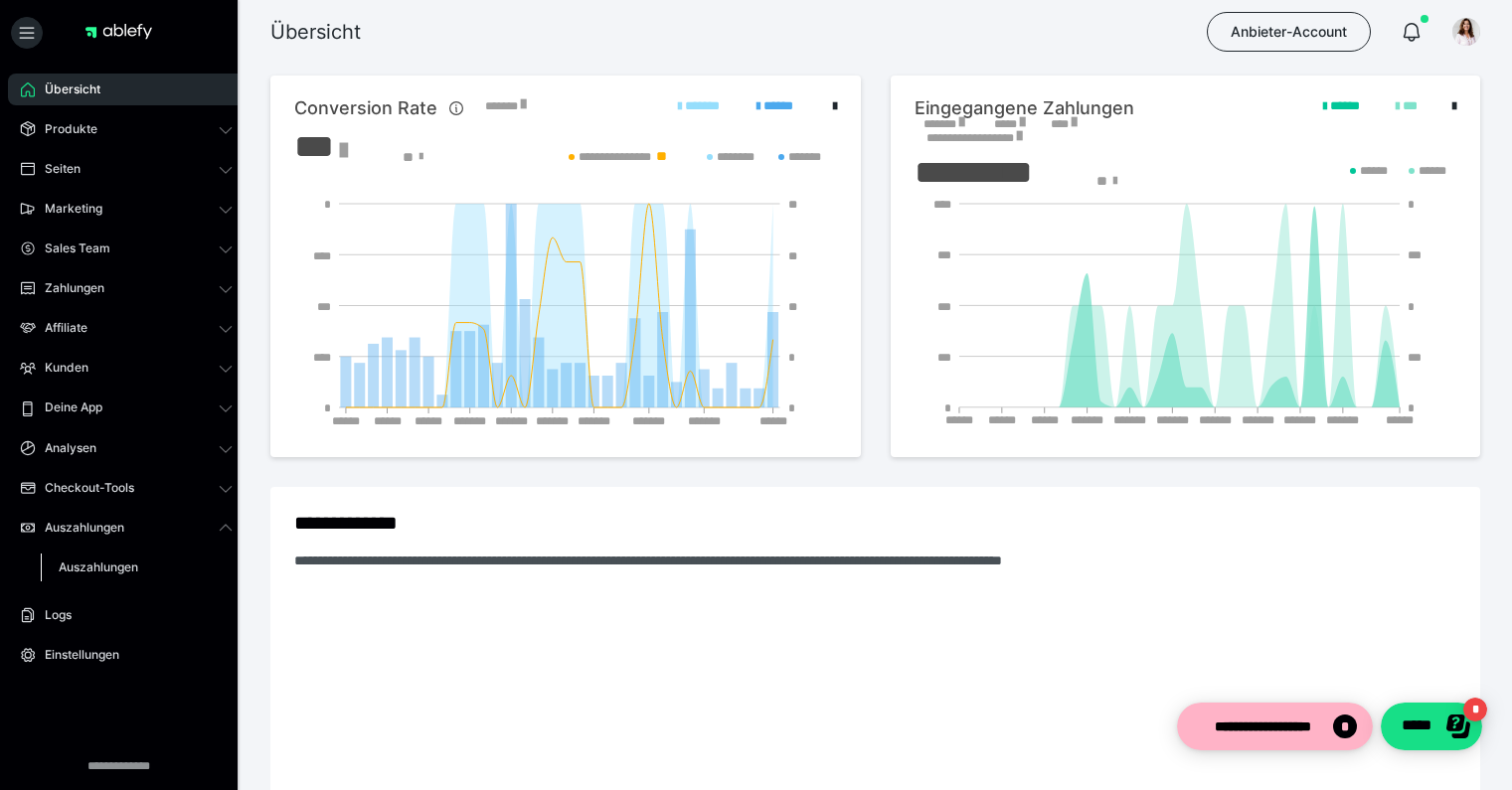 click on "Auszahlungen" at bounding box center (98, 566) 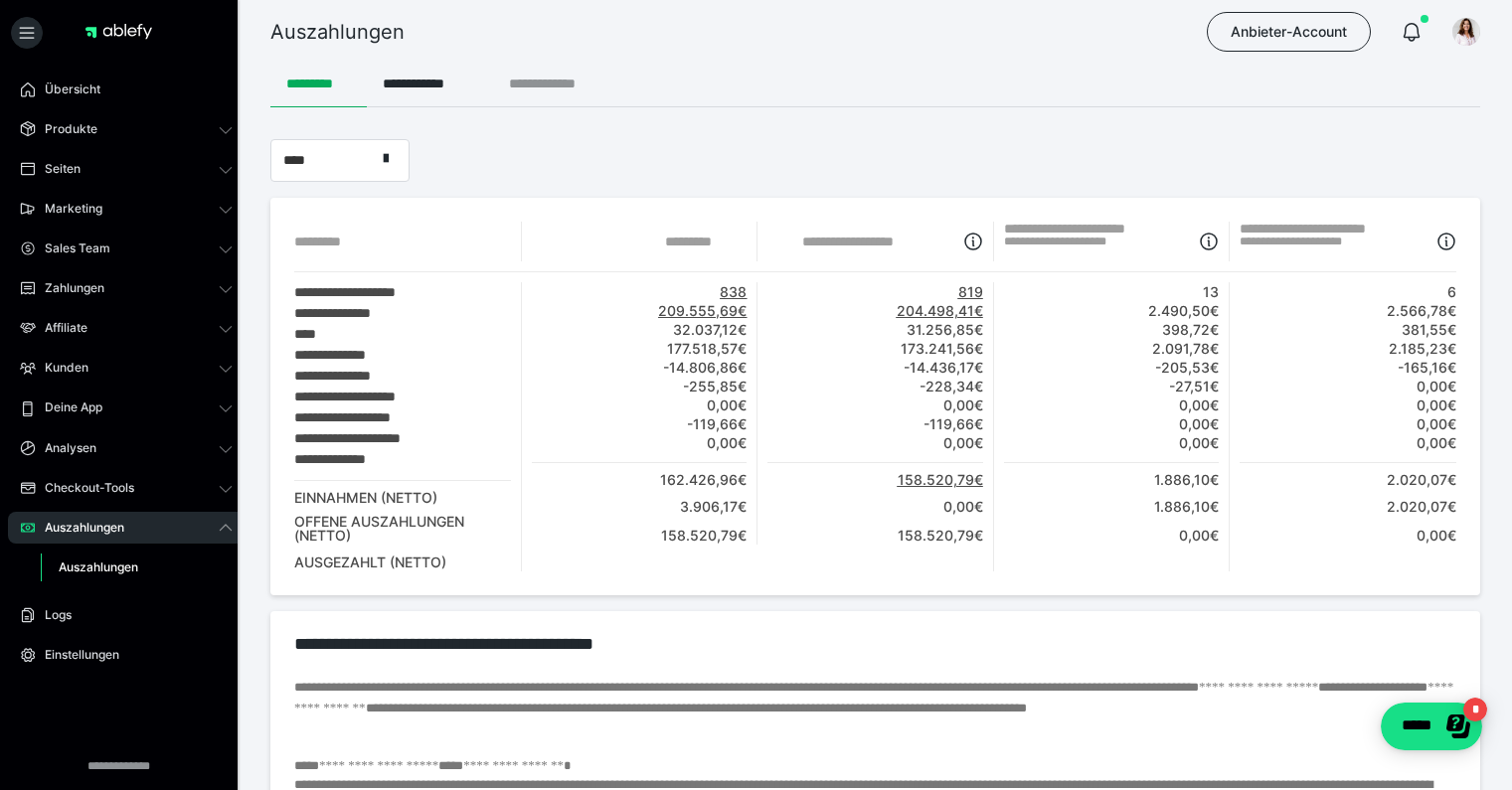 click on "**********" at bounding box center (554, 83) 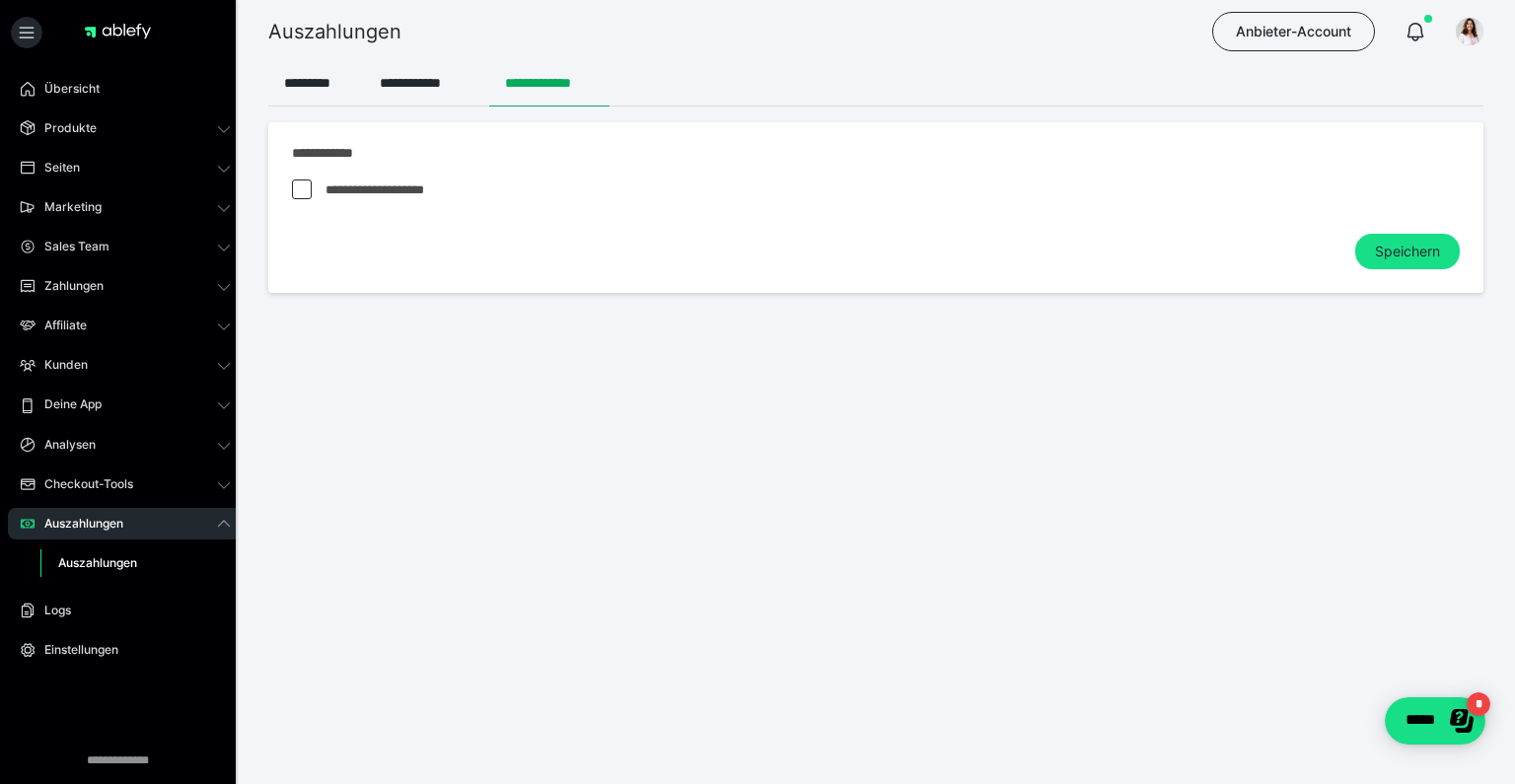 click at bounding box center [302, 189] 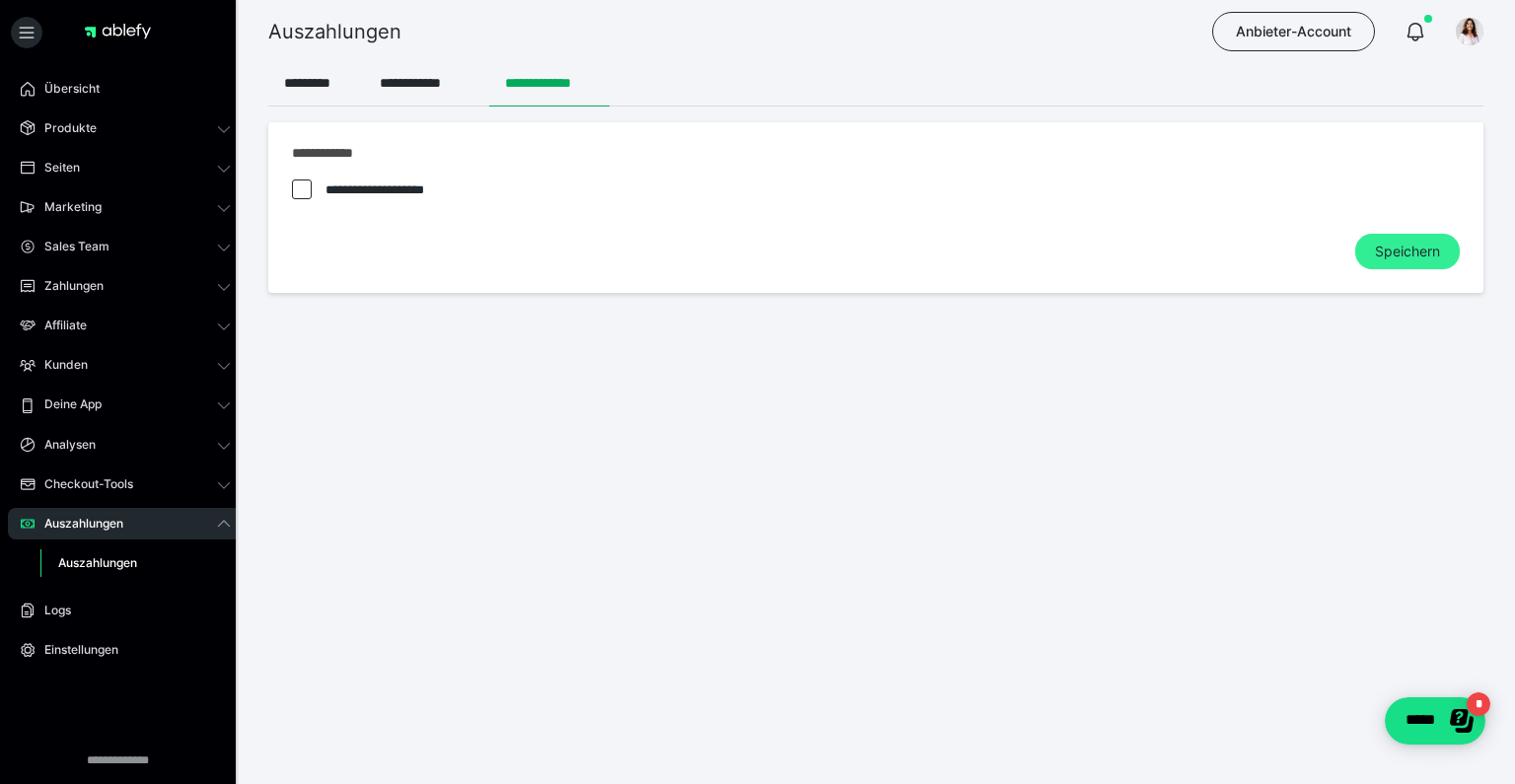 click on "Speichern" at bounding box center [1407, 251] 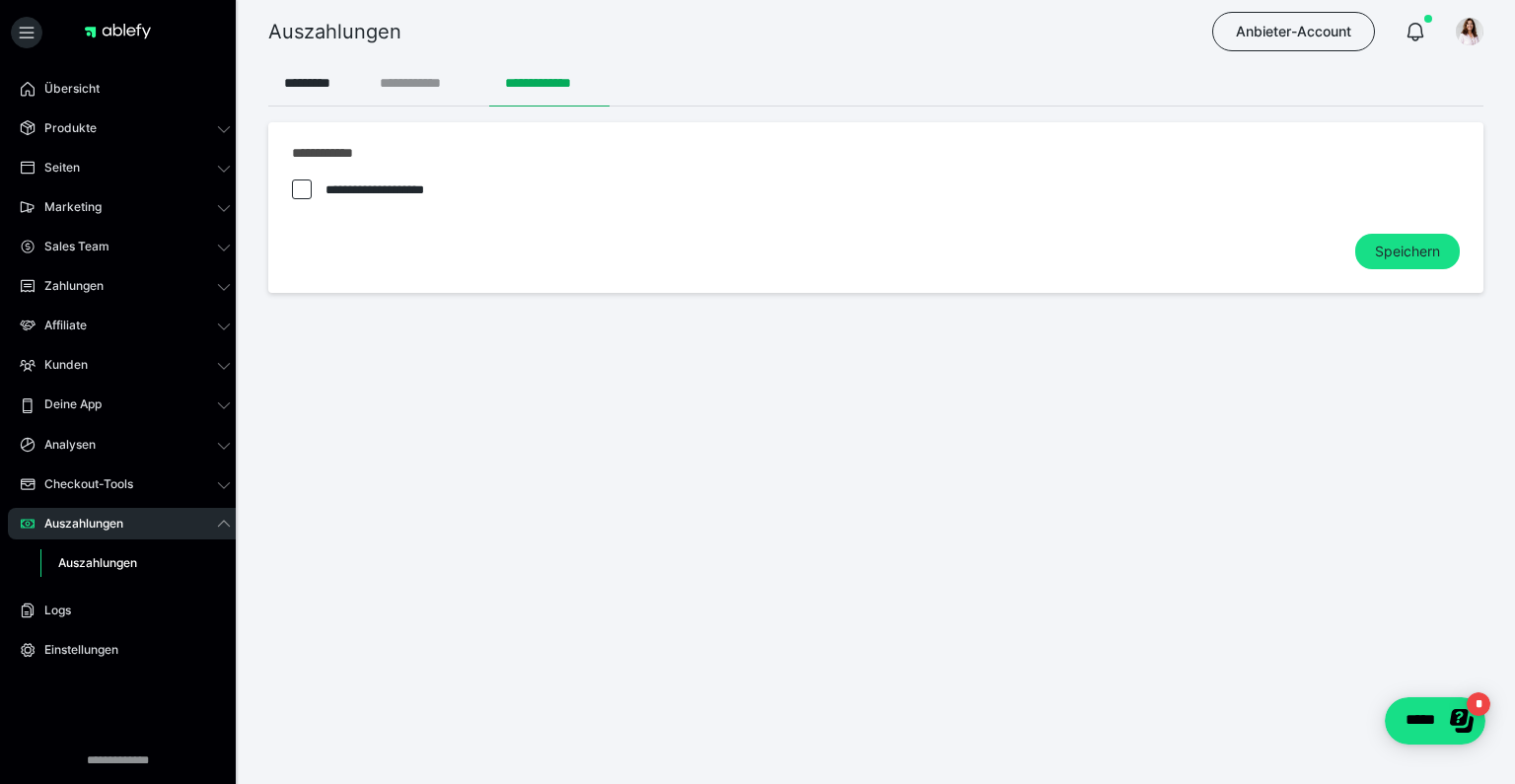 click on "**********" at bounding box center (426, 83) 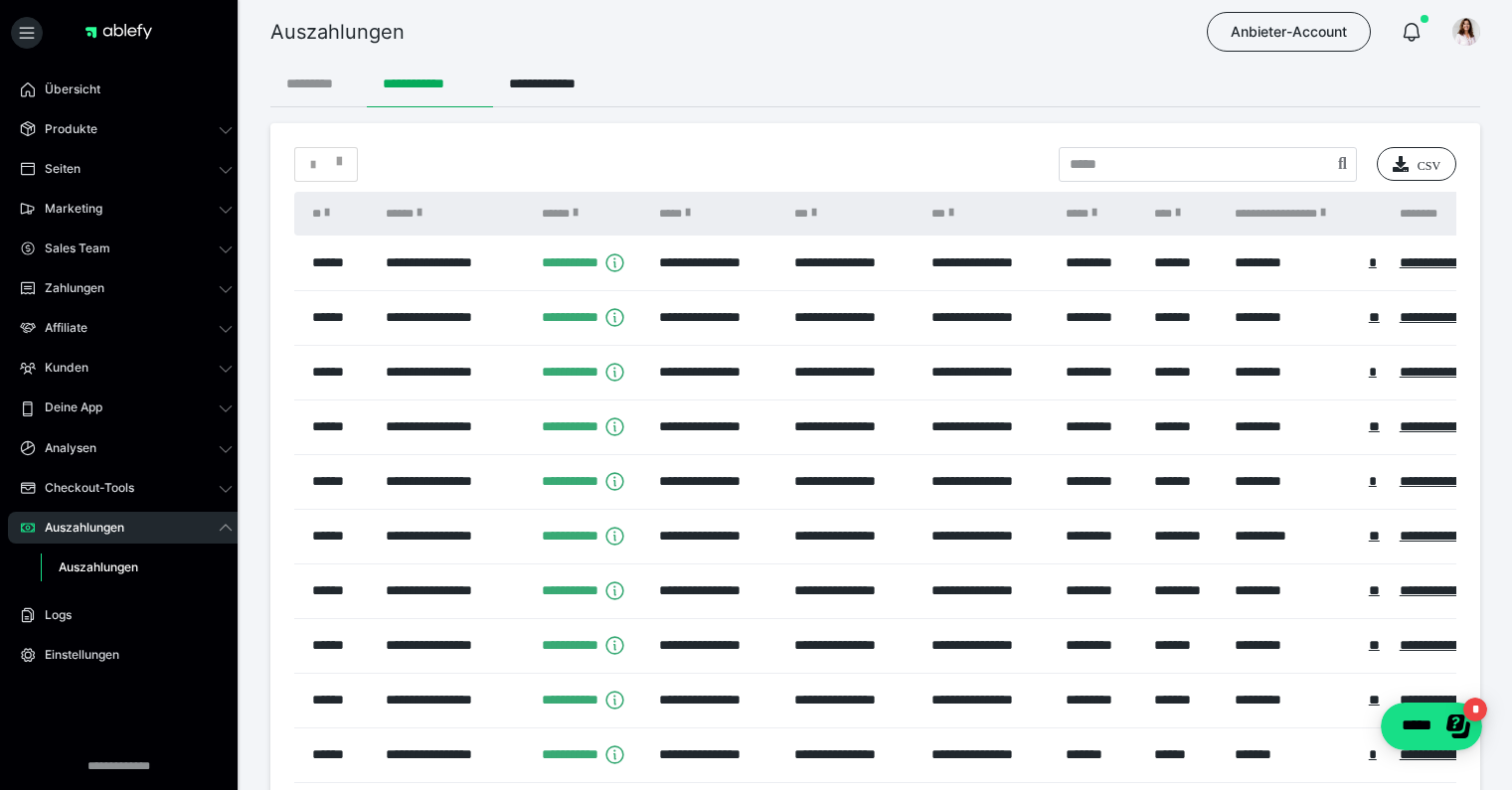 click on "*********" at bounding box center [318, 83] 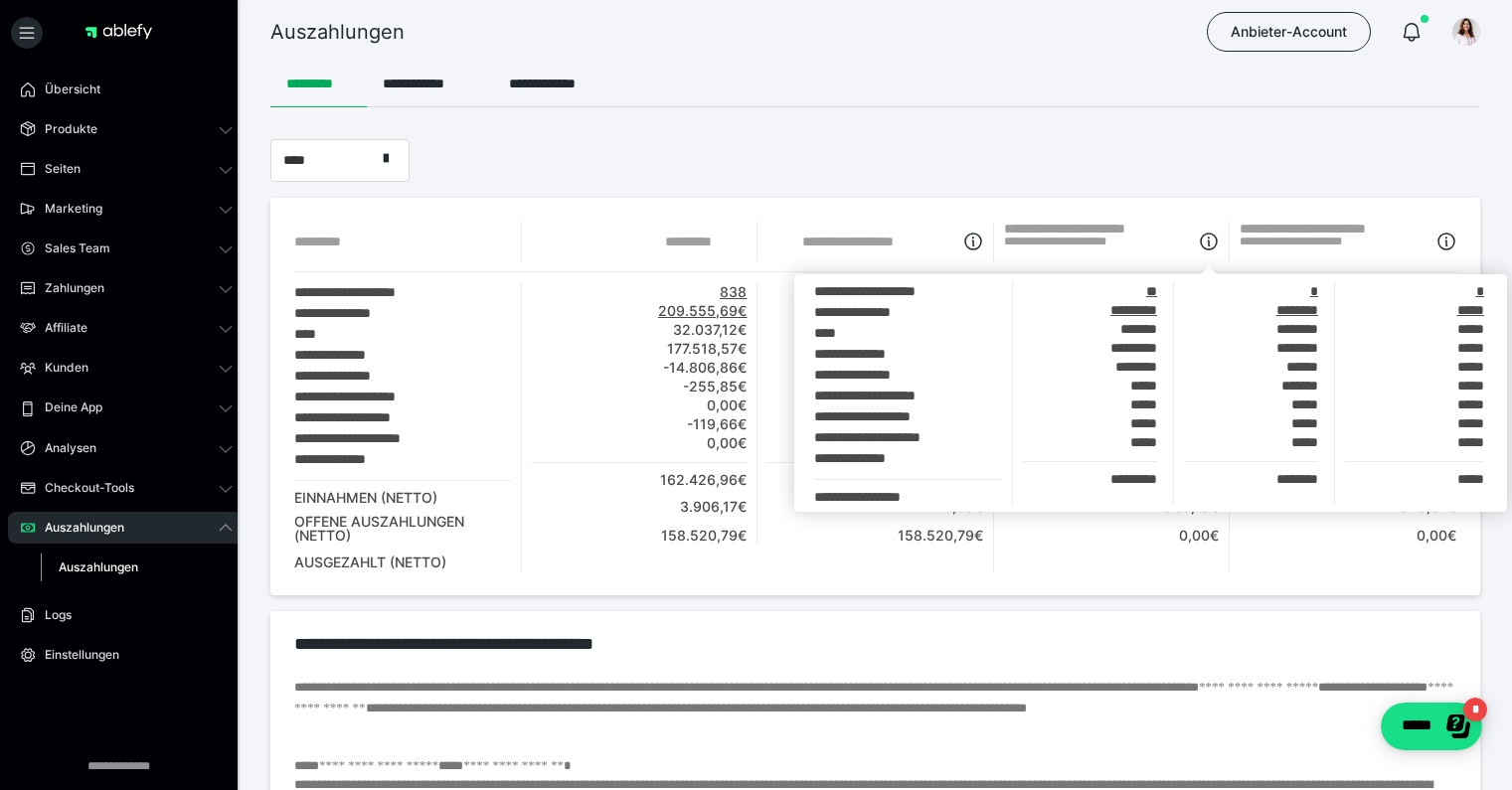 scroll, scrollTop: 116, scrollLeft: 0, axis: vertical 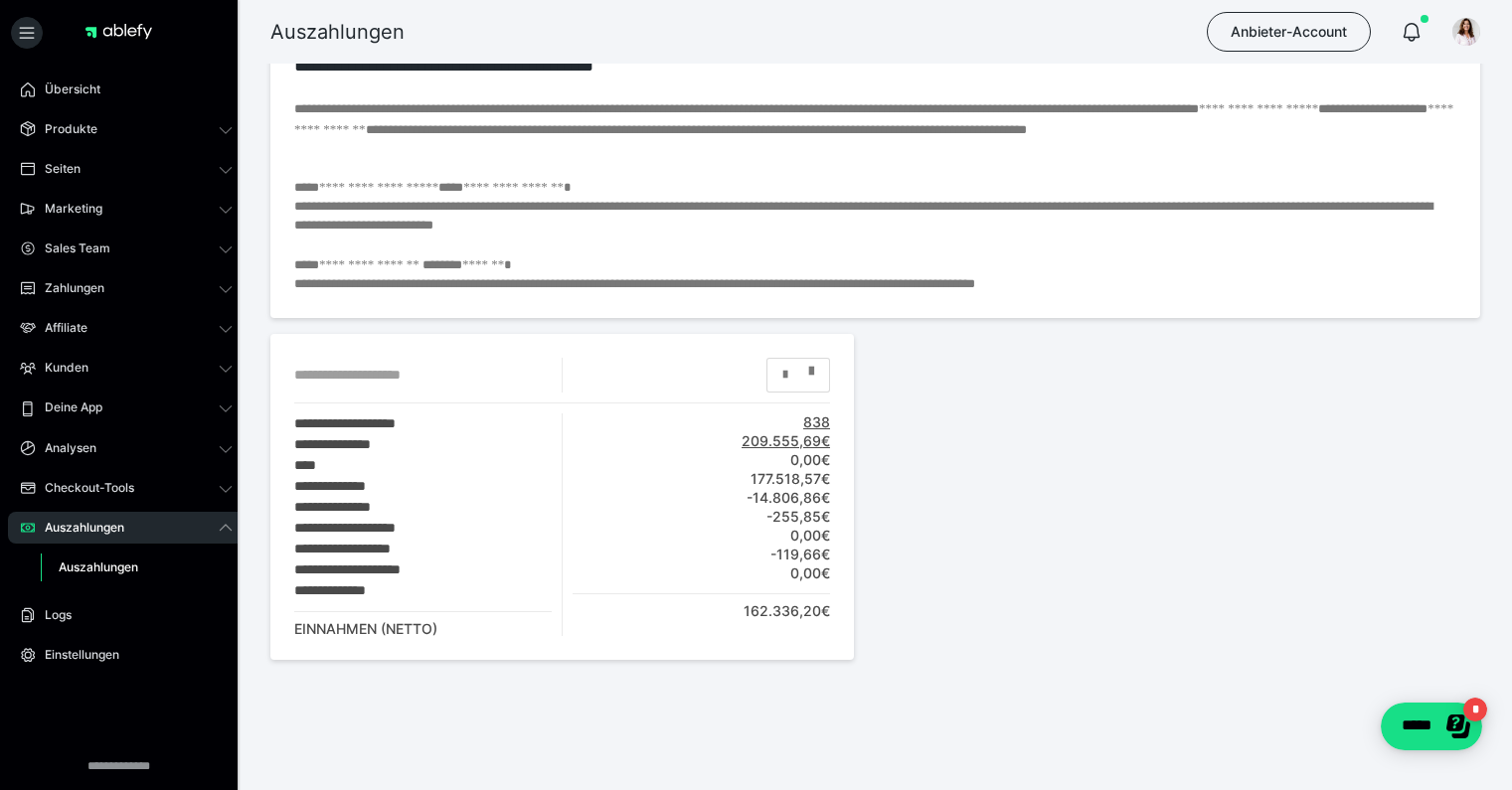click at bounding box center (798, 375) 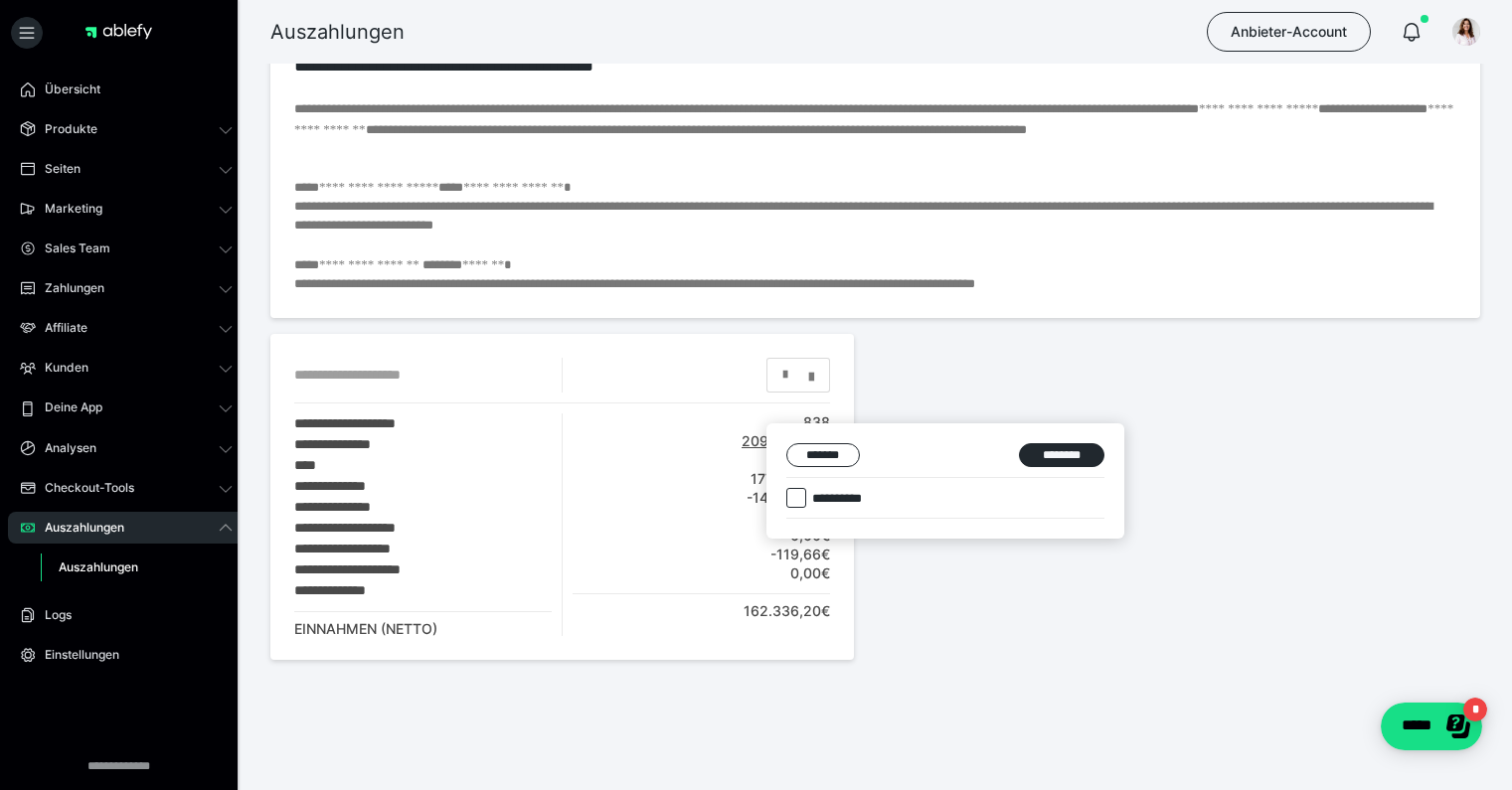 click at bounding box center (756, 395) 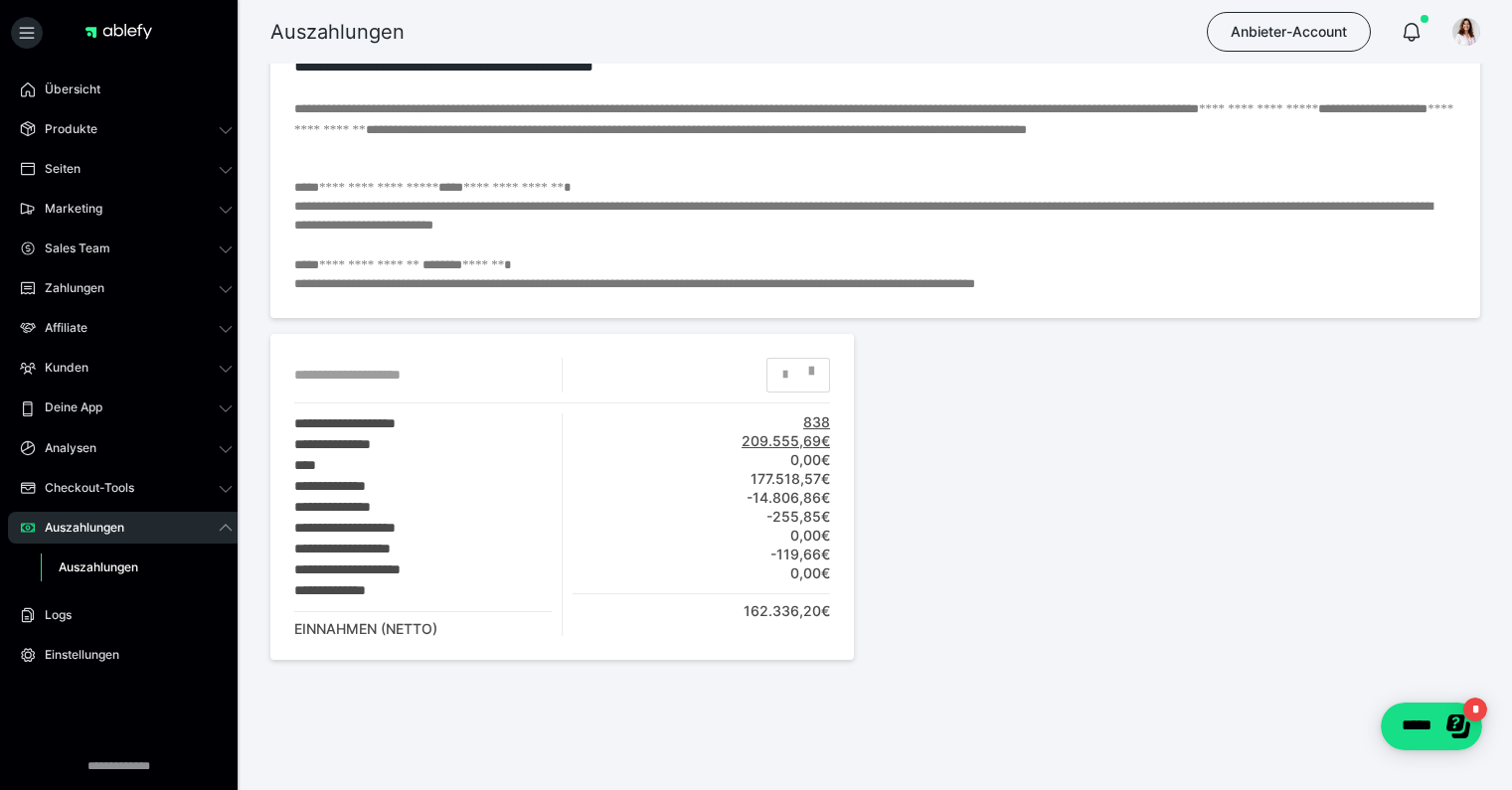 click on "209.555,69€" at bounding box center [701, 441] 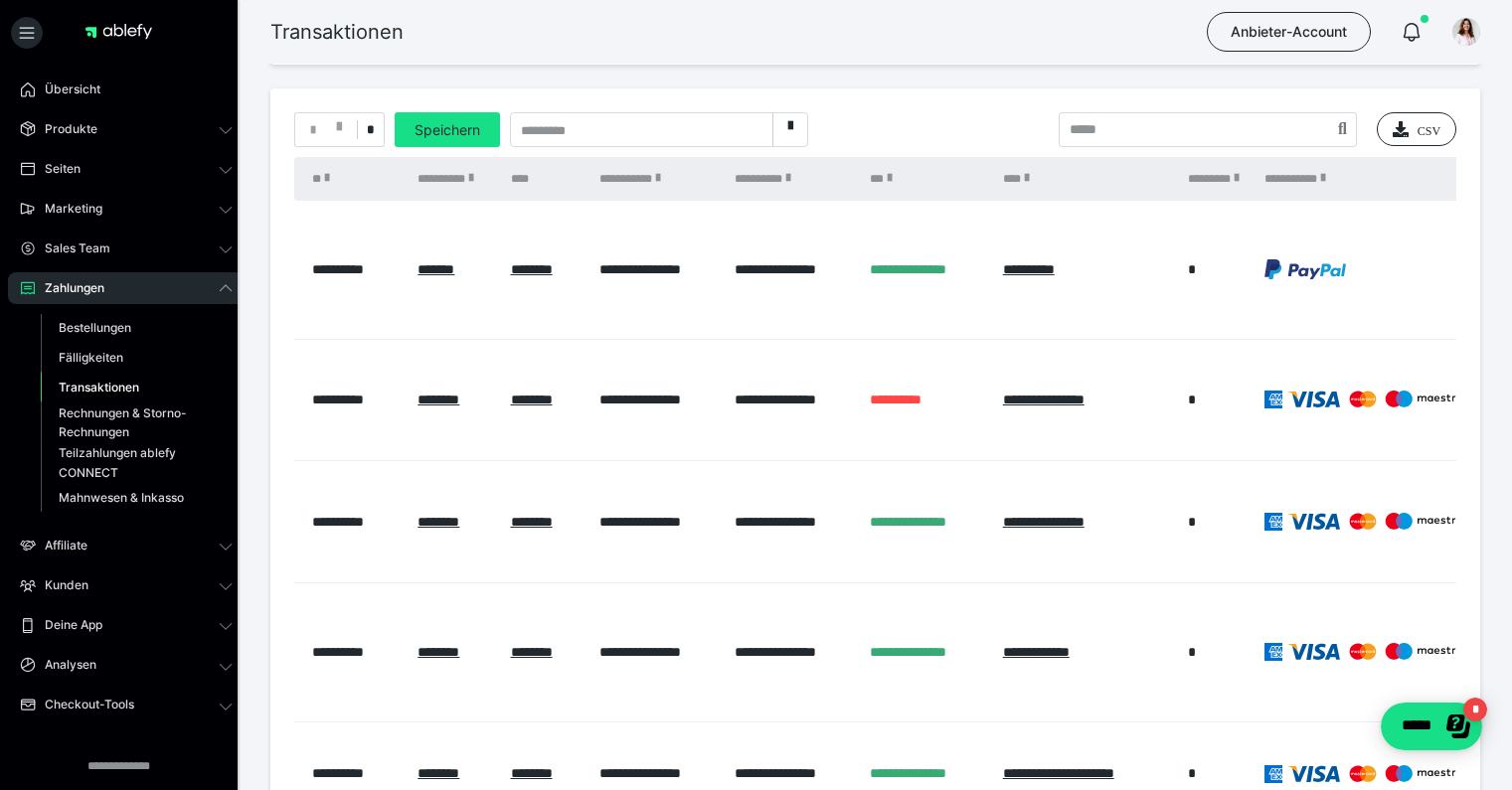 scroll, scrollTop: 111, scrollLeft: 0, axis: vertical 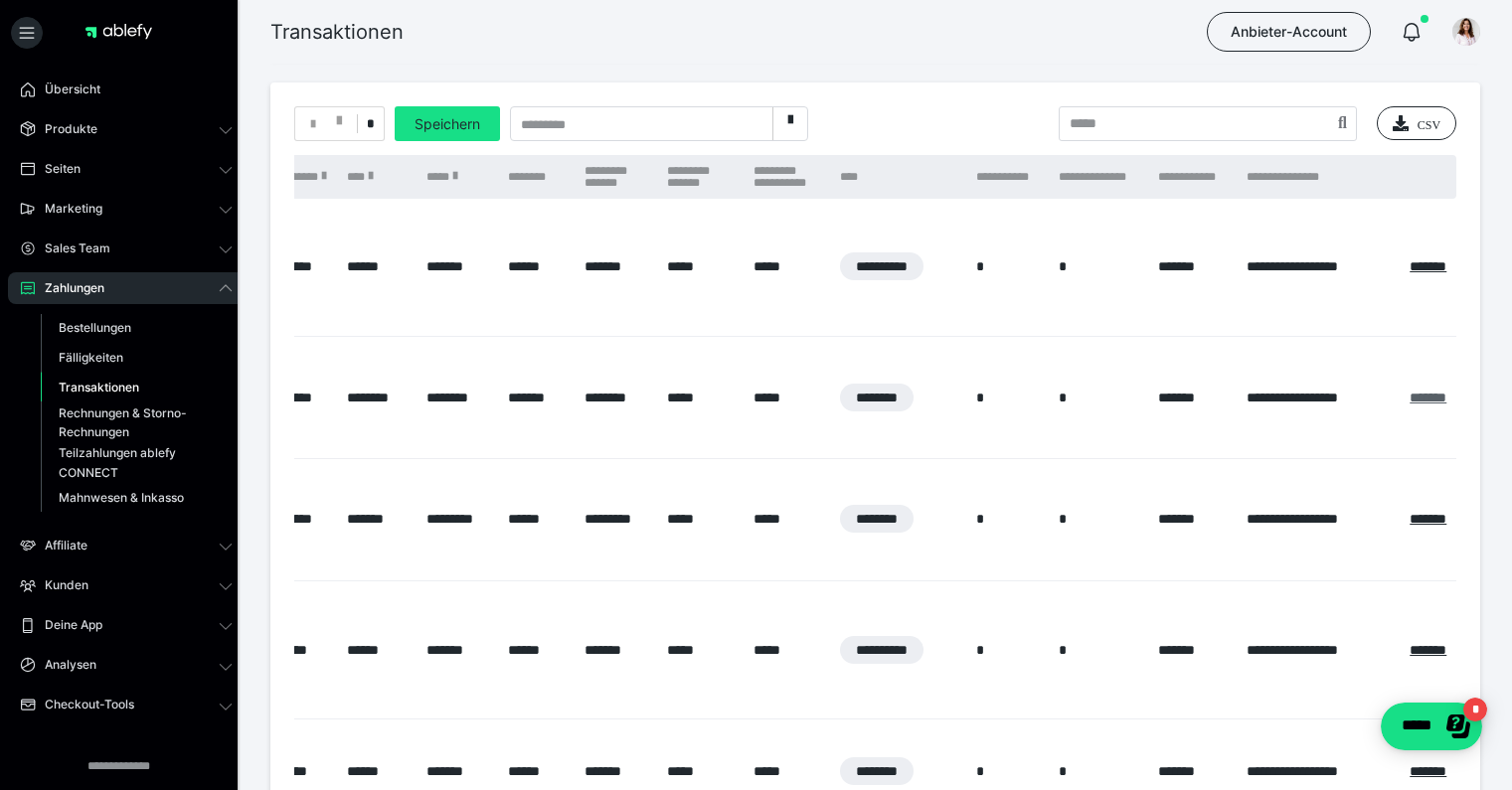 click on "*******" at bounding box center [1428, 397] 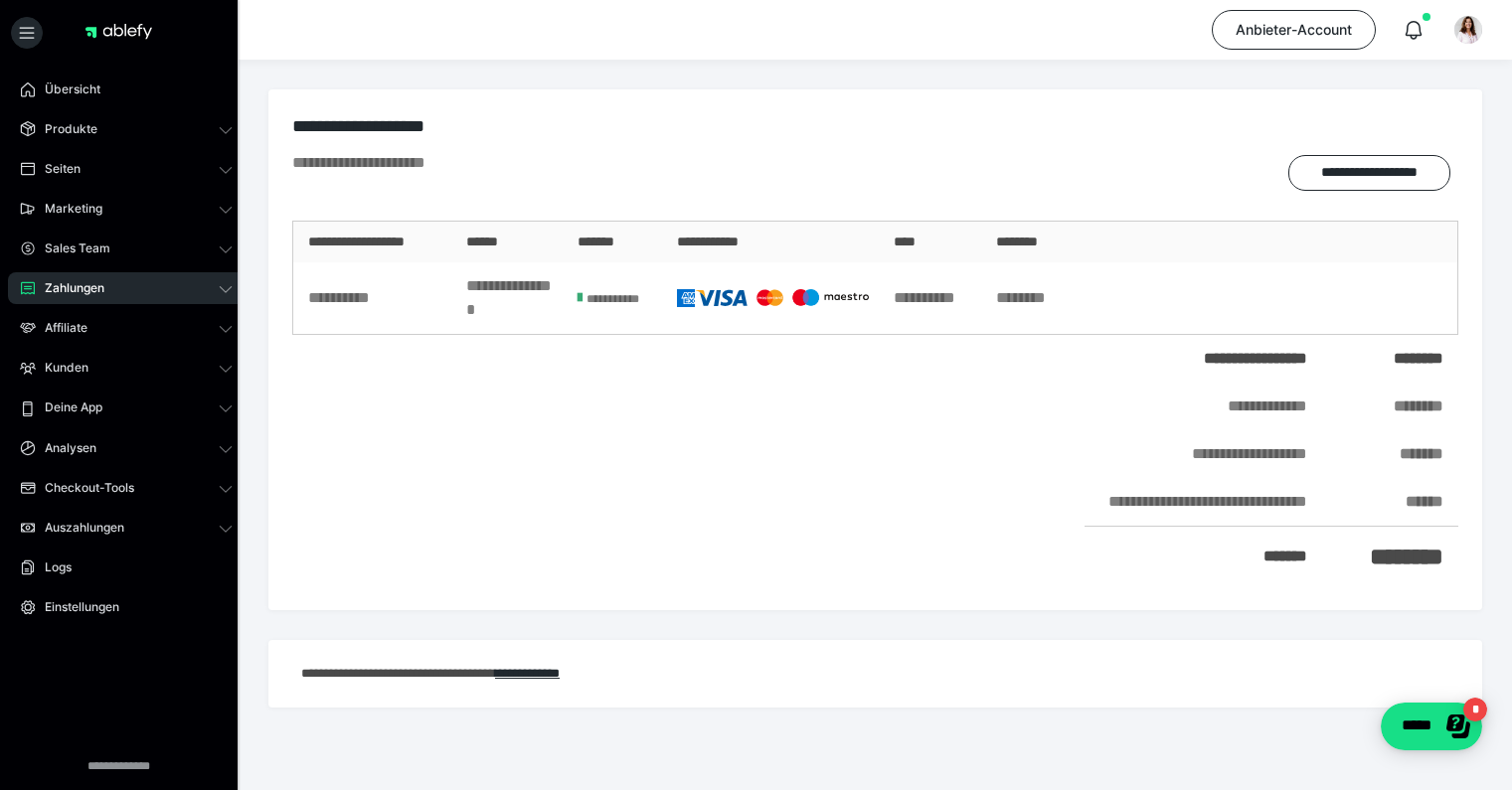 scroll, scrollTop: 15, scrollLeft: 0, axis: vertical 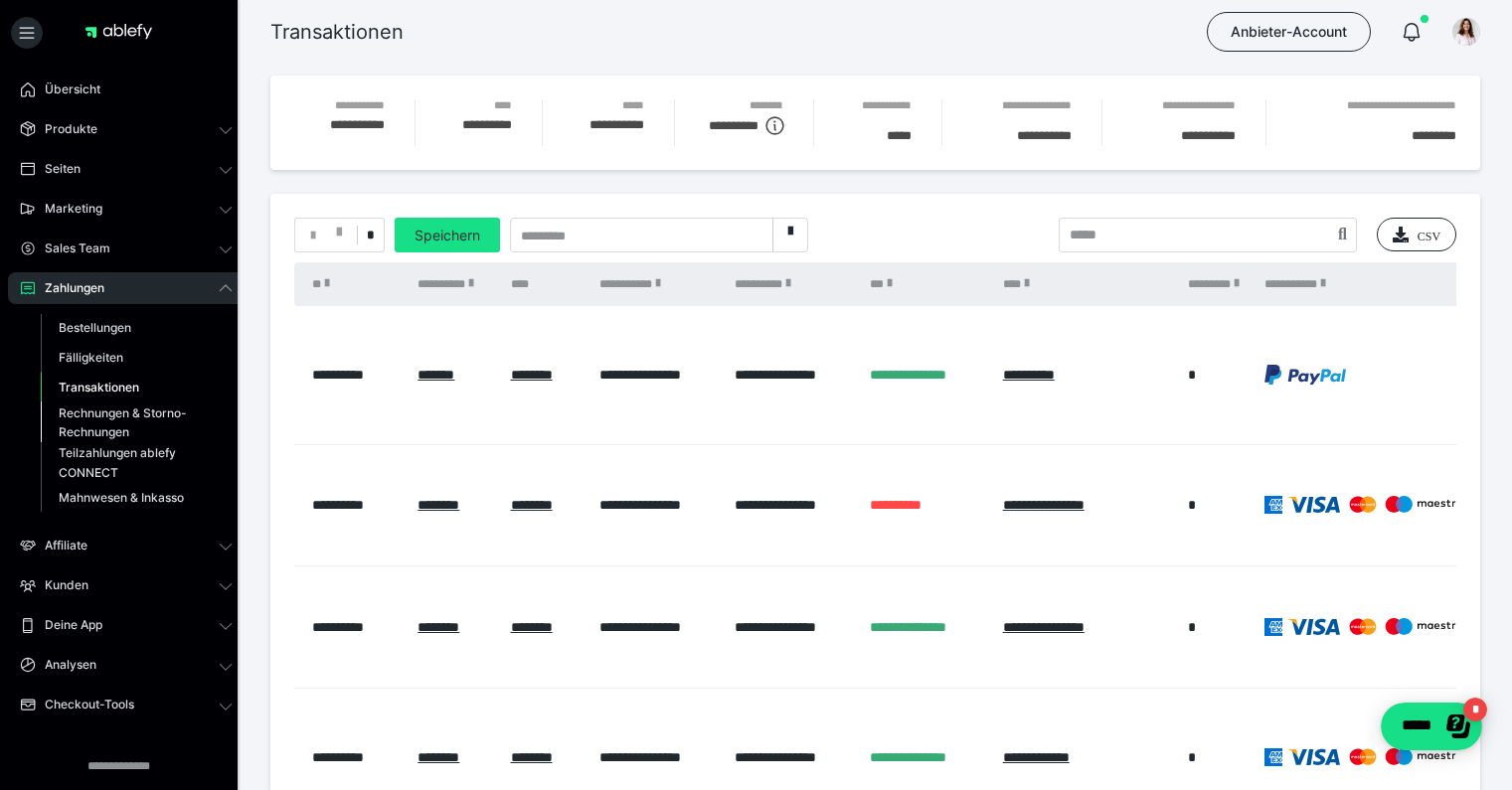 click on "Rechnungen & Storno-Rechnungen" at bounding box center [125, 422] 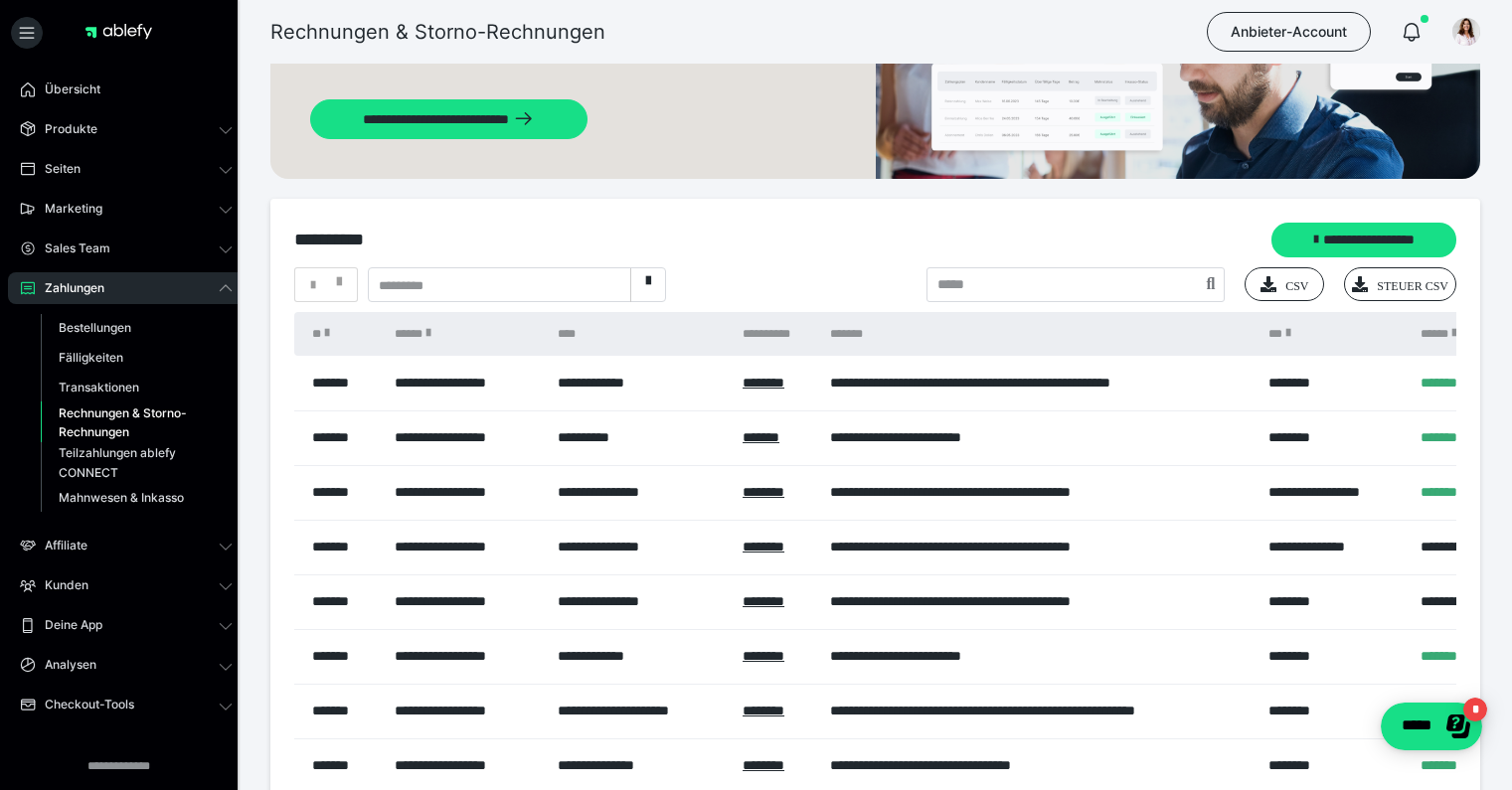 scroll, scrollTop: 149, scrollLeft: 0, axis: vertical 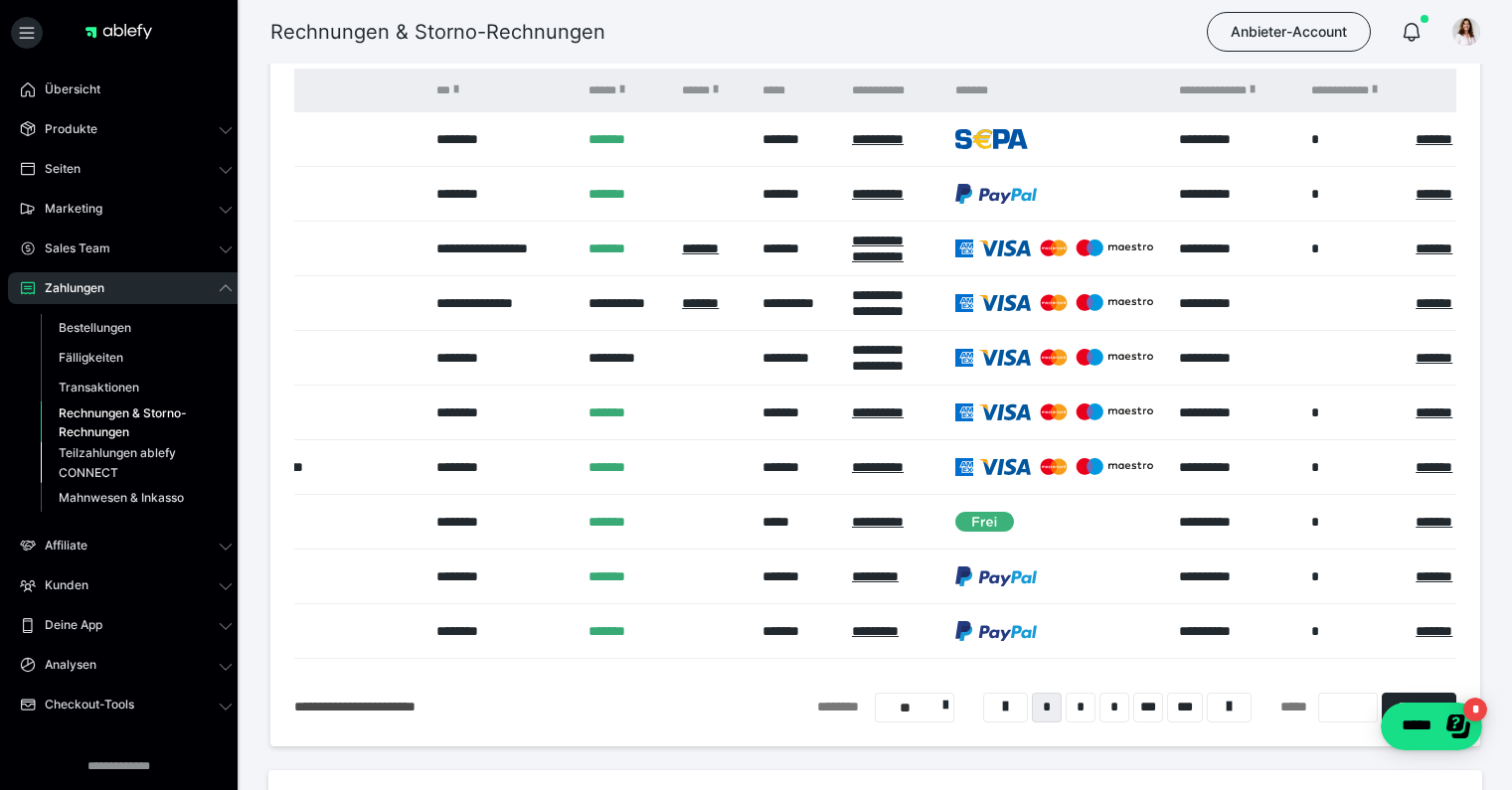 click on "Teilzahlungen ablefy CONNECT" at bounding box center (125, 462) 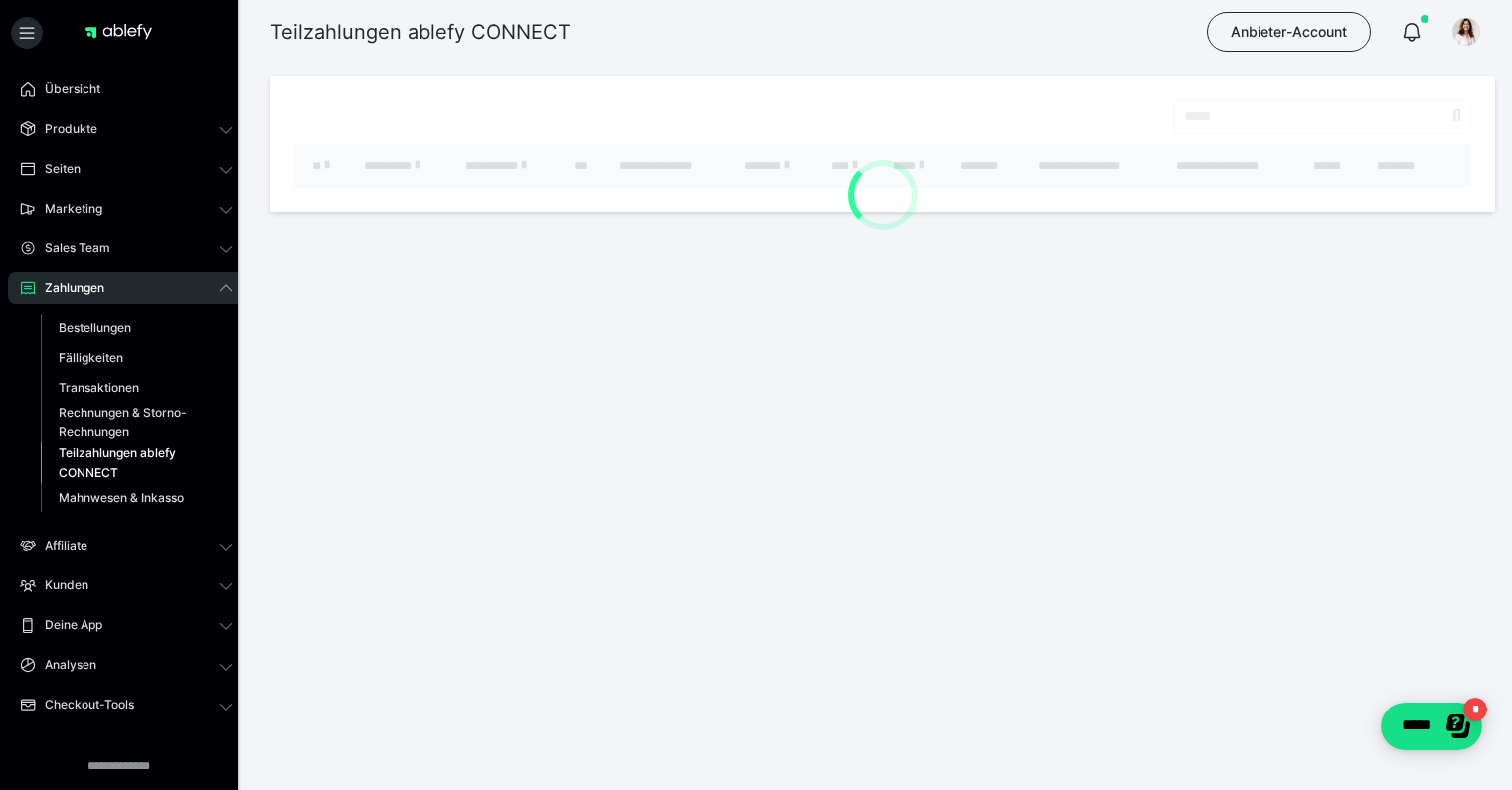 scroll, scrollTop: 0, scrollLeft: 0, axis: both 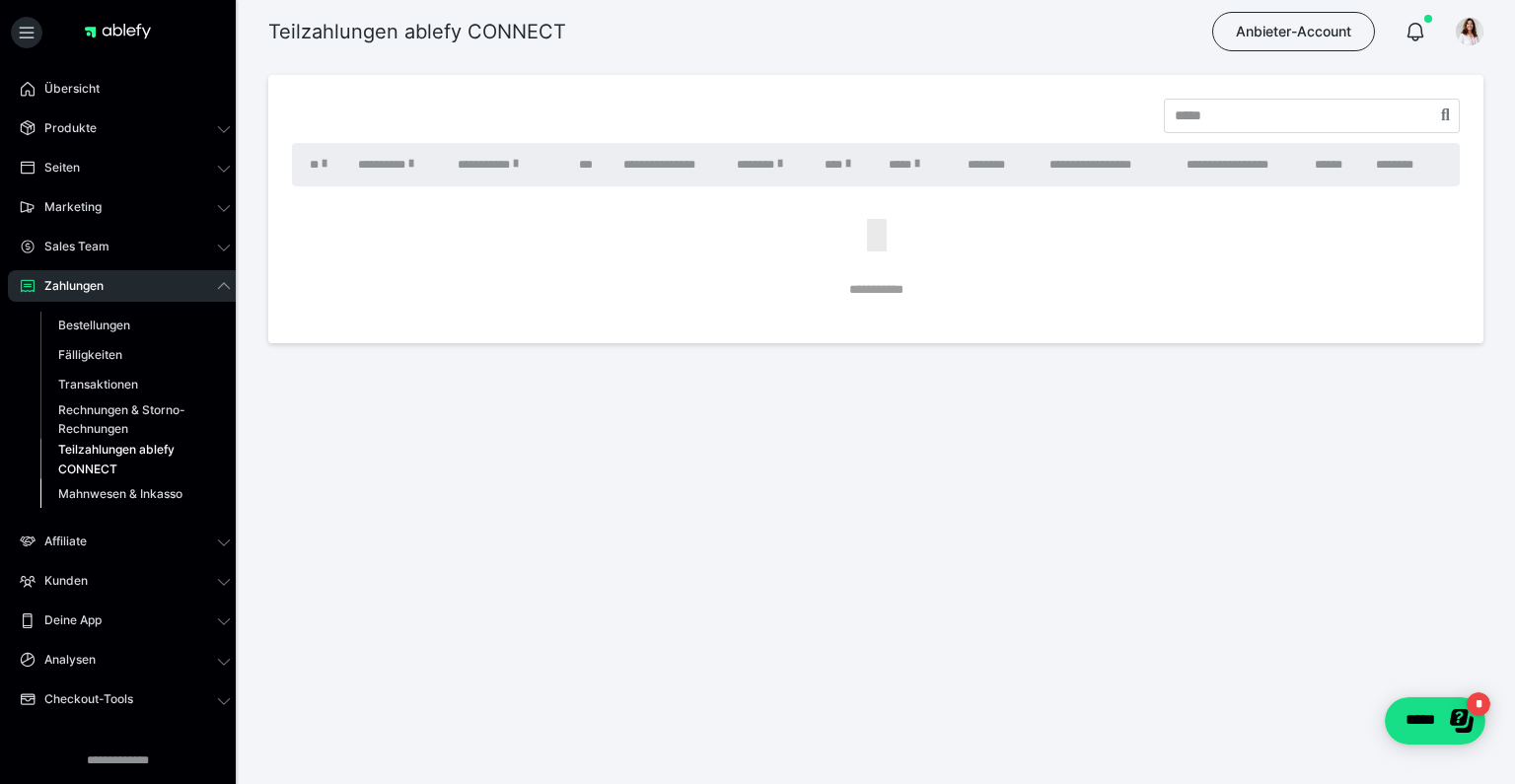 click on "Mahnwesen & Inkasso" at bounding box center [120, 493] 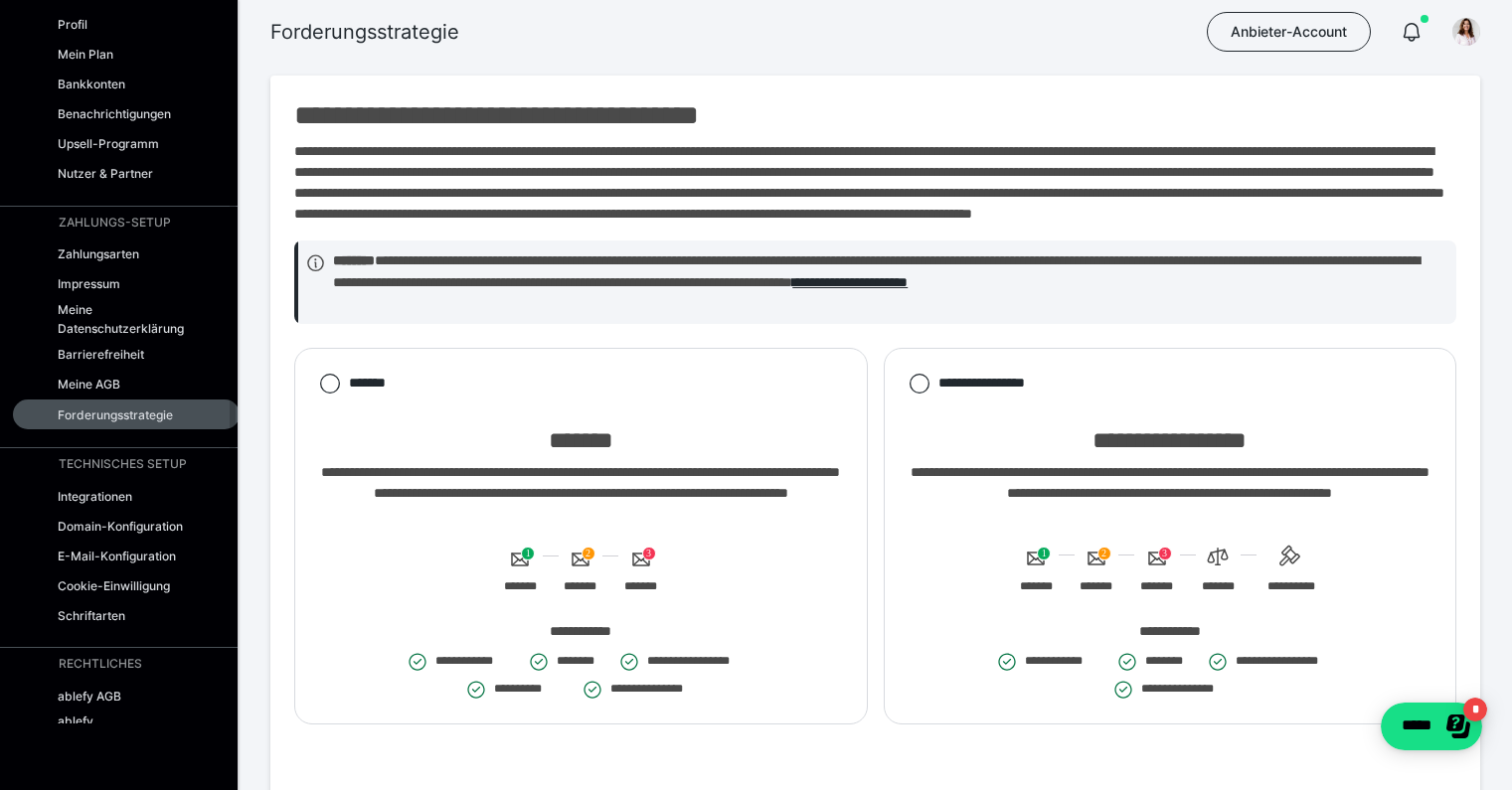 scroll, scrollTop: 71, scrollLeft: 0, axis: vertical 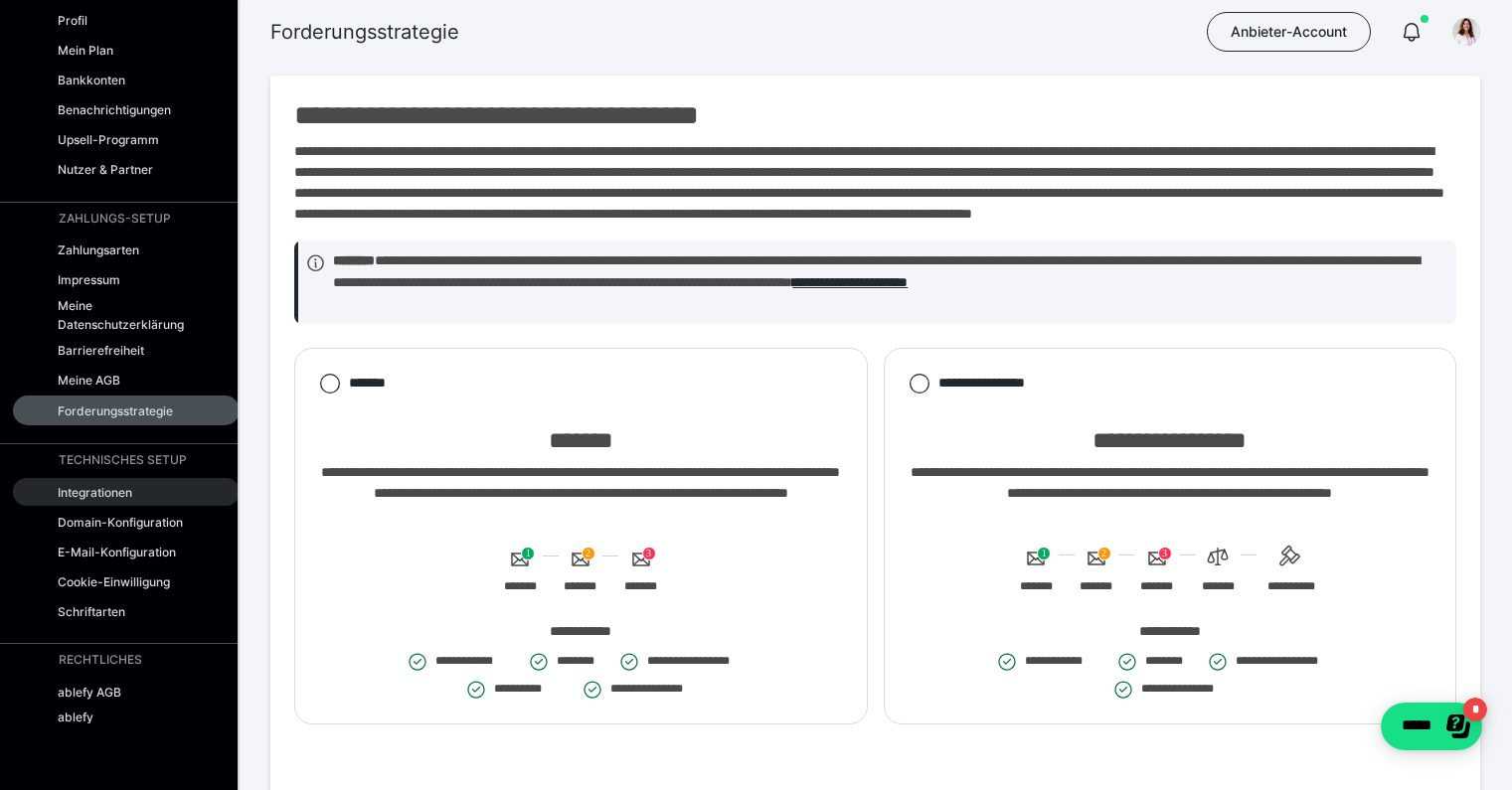 click on "Integrationen" at bounding box center [94, 492] 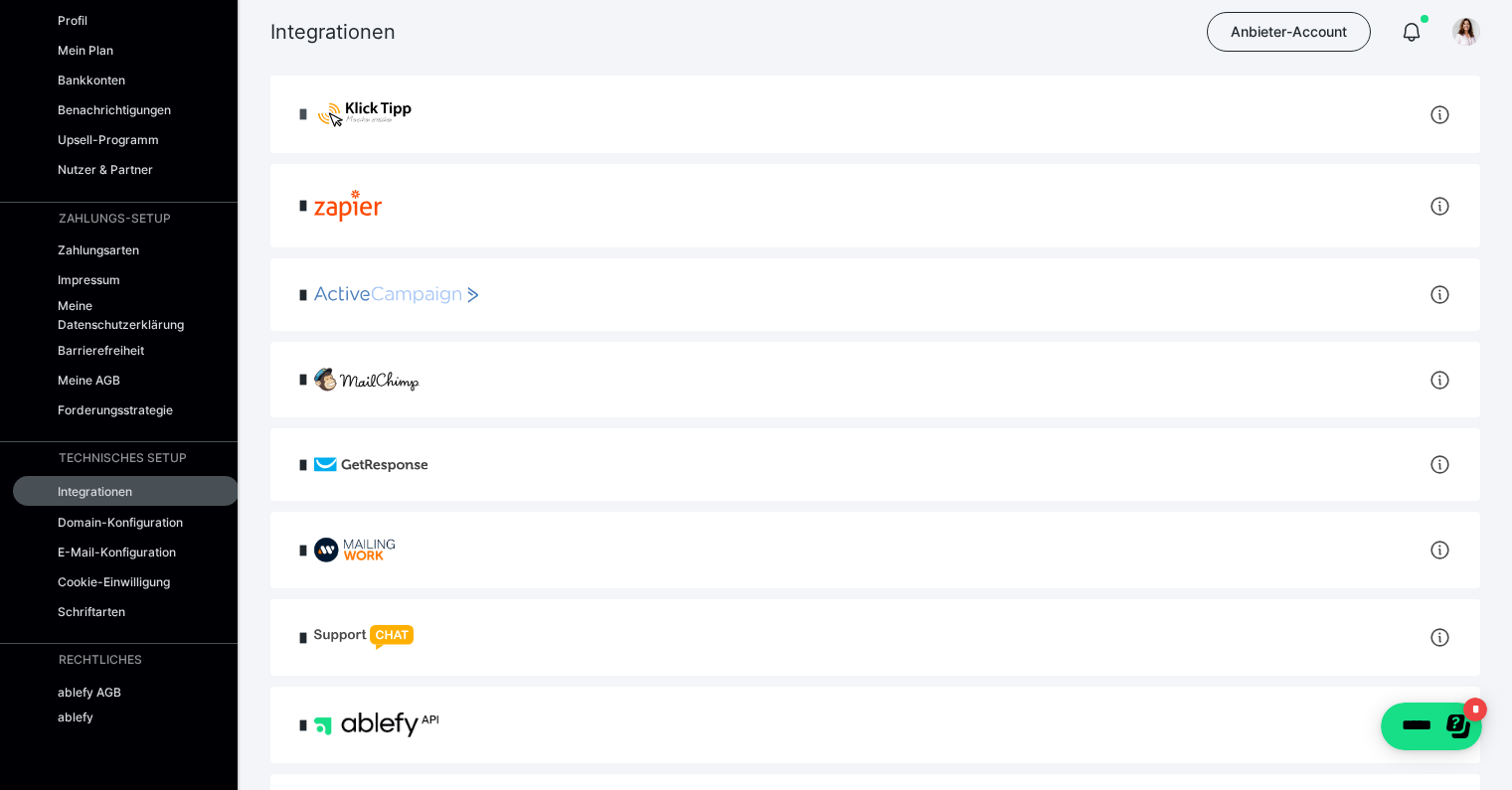 click at bounding box center (303, 114) 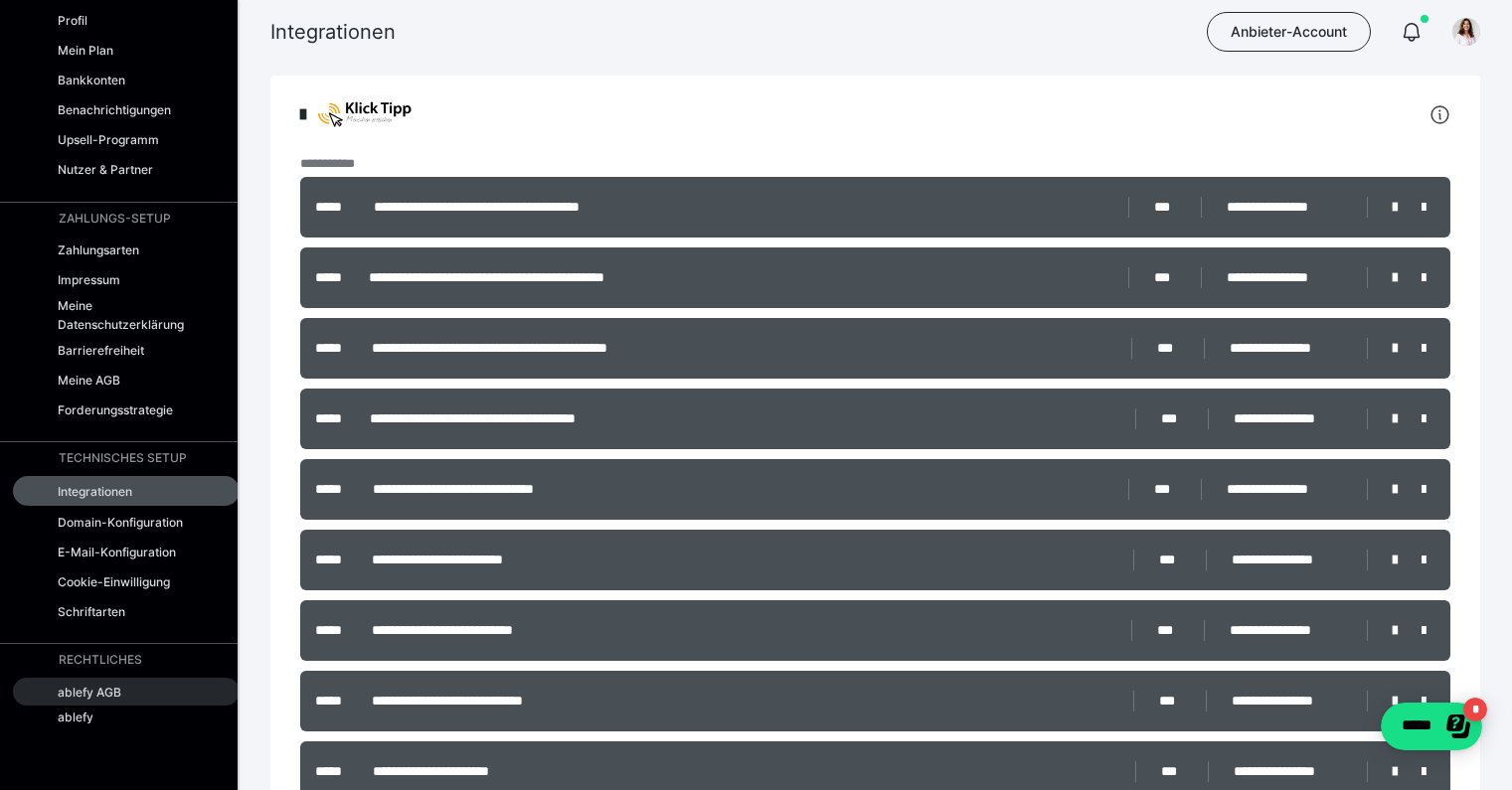 click on "ablefy AGB" at bounding box center [89, 692] 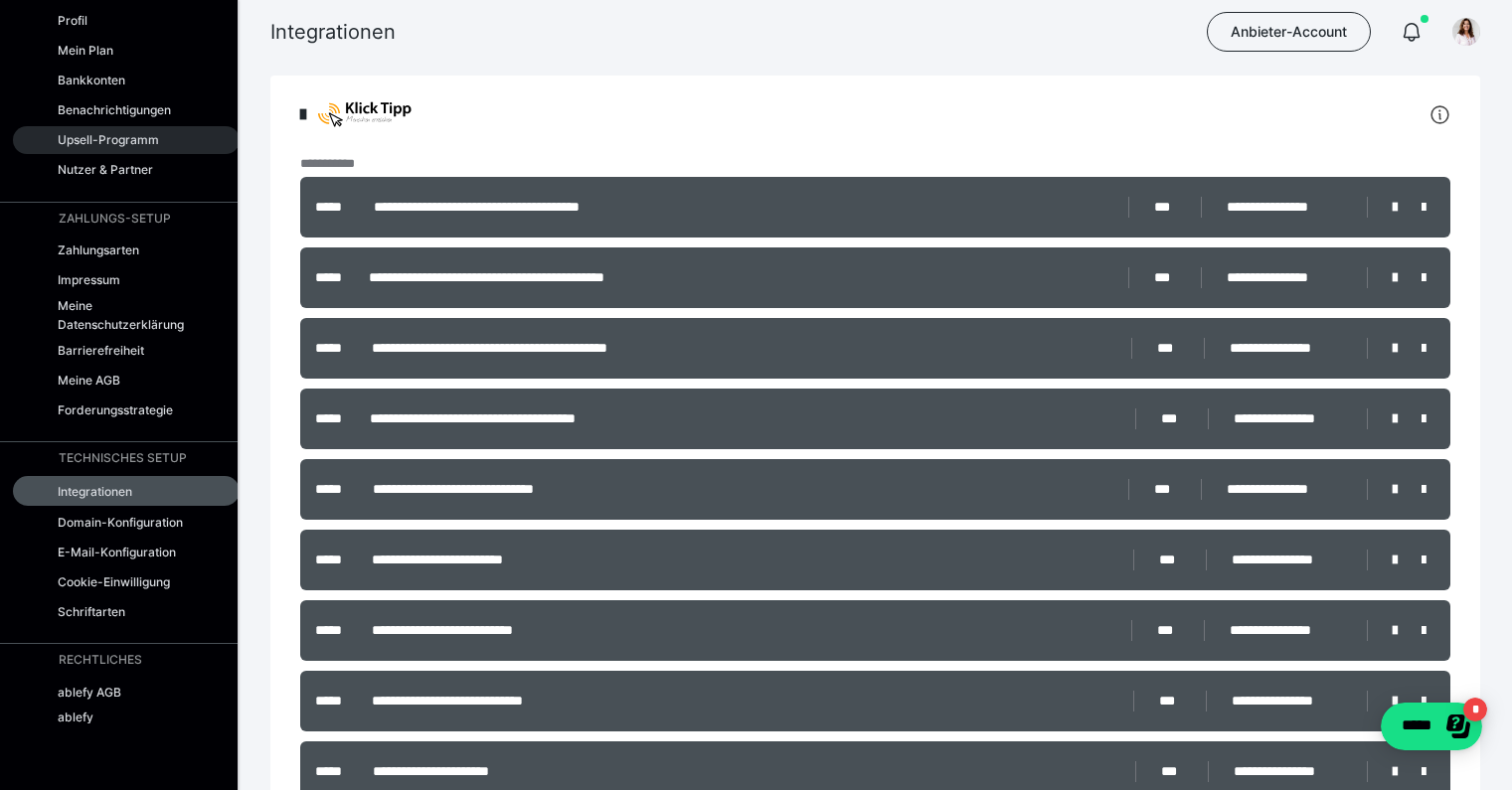scroll, scrollTop: 0, scrollLeft: 0, axis: both 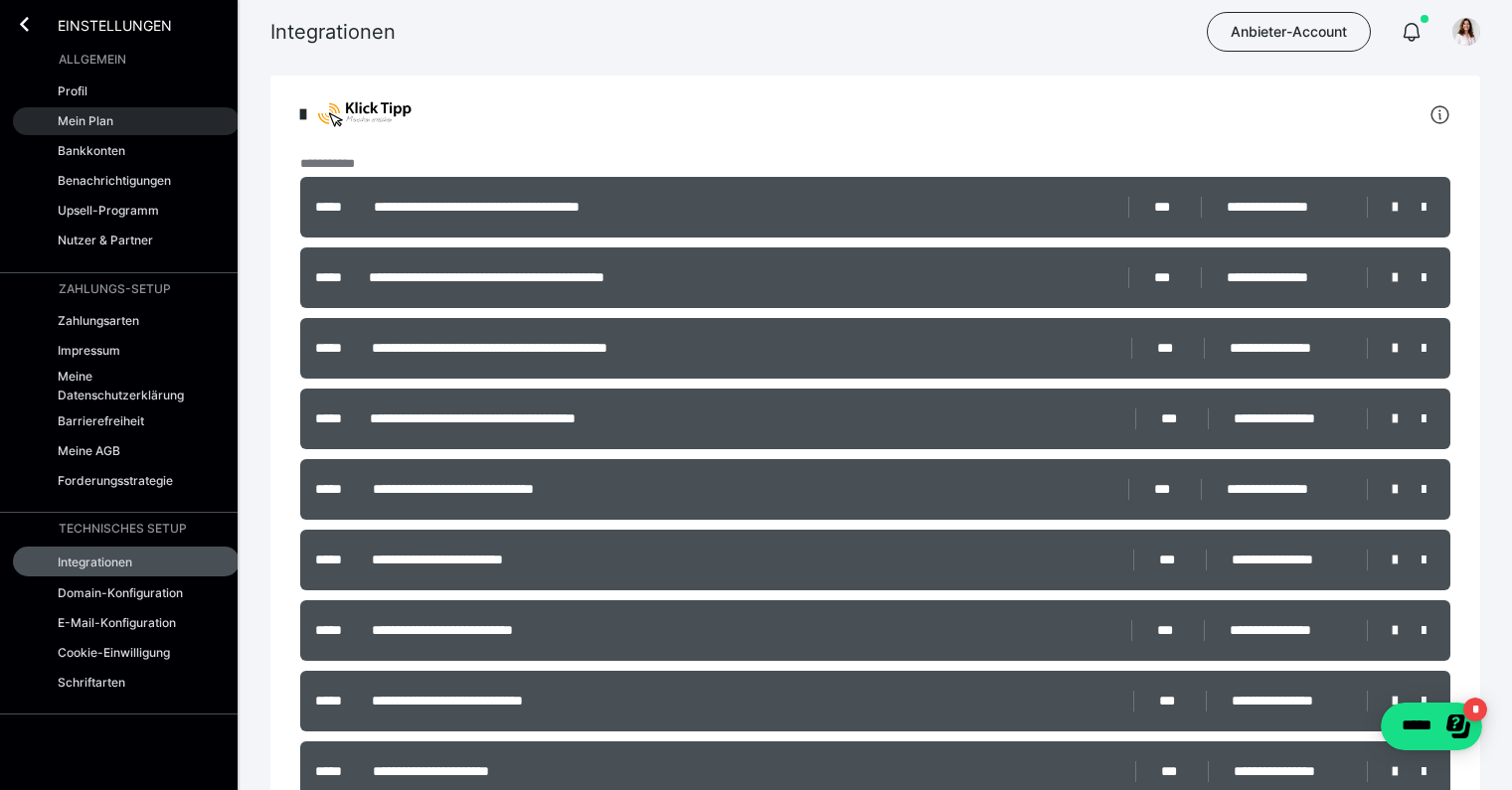 click on "Mein Plan" at bounding box center (85, 120) 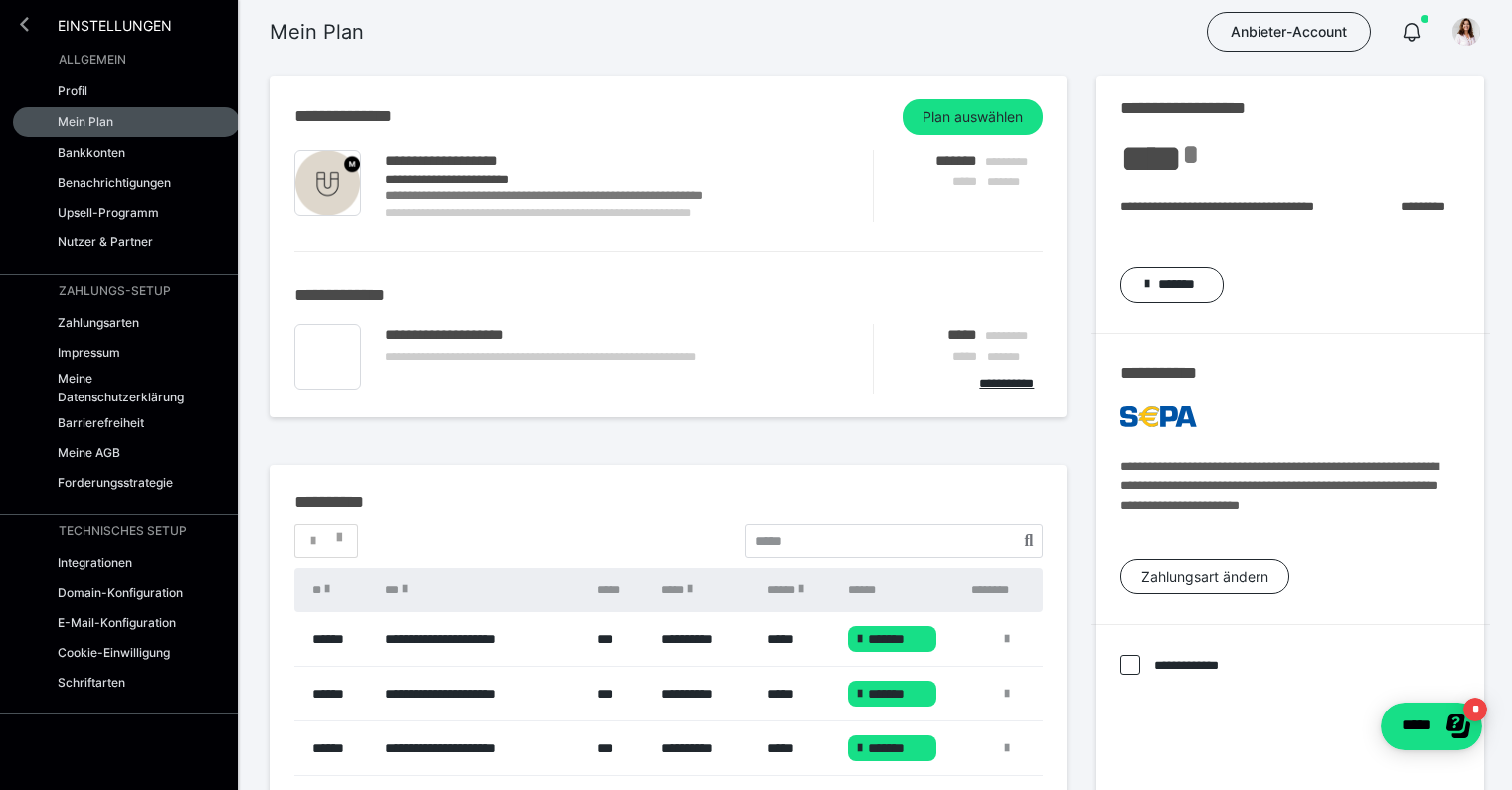click at bounding box center [24, 24] 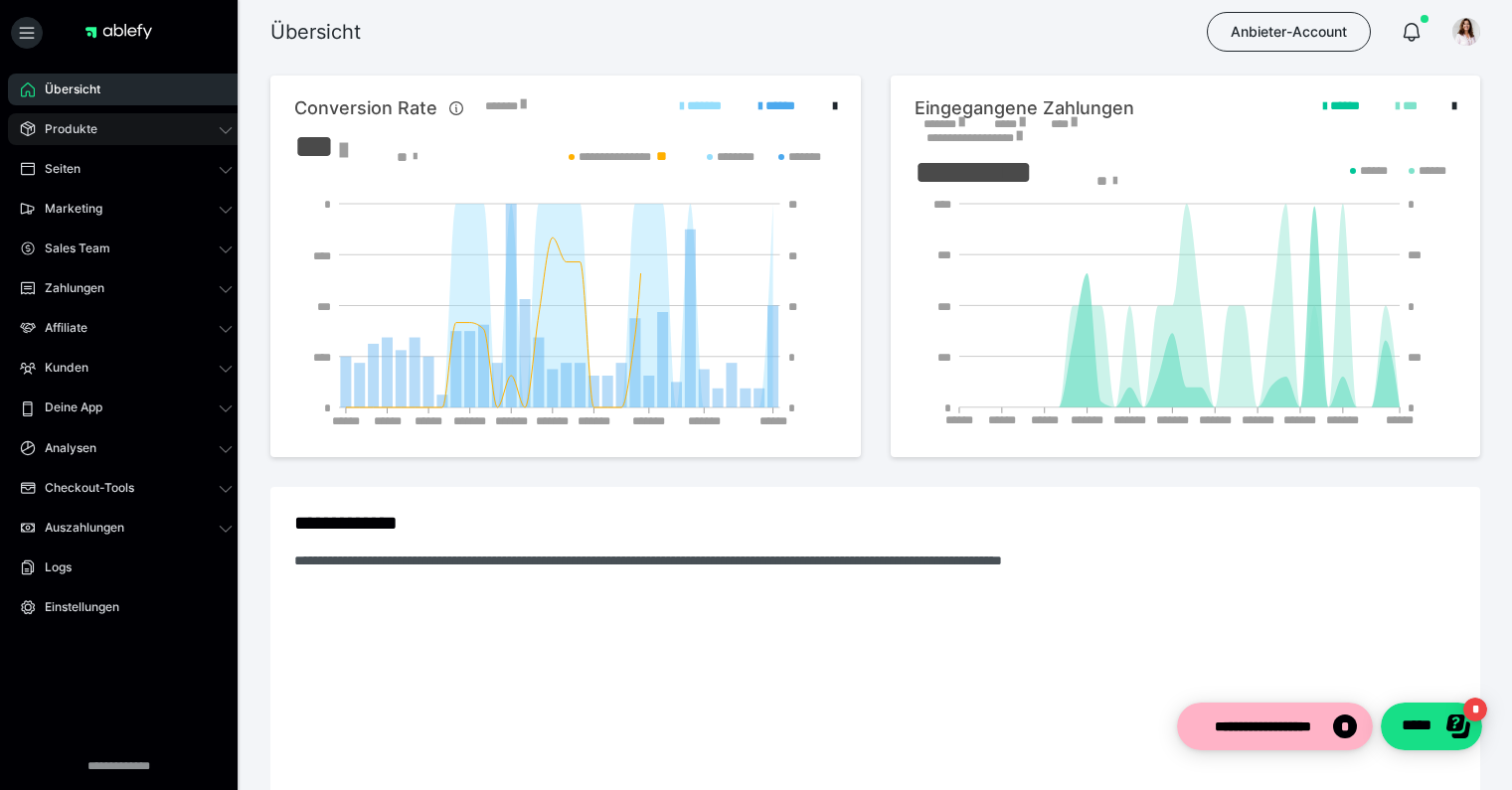 scroll, scrollTop: 0, scrollLeft: 0, axis: both 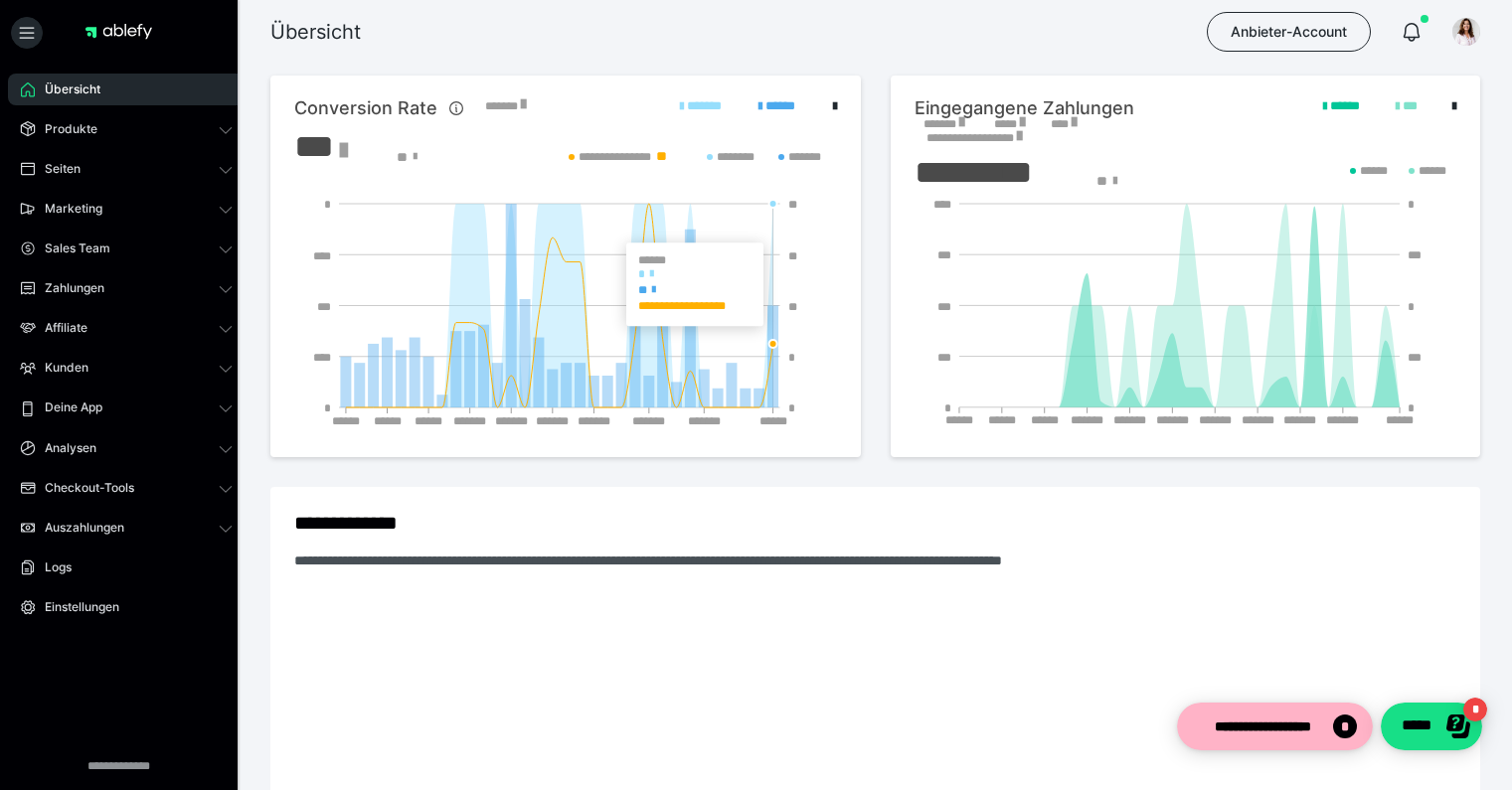 click 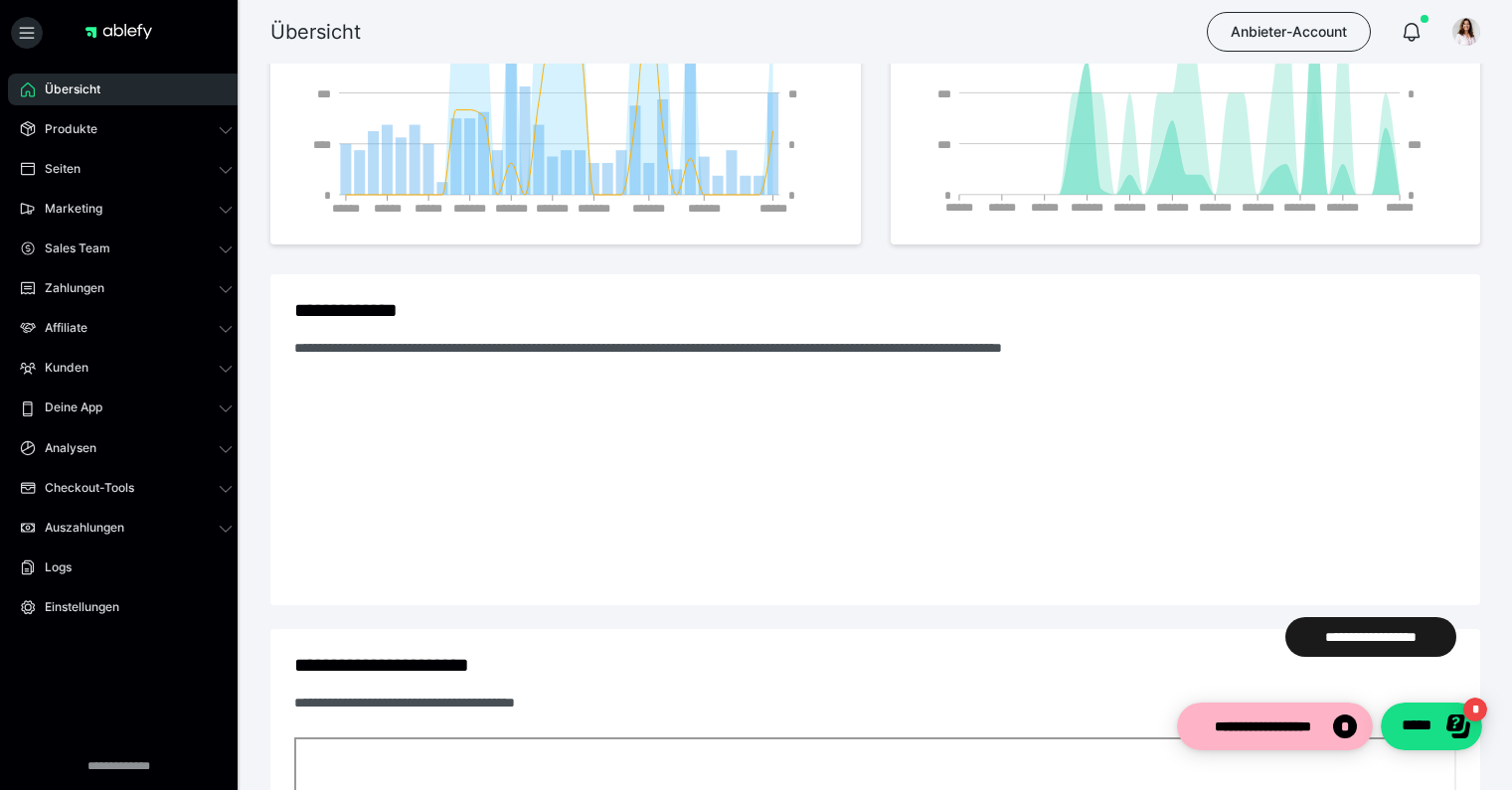 scroll, scrollTop: 245, scrollLeft: 0, axis: vertical 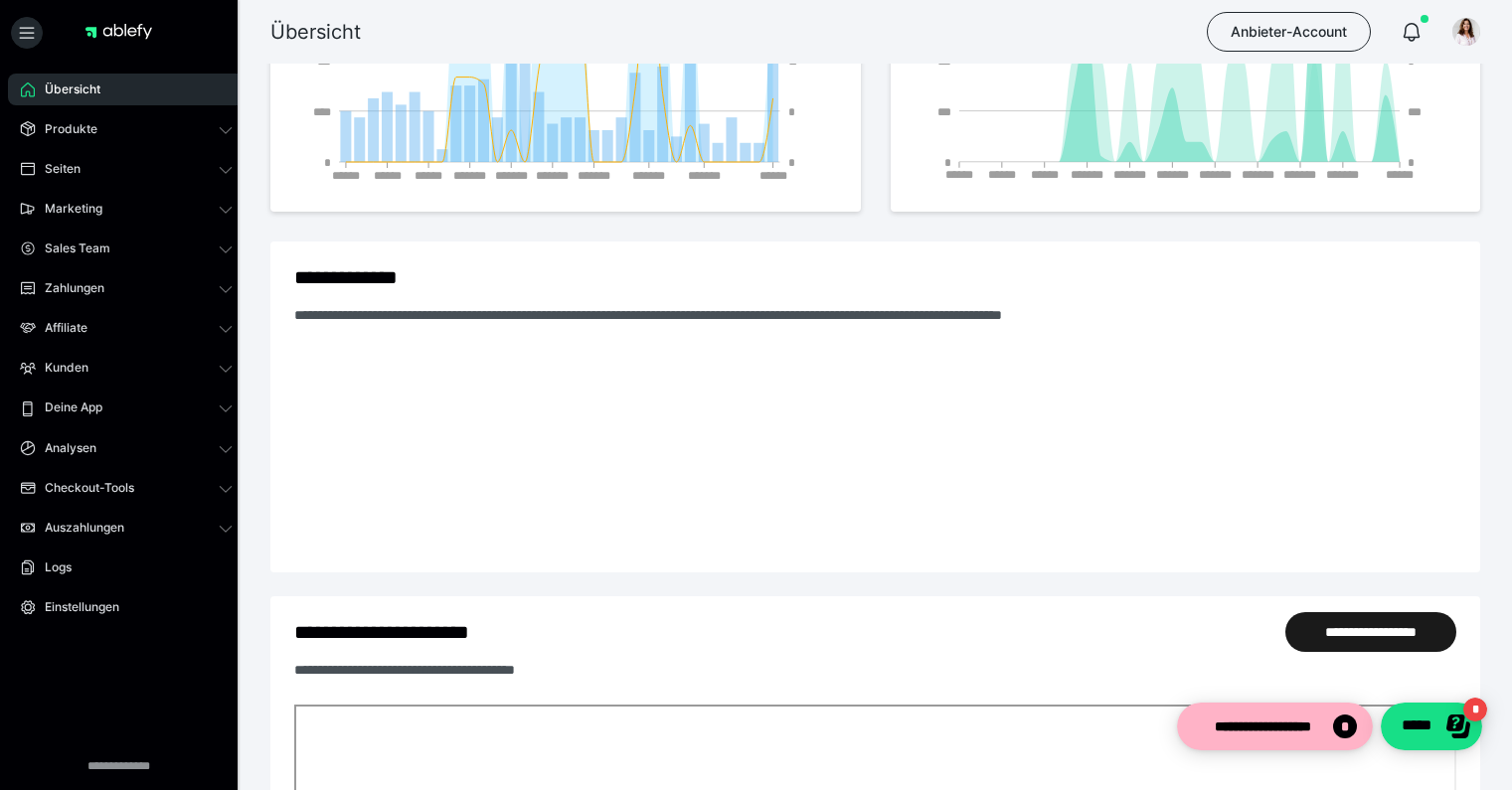 click on "**********" at bounding box center (358, 277) 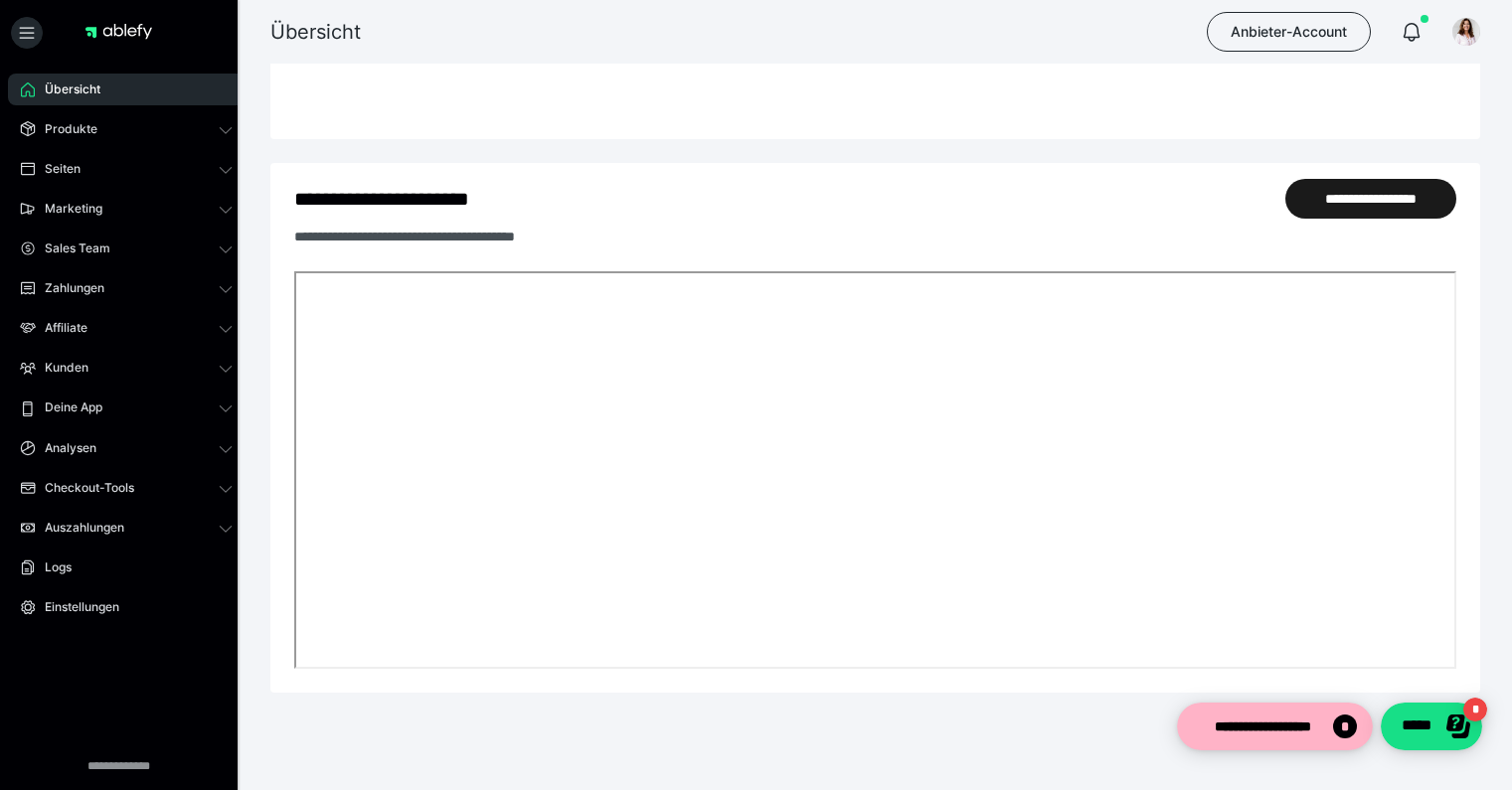 scroll, scrollTop: 705, scrollLeft: 0, axis: vertical 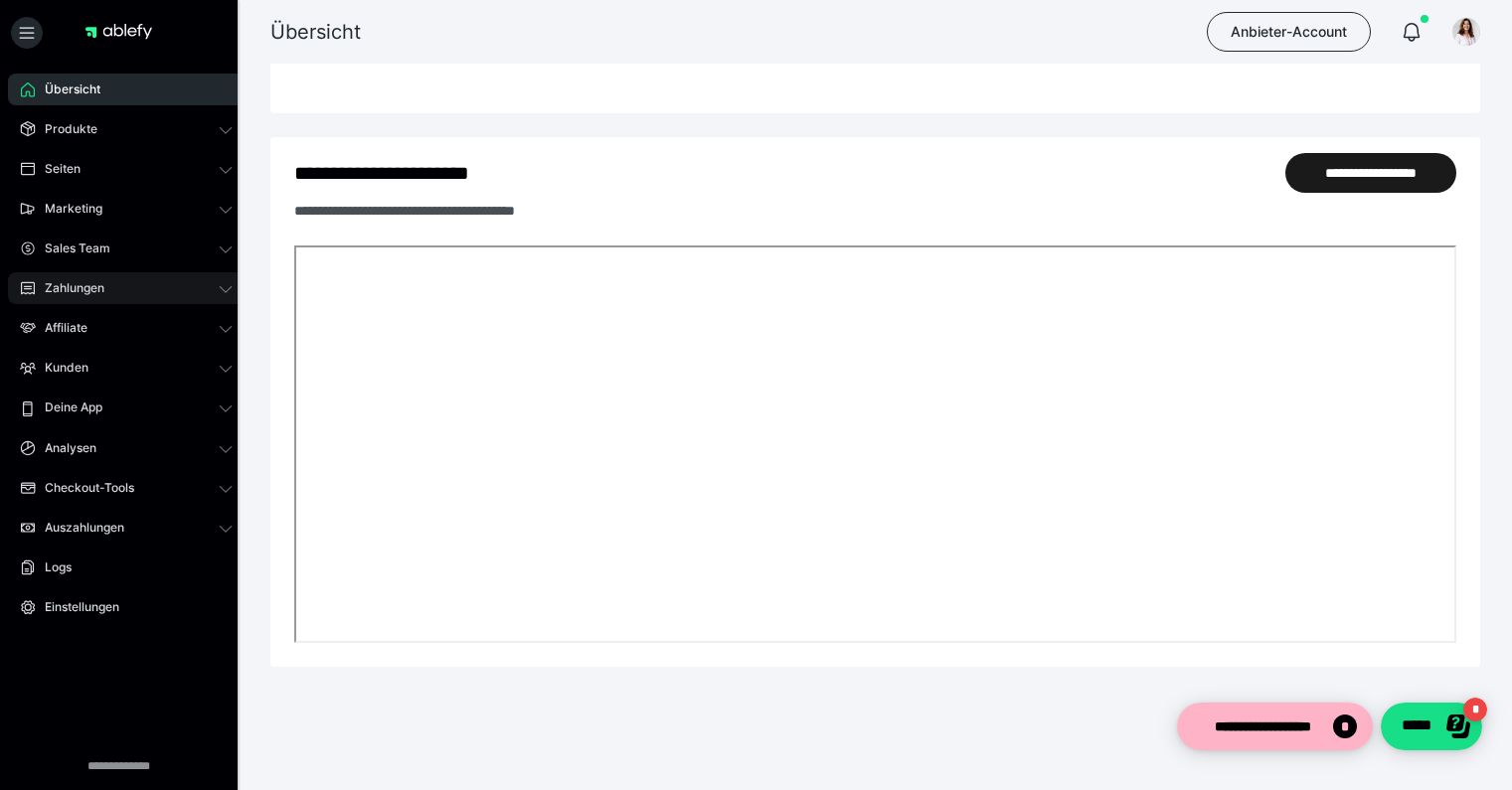 click on "Zahlungen" at bounding box center (126, 288) 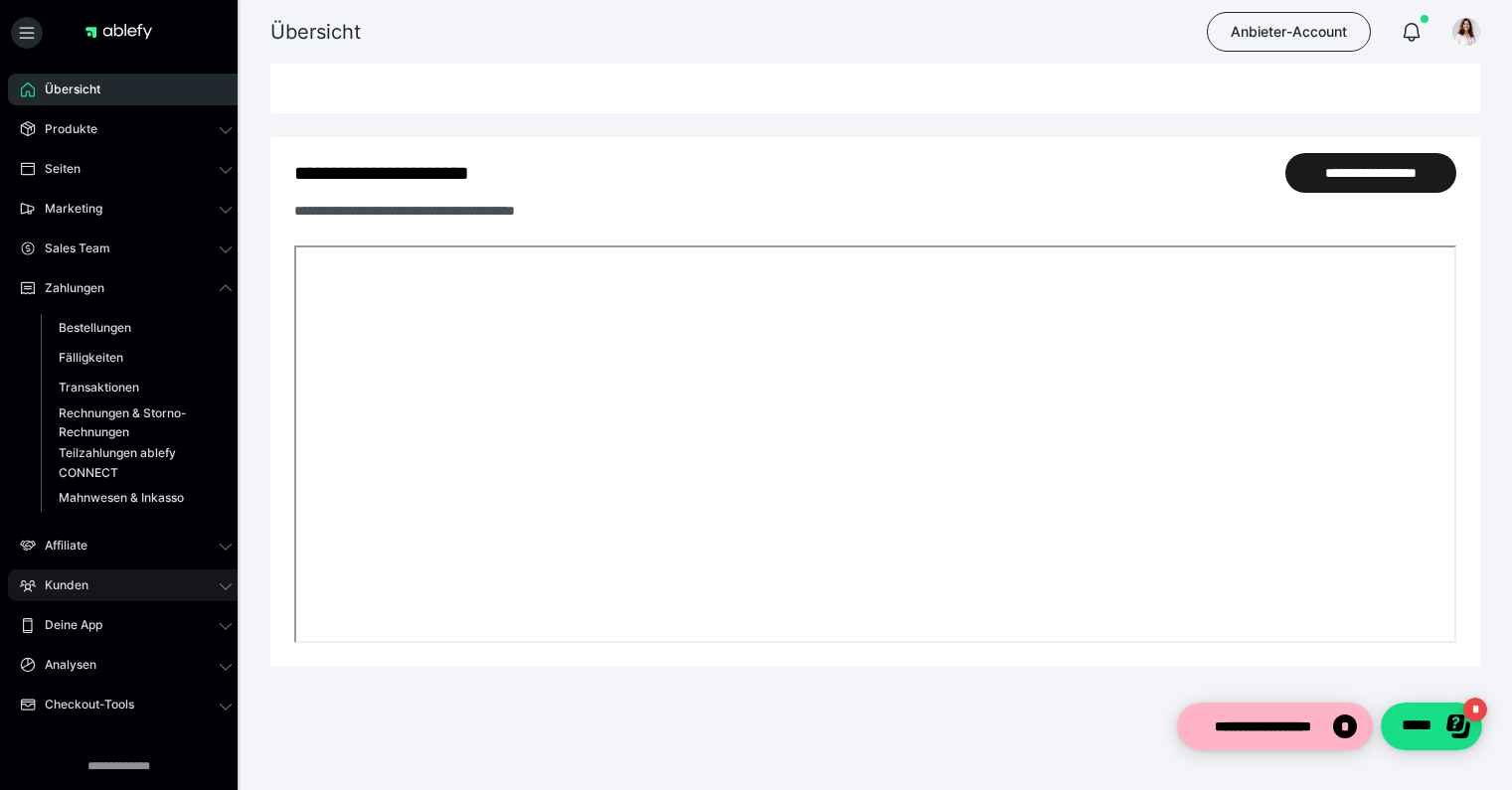 click on "Kunden" at bounding box center (126, 585) 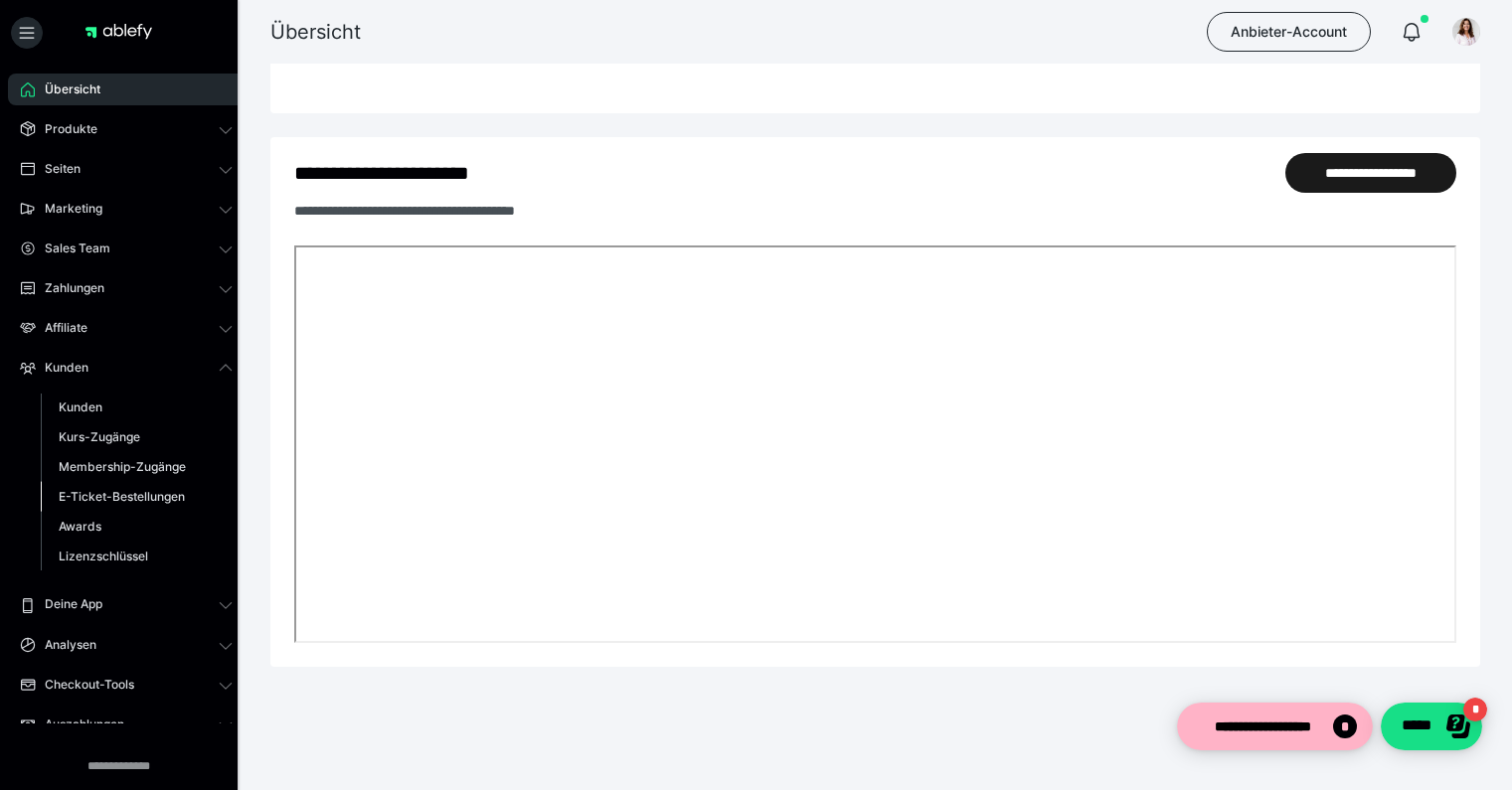 click on "E-Ticket-Bestellungen" at bounding box center [121, 496] 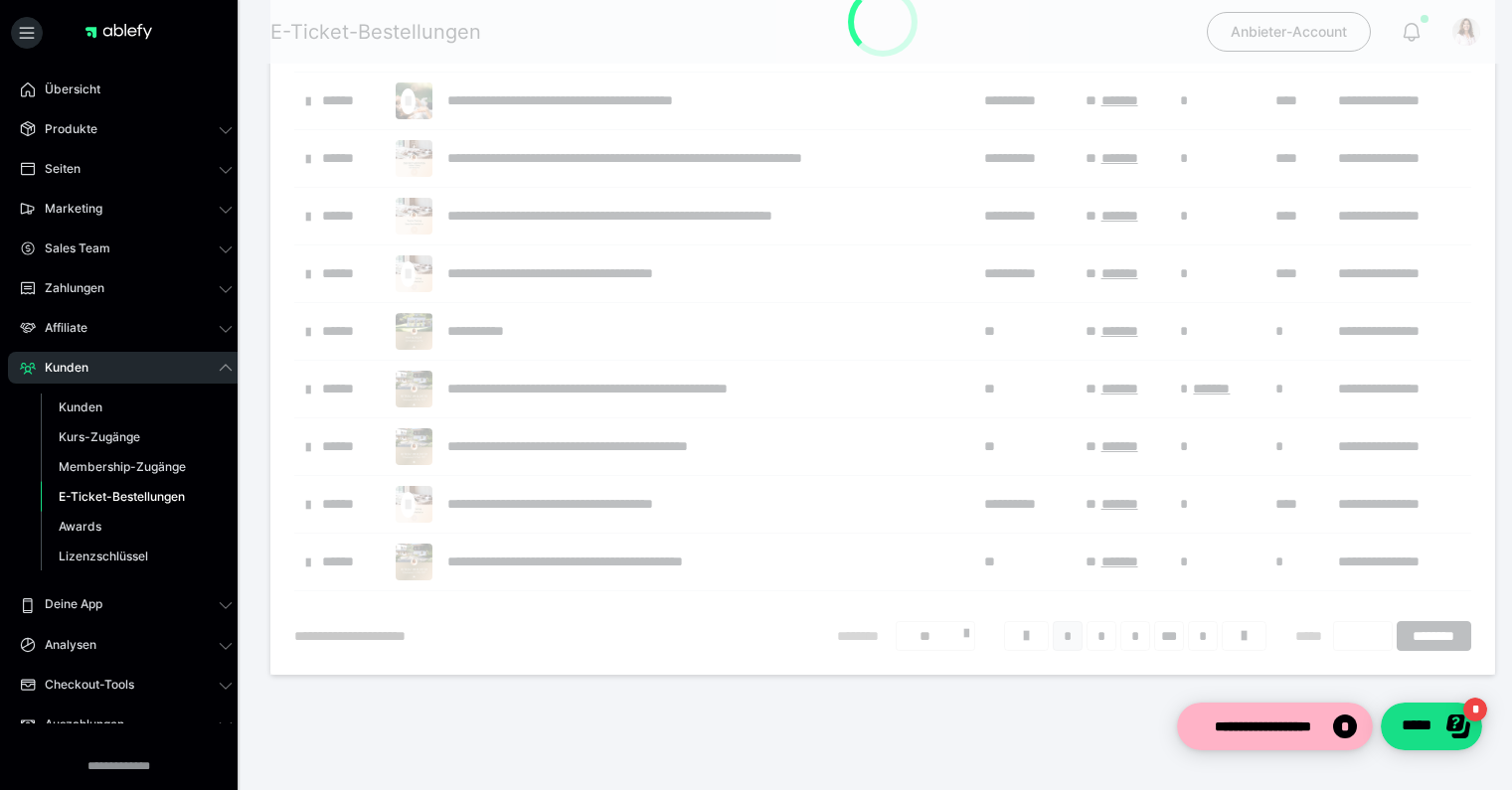 scroll, scrollTop: 0, scrollLeft: 0, axis: both 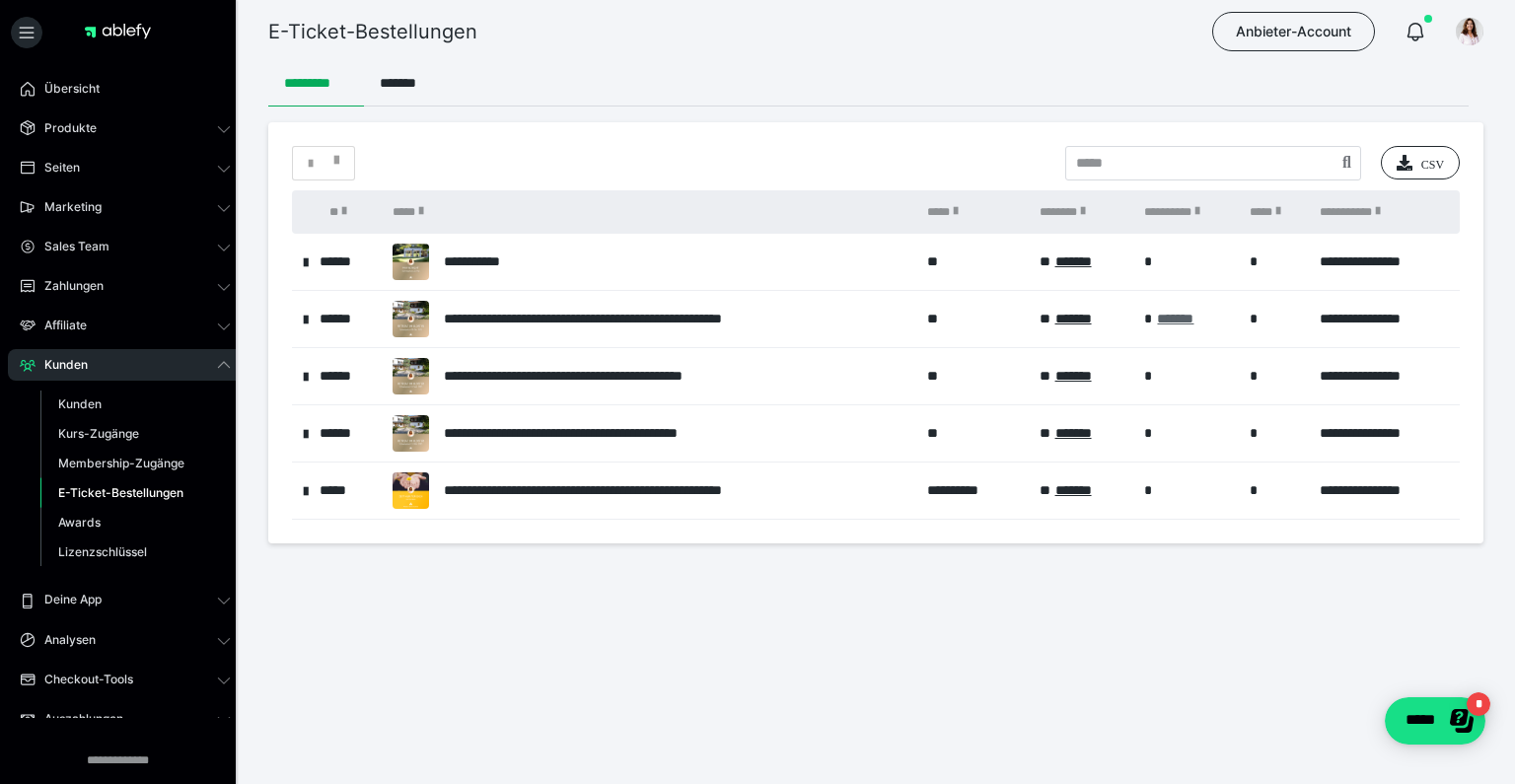 click on "*******" at bounding box center [1175, 319] 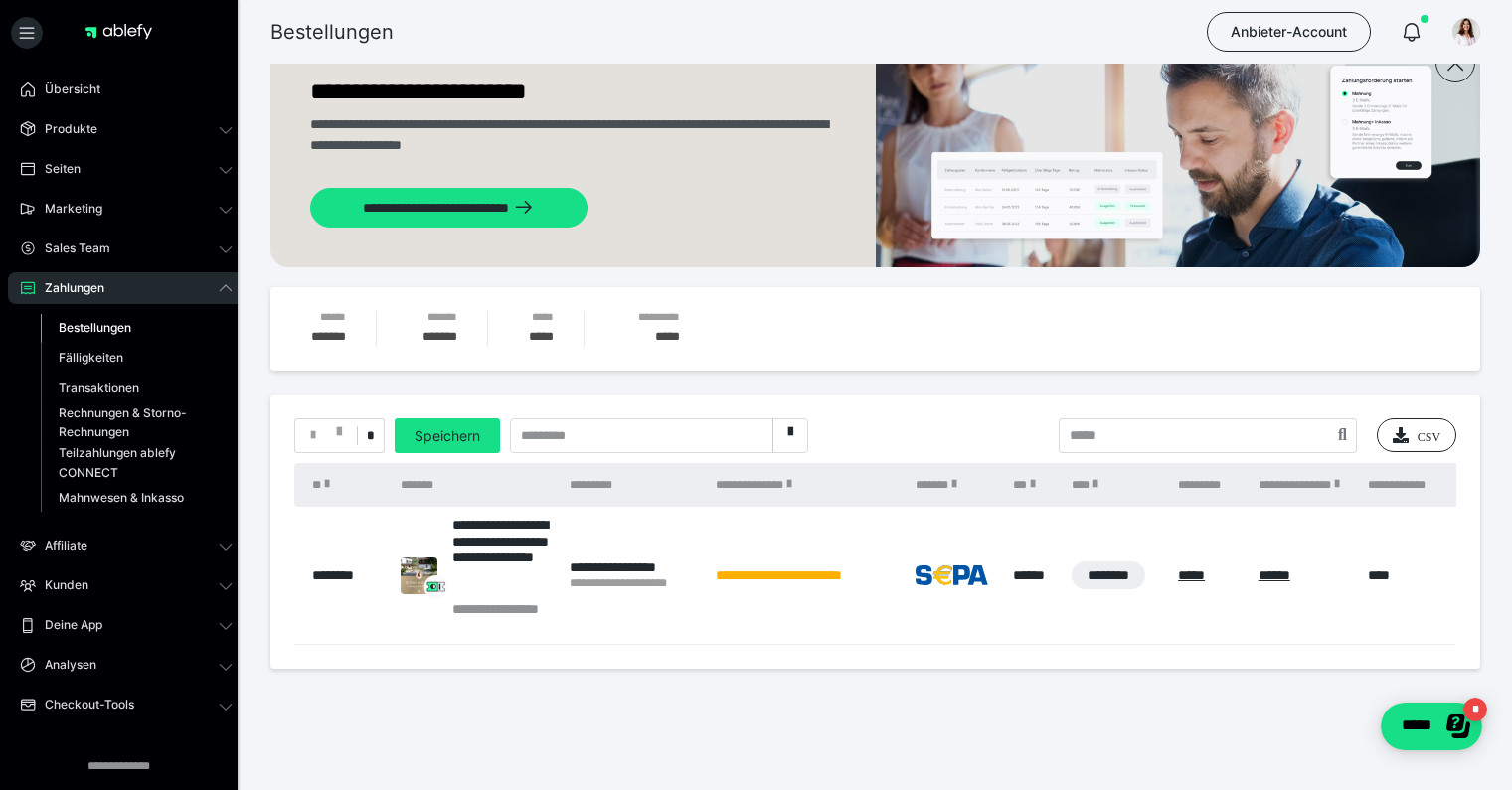scroll, scrollTop: 67, scrollLeft: 0, axis: vertical 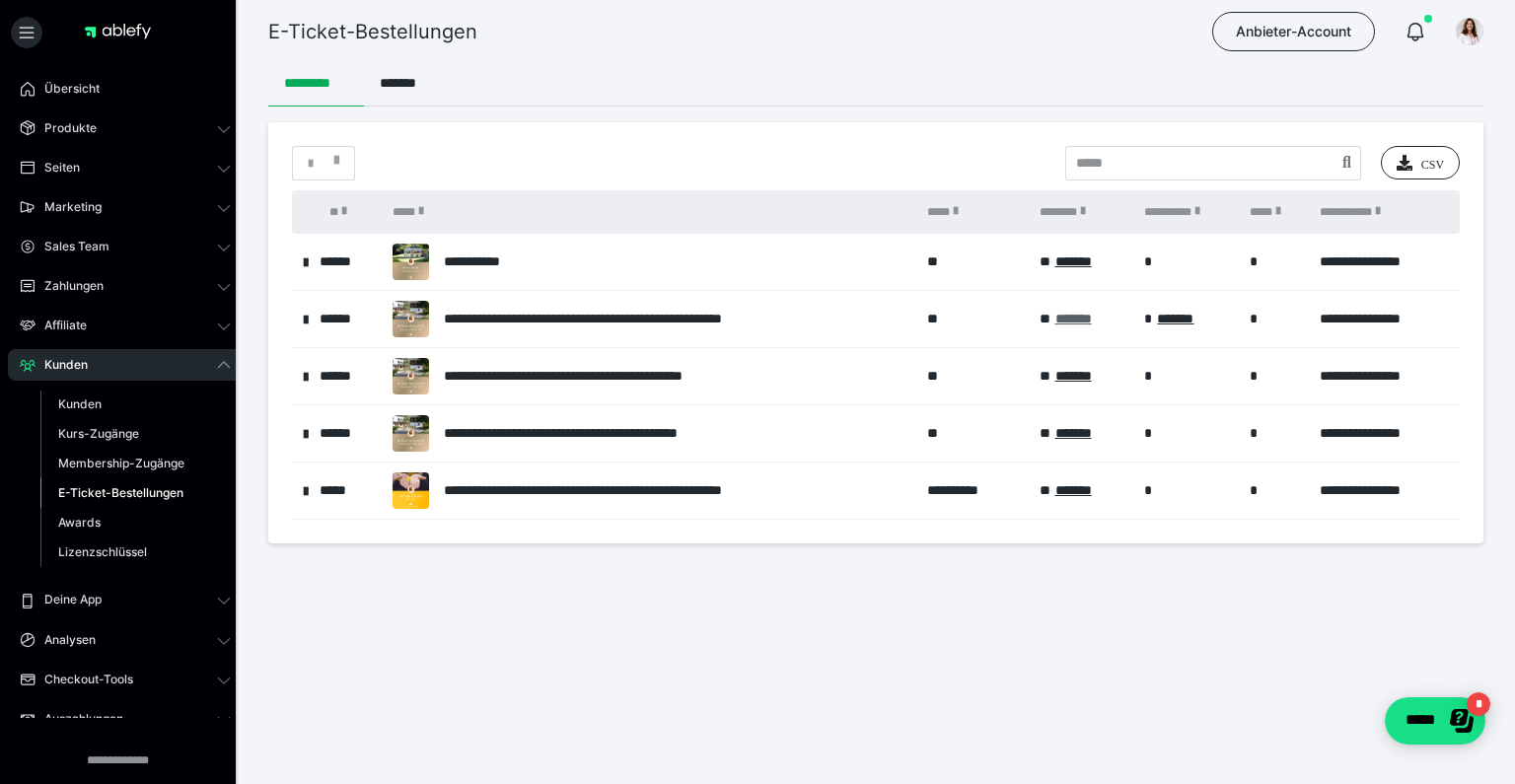 click on "*******" at bounding box center (1073, 319) 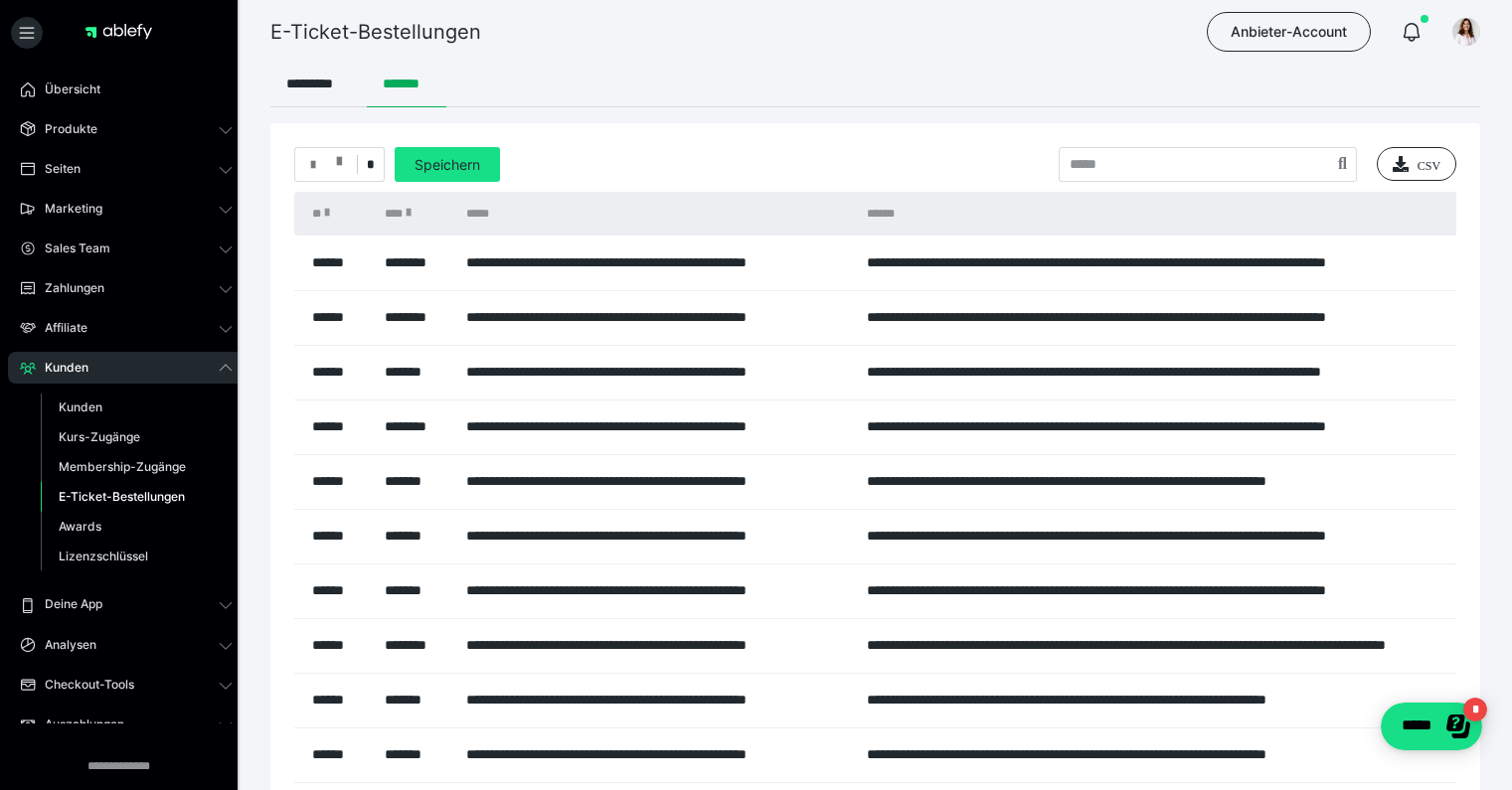 click at bounding box center (326, 165) 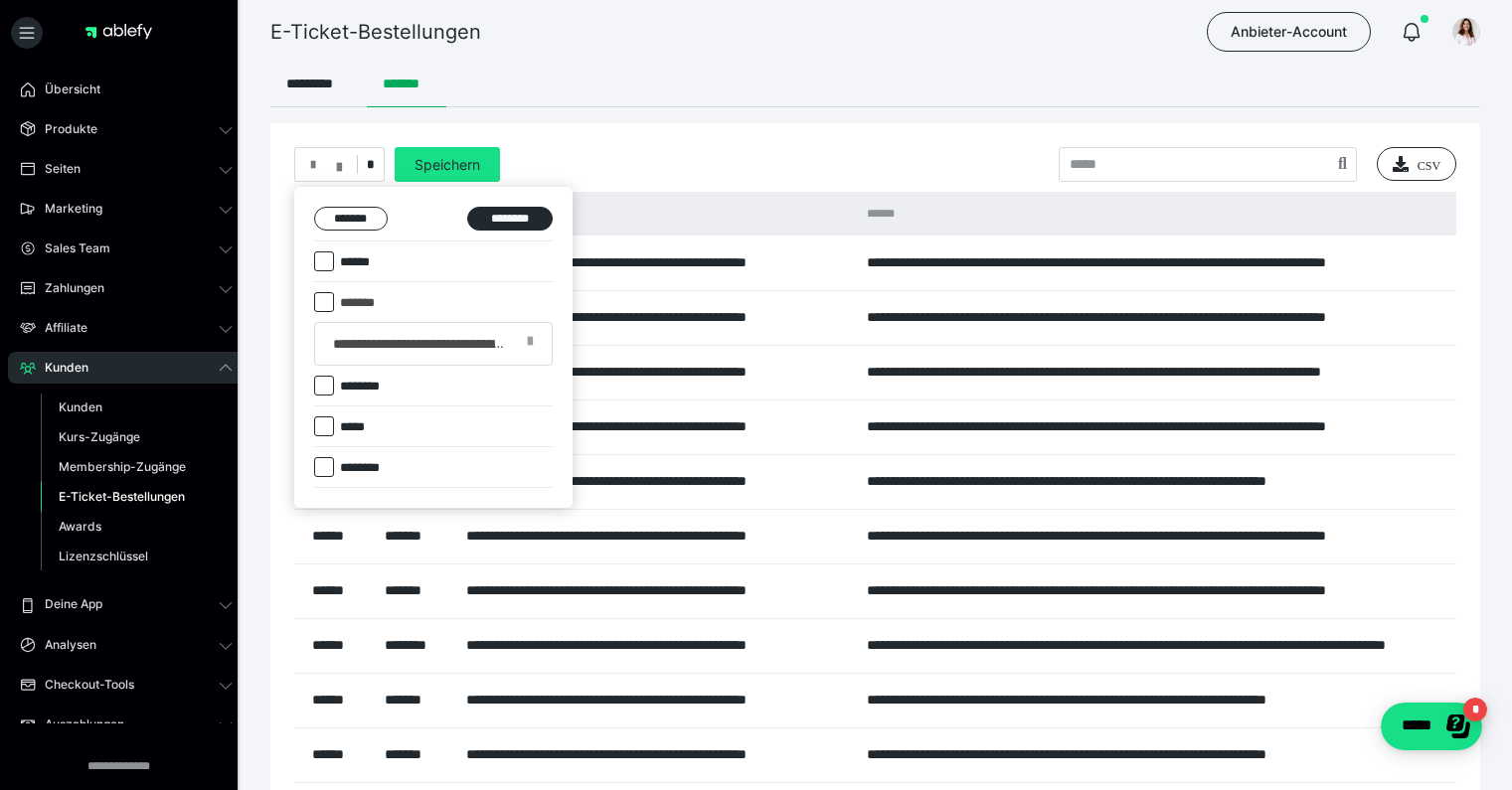 click at bounding box center [324, 261] 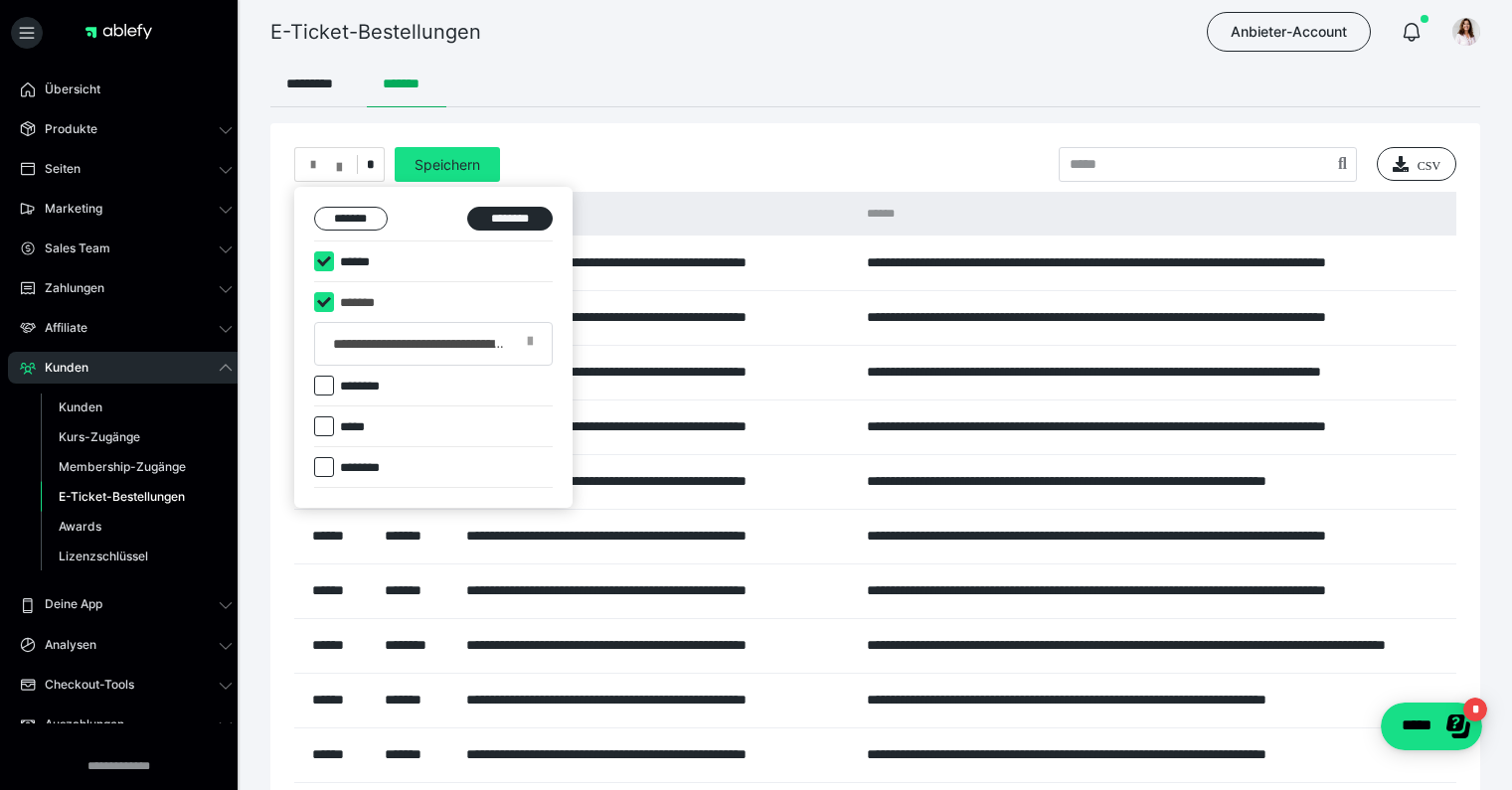 checkbox on "****" 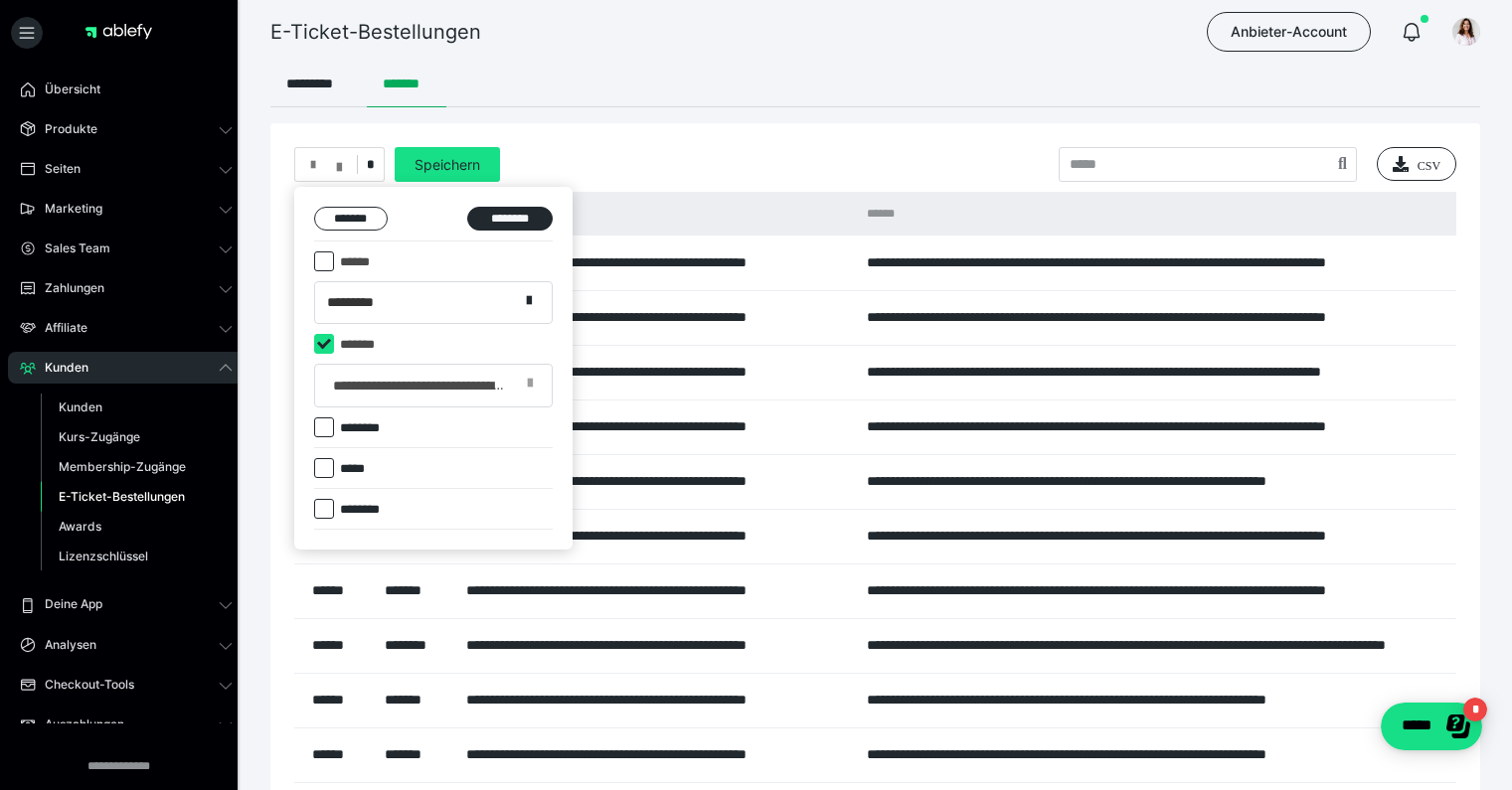 click on "*********" at bounding box center (365, 302) 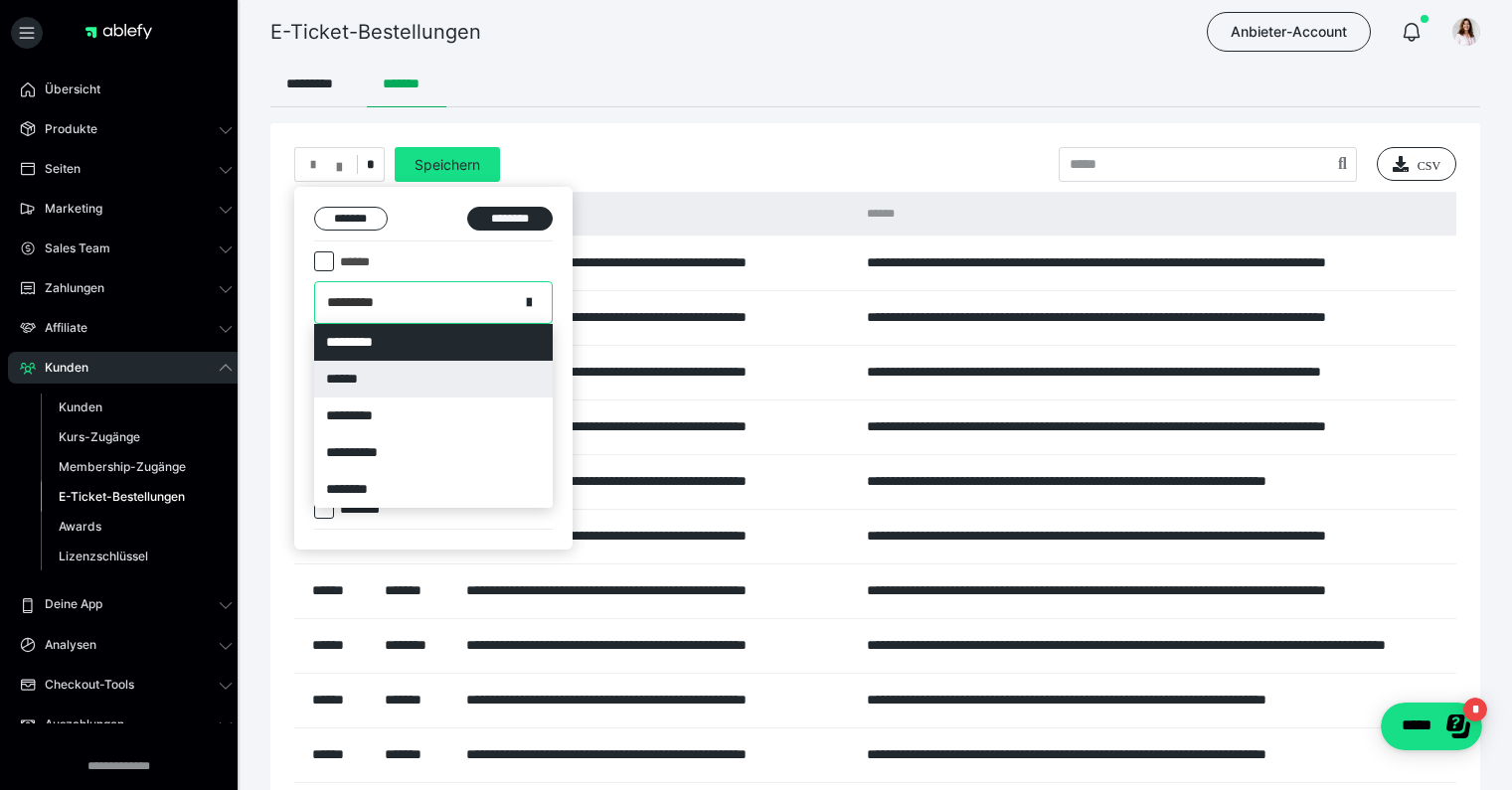 click on "******" at bounding box center (433, 379) 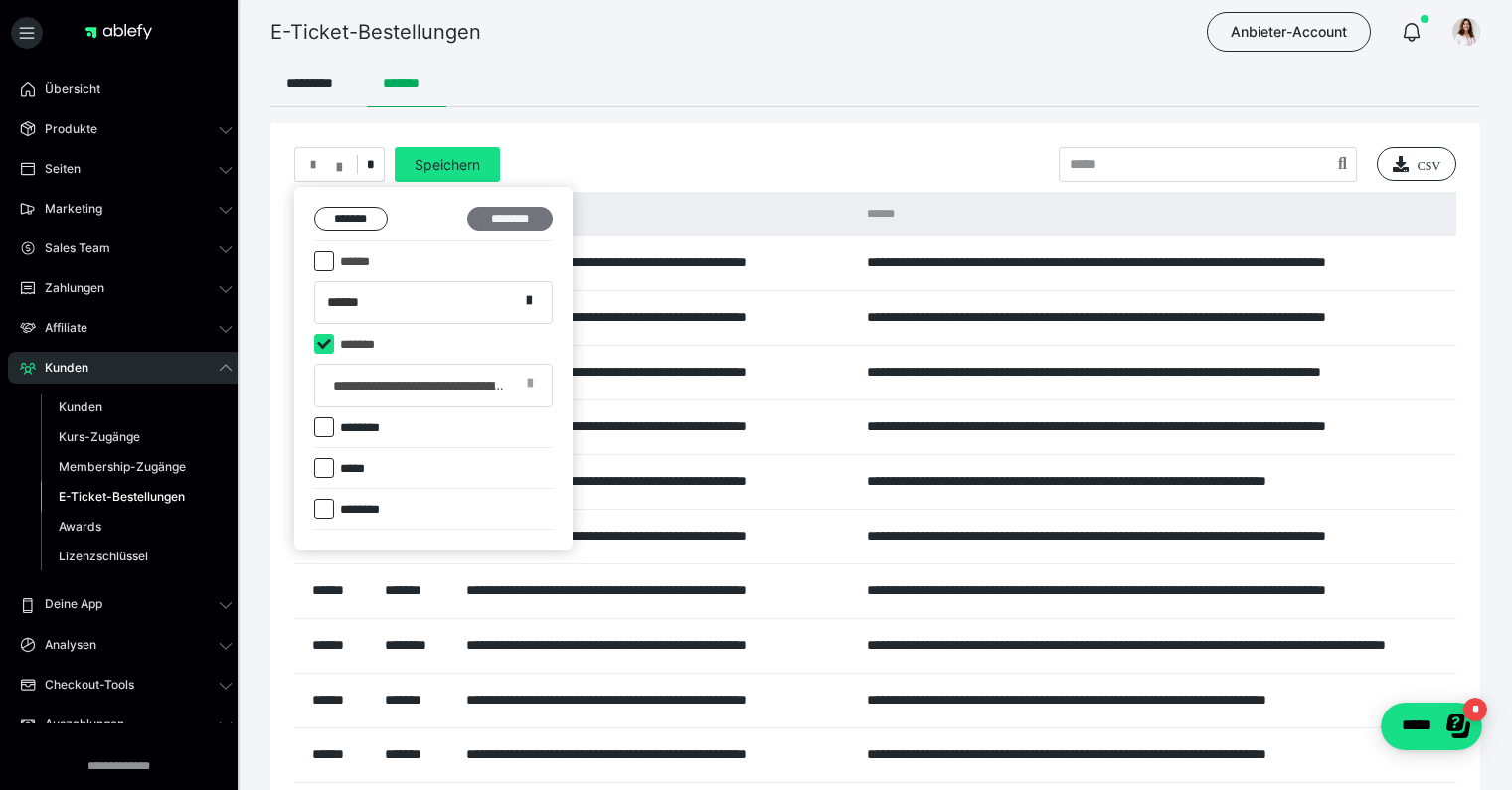 click on "********" at bounding box center (510, 219) 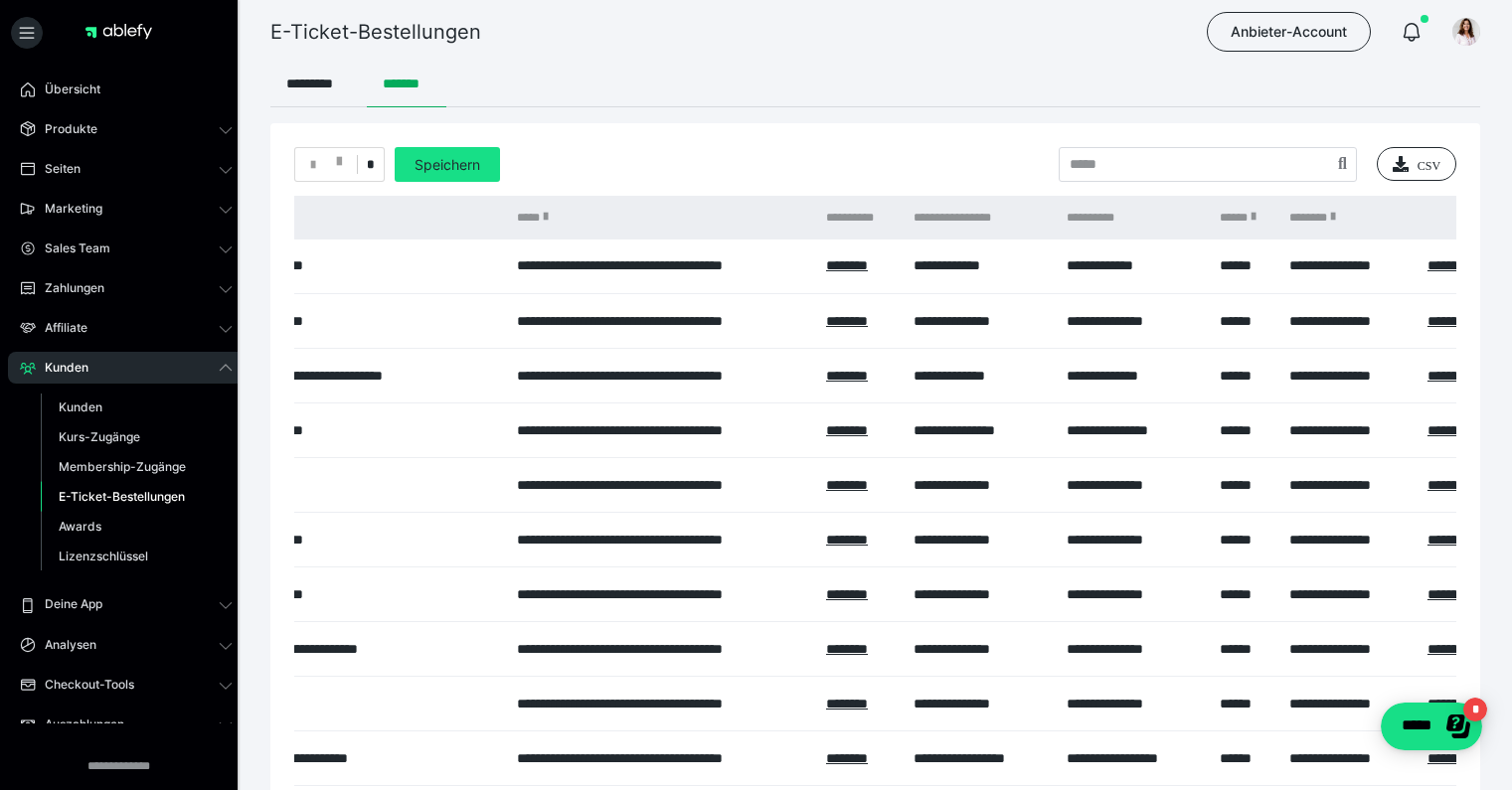 scroll, scrollTop: 0, scrollLeft: 1535, axis: horizontal 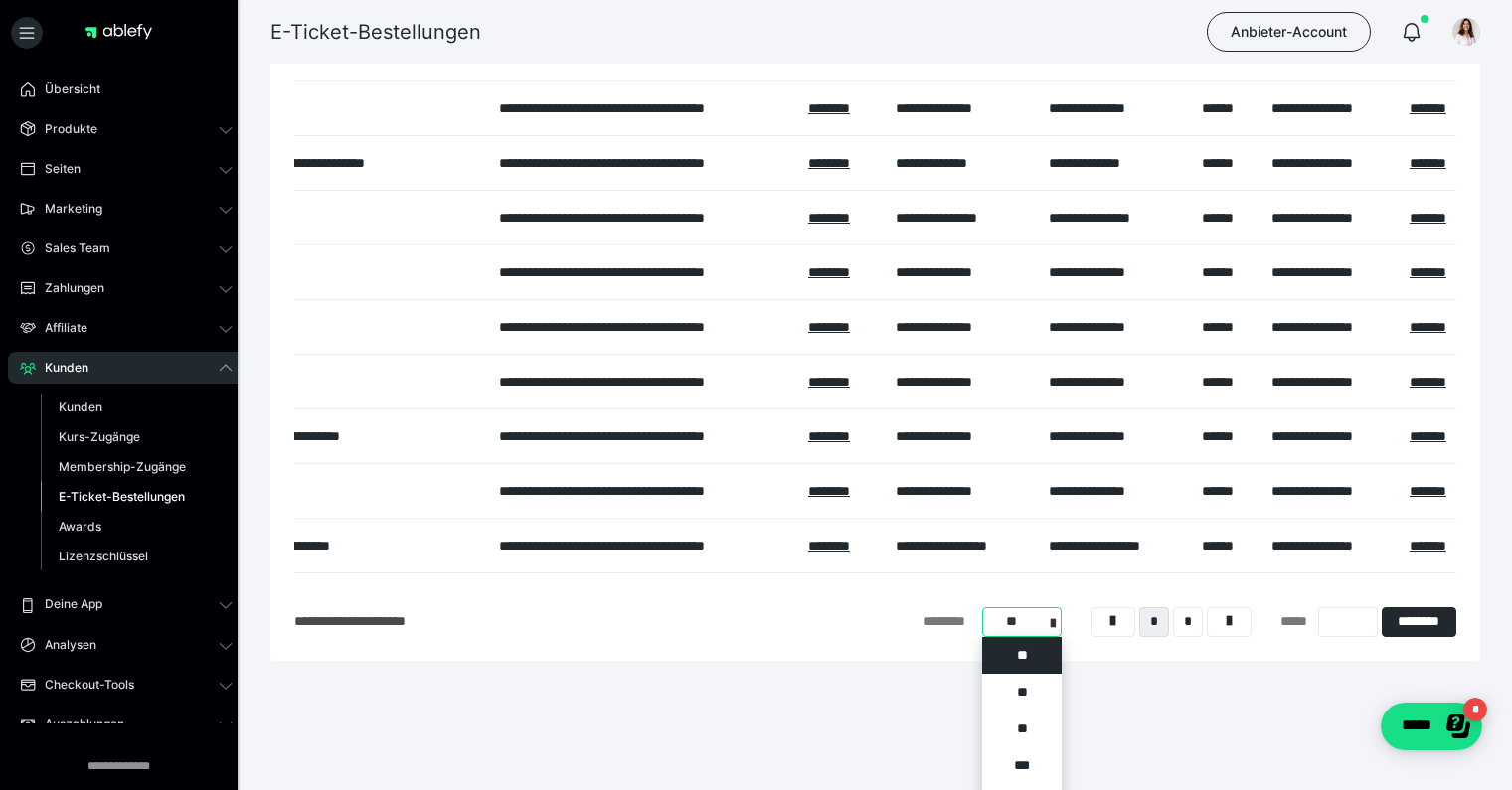 click on "**********" at bounding box center (1022, 622) 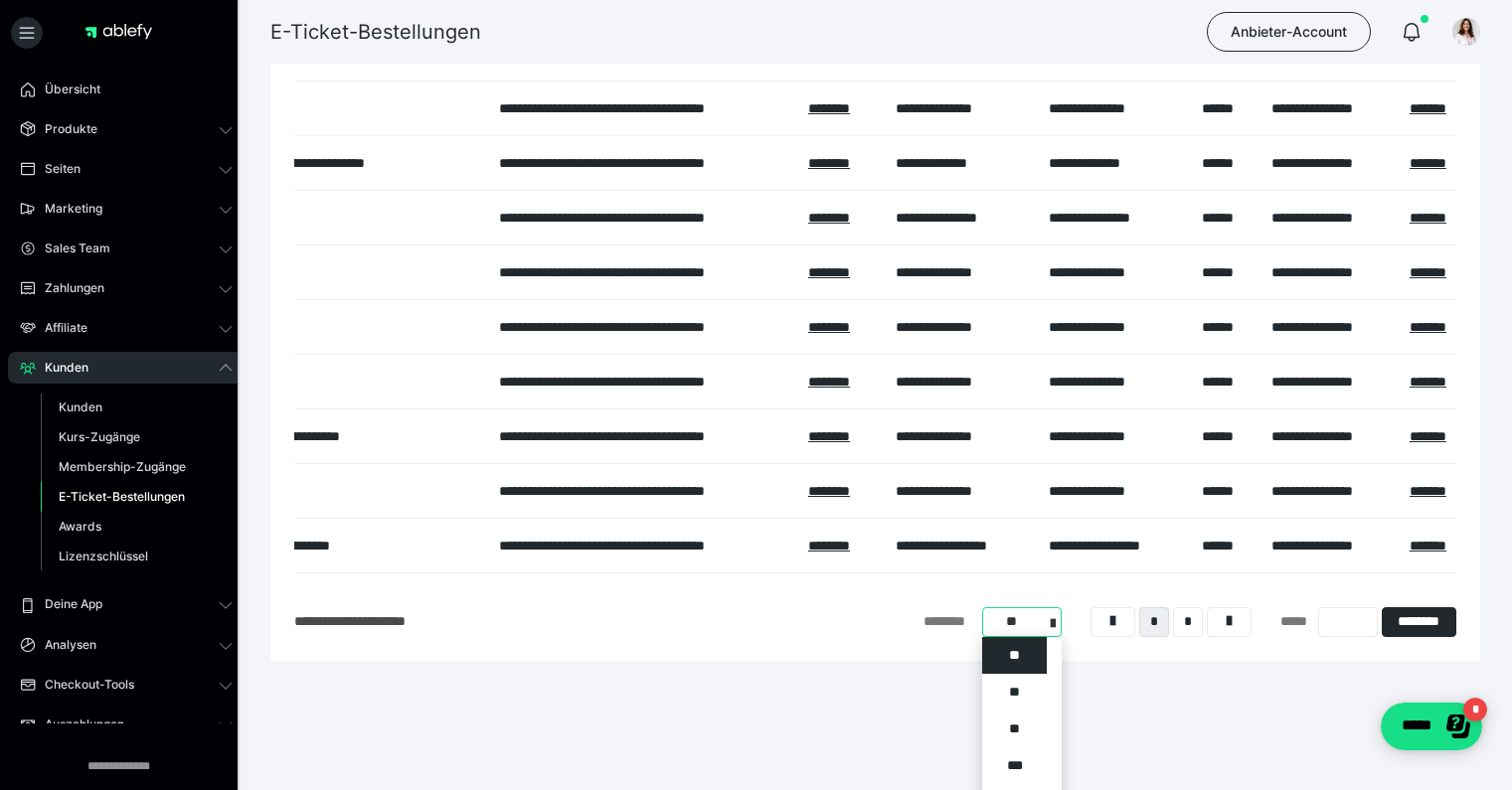 scroll, scrollTop: 272, scrollLeft: 0, axis: vertical 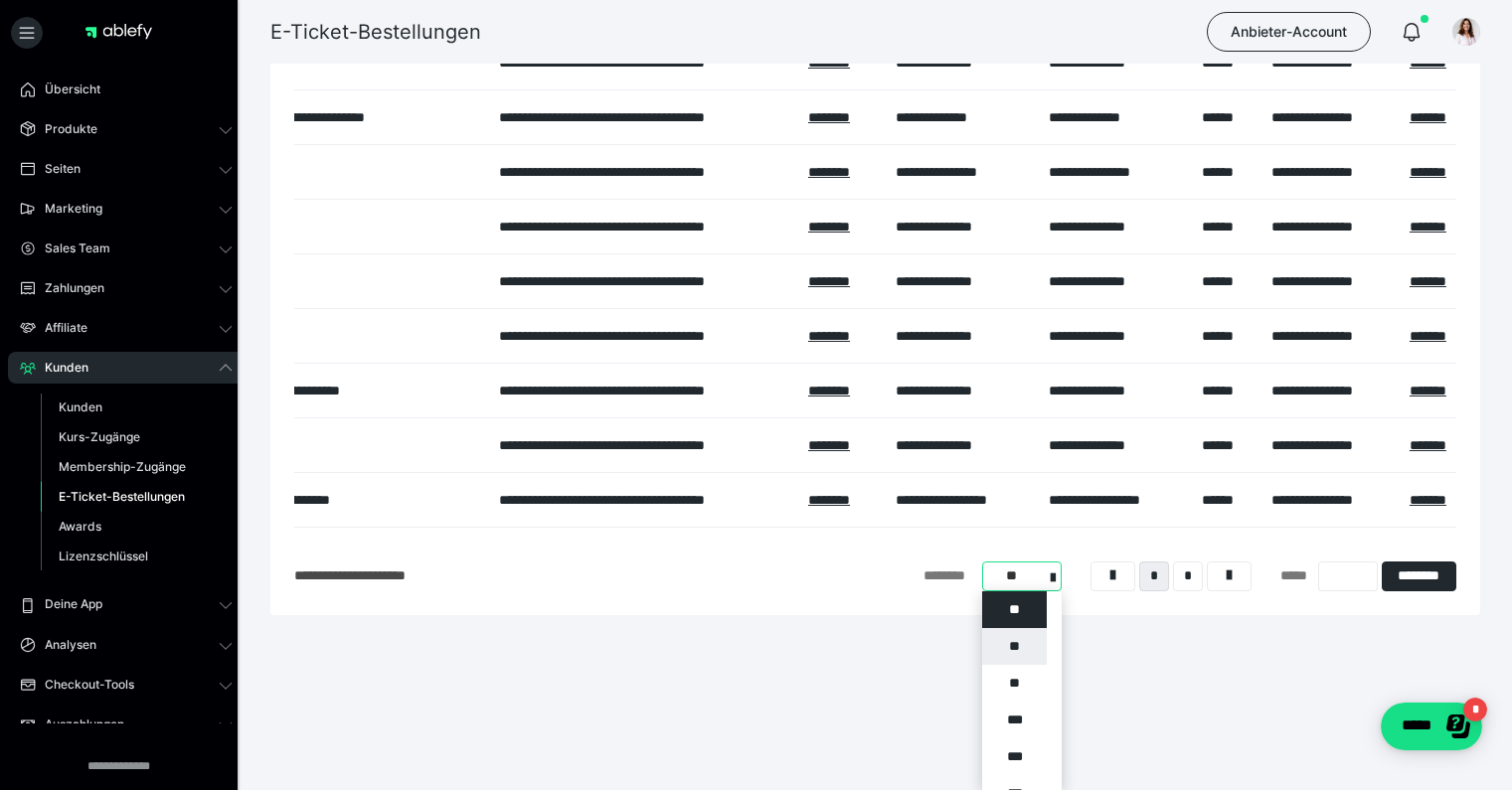 click on "**" at bounding box center (1014, 646) 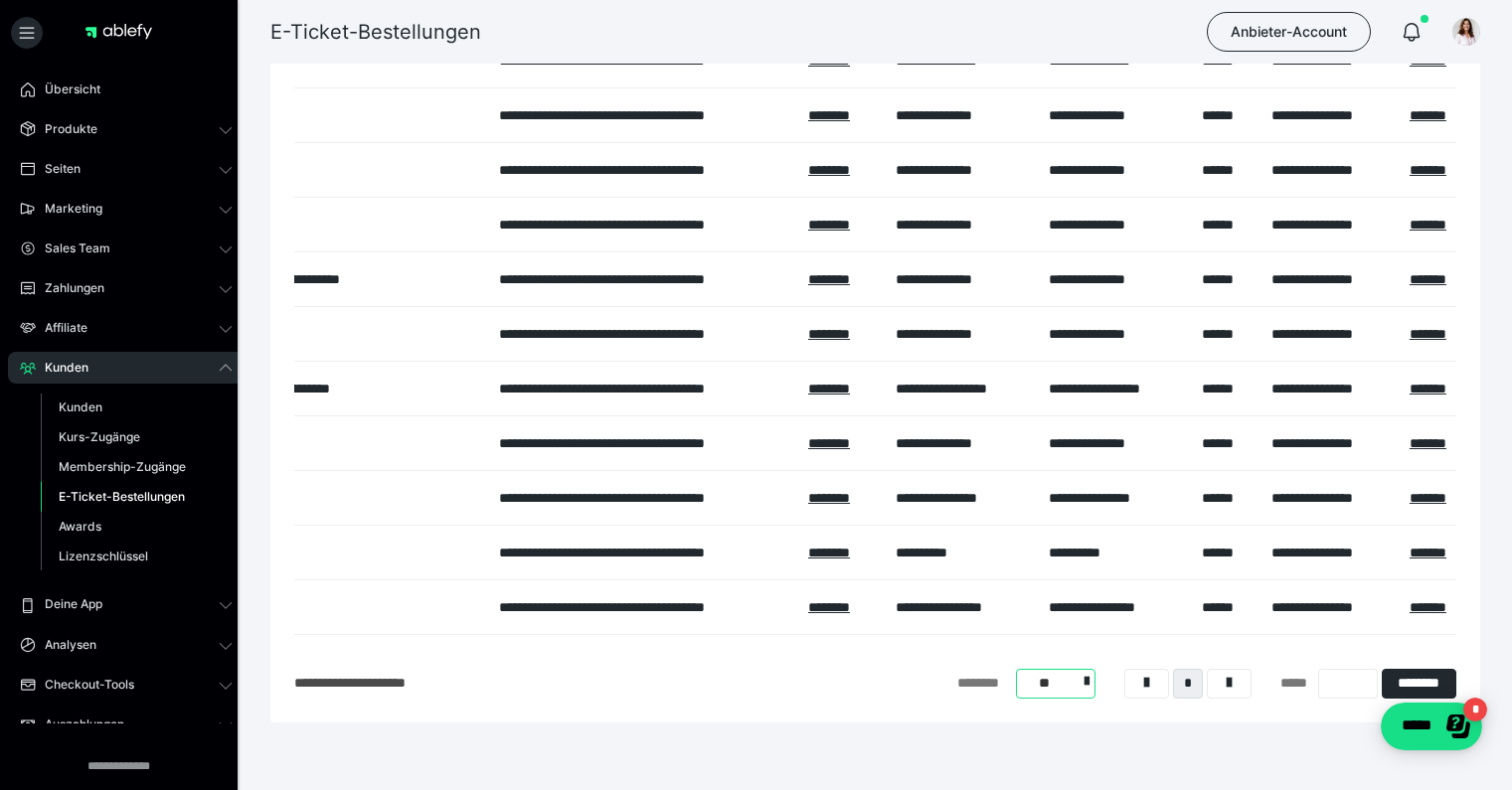 scroll, scrollTop: 431, scrollLeft: 0, axis: vertical 